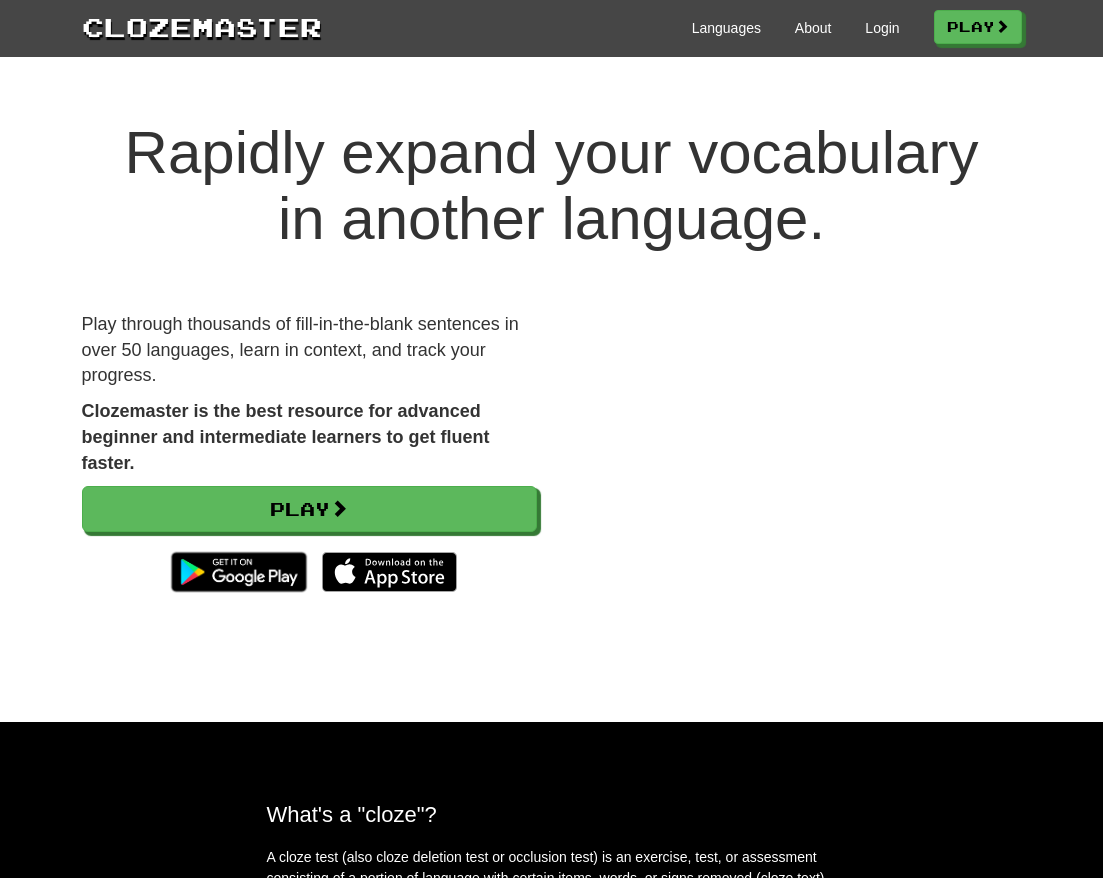 scroll, scrollTop: 0, scrollLeft: 0, axis: both 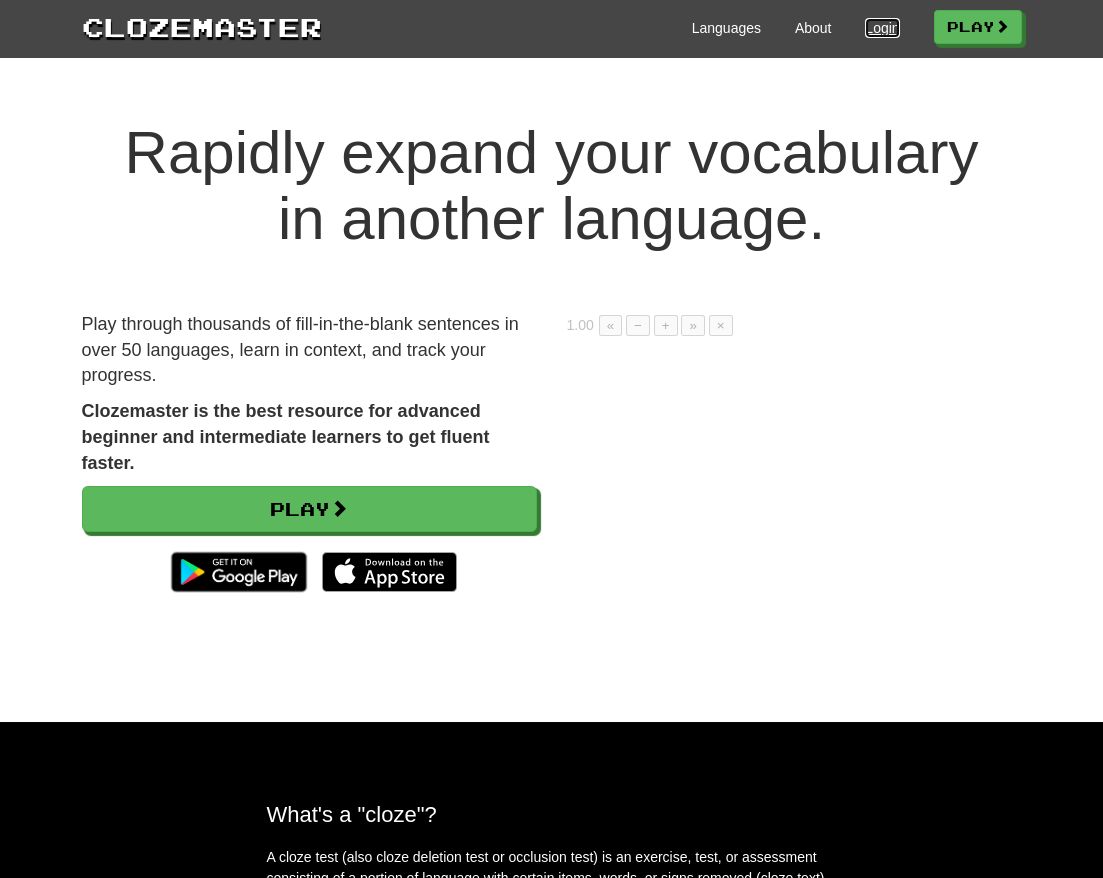 click on "Login" at bounding box center [882, 28] 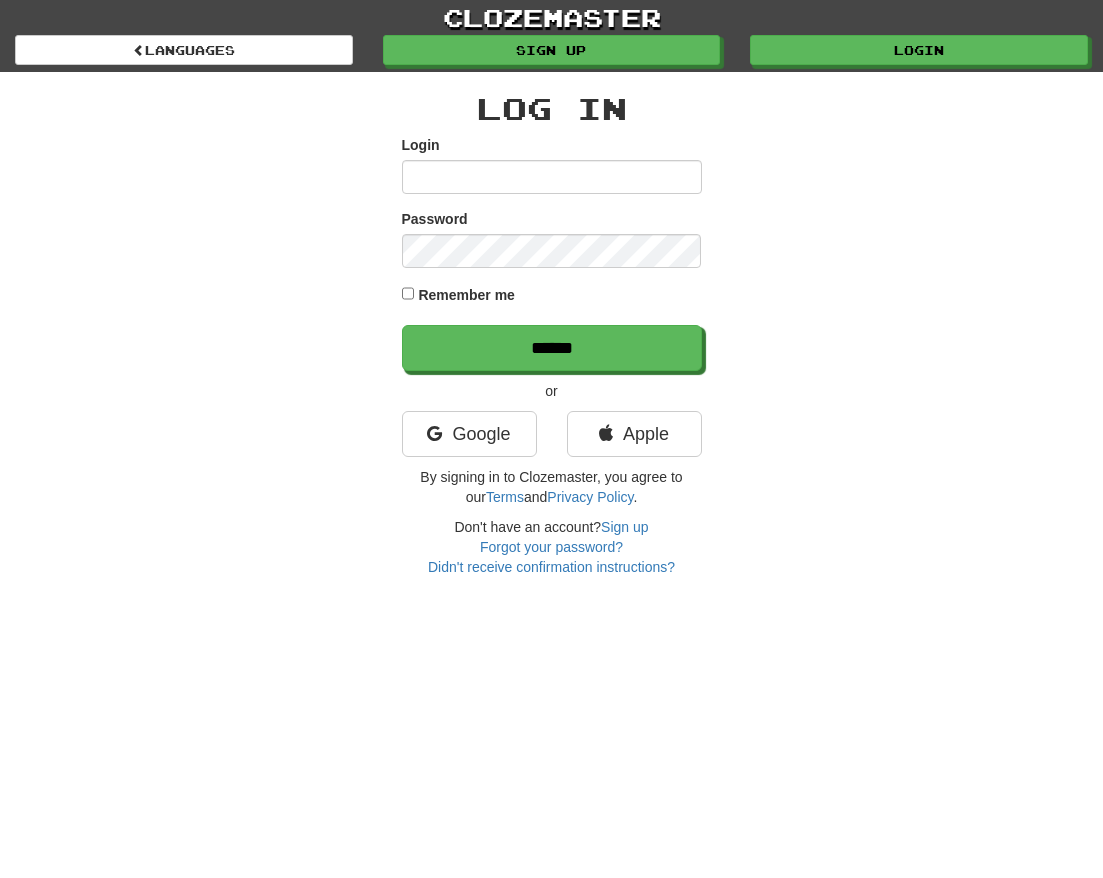 scroll, scrollTop: 0, scrollLeft: 0, axis: both 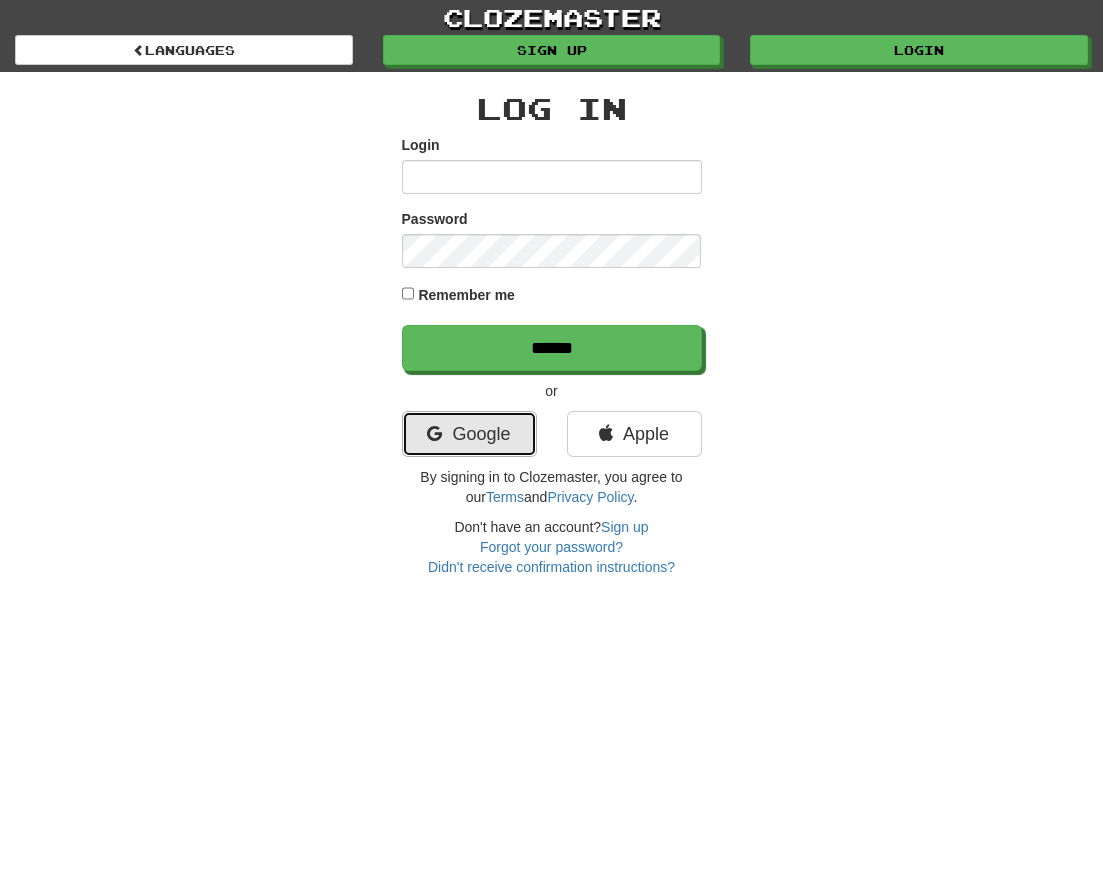 click on "Google" at bounding box center (469, 434) 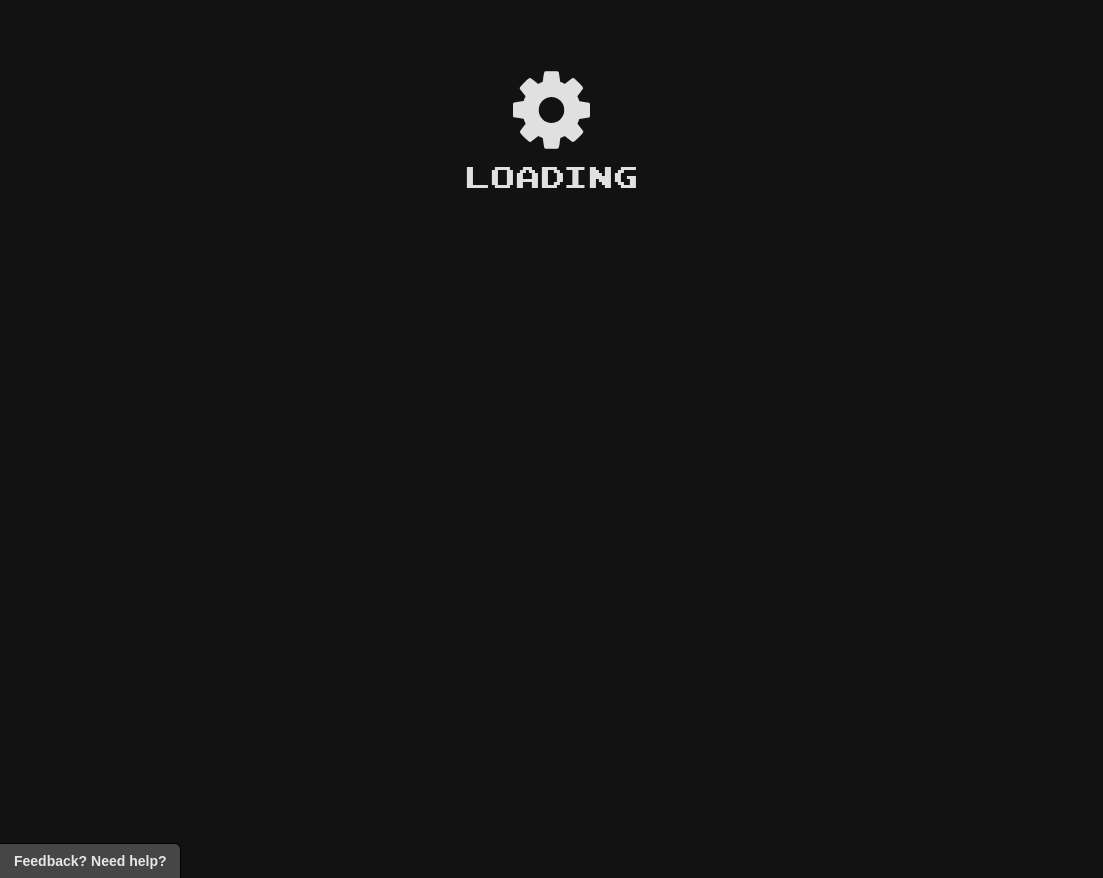 scroll, scrollTop: 0, scrollLeft: 0, axis: both 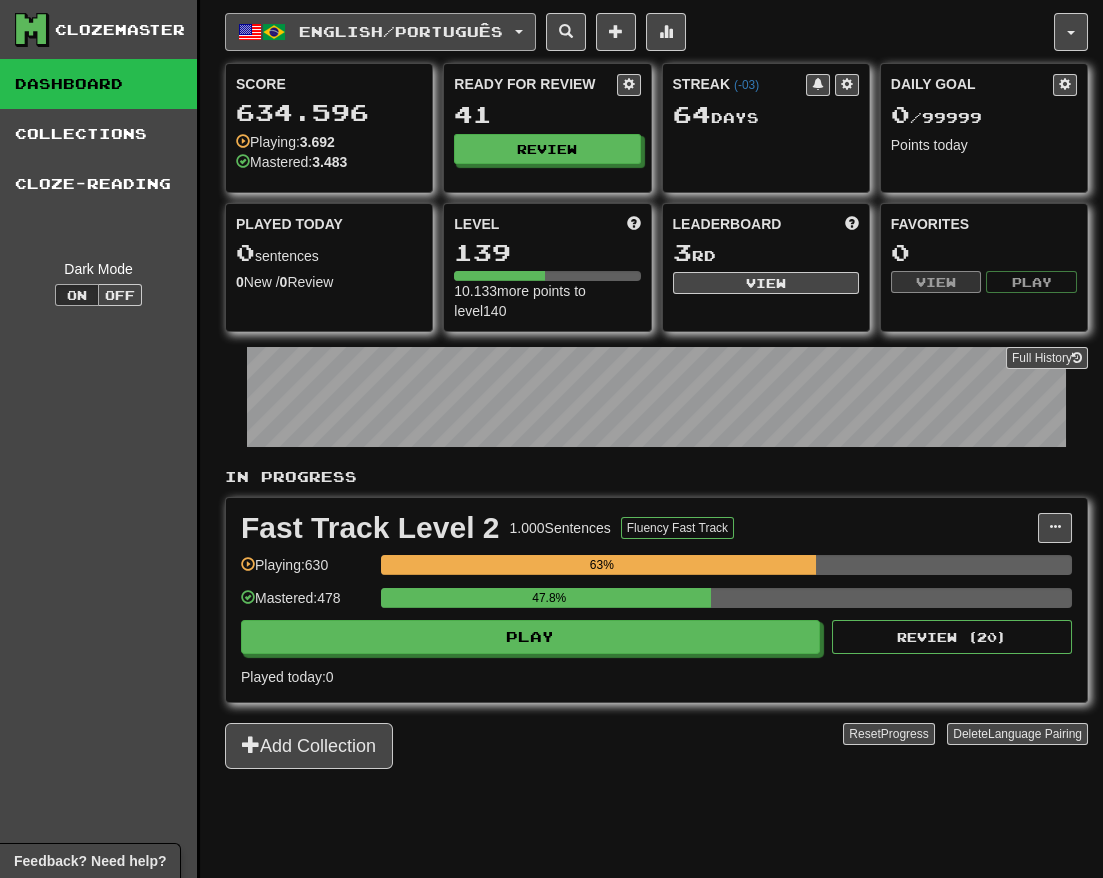 click on "English  /  Português" at bounding box center (380, 32) 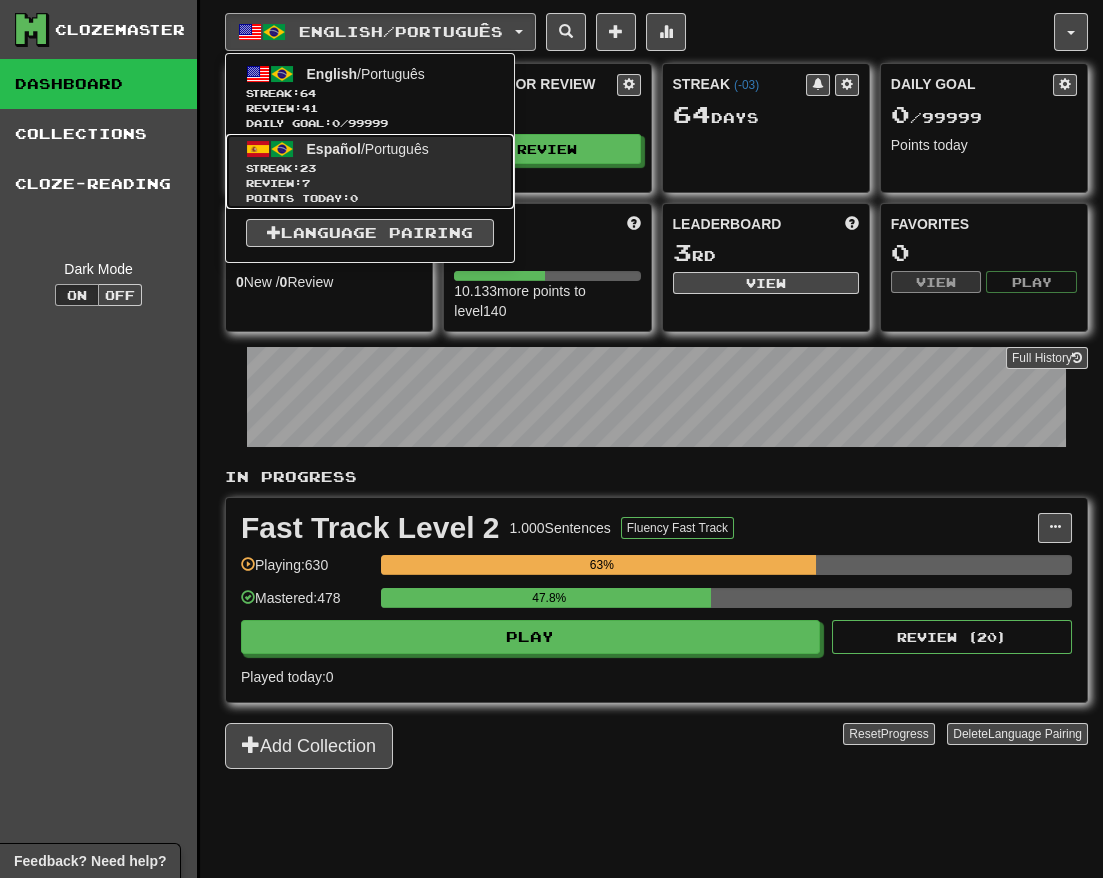 click on "Review:  7" at bounding box center (370, 183) 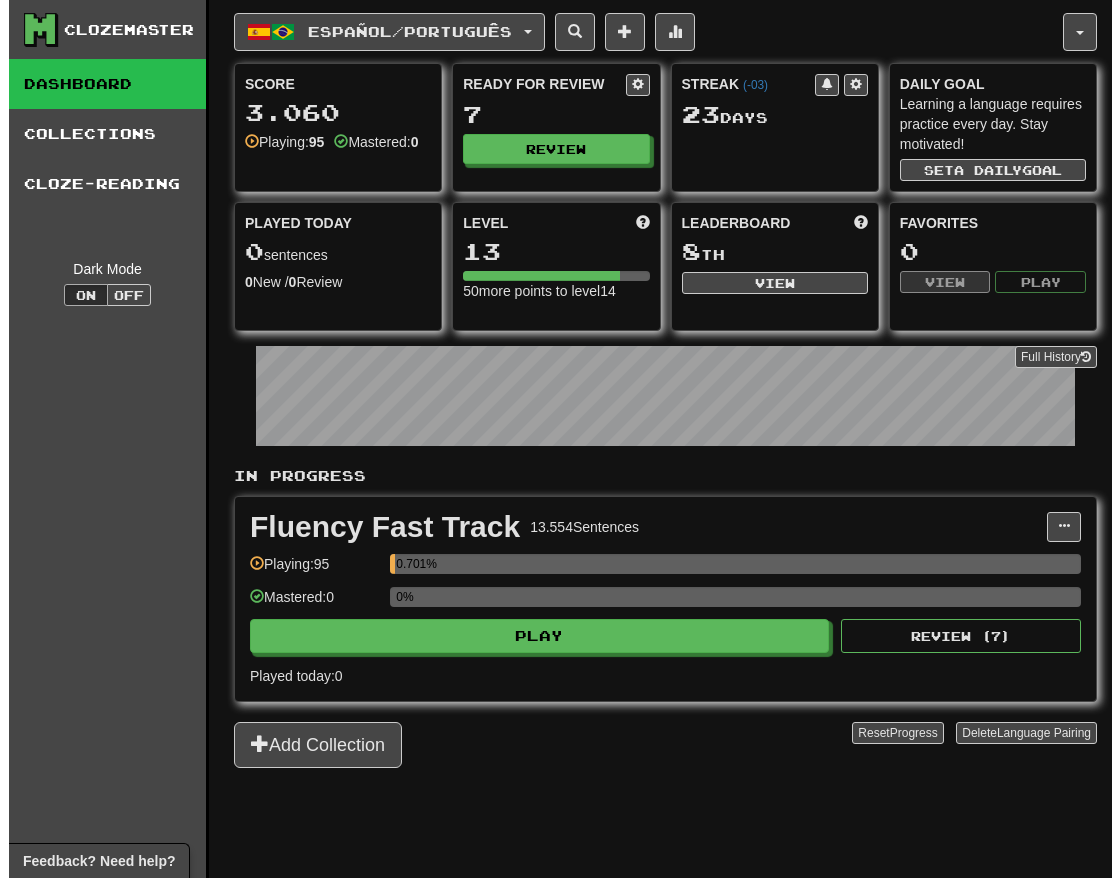 scroll, scrollTop: 0, scrollLeft: 0, axis: both 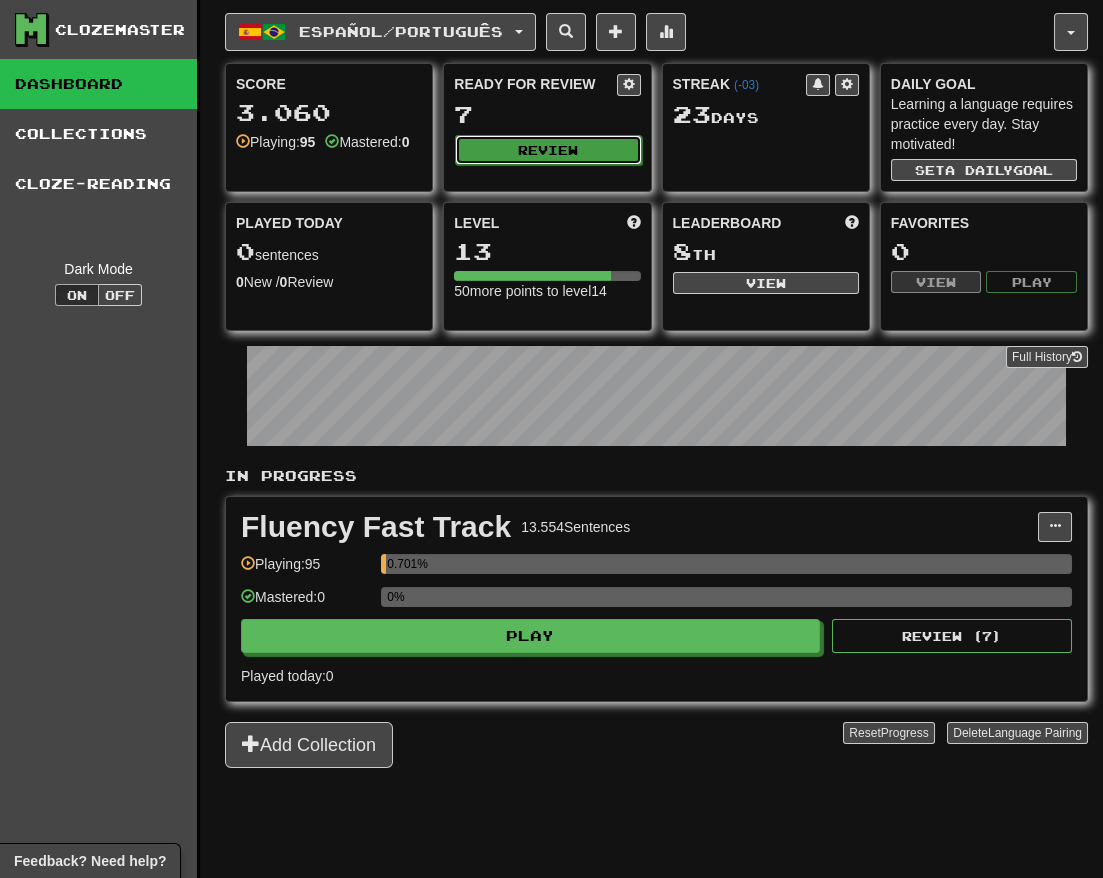 click on "Review" at bounding box center [548, 150] 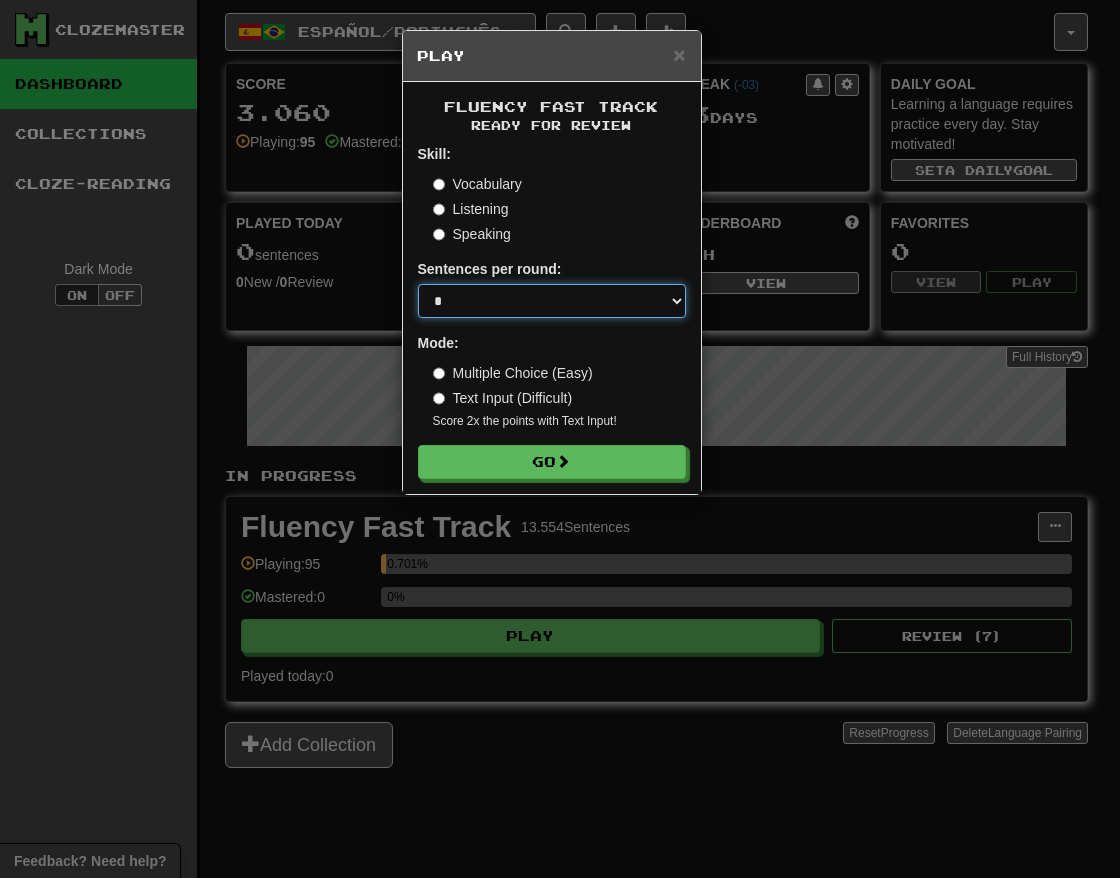 click on "* ** ** ** ** ** *** ********" at bounding box center [552, 301] 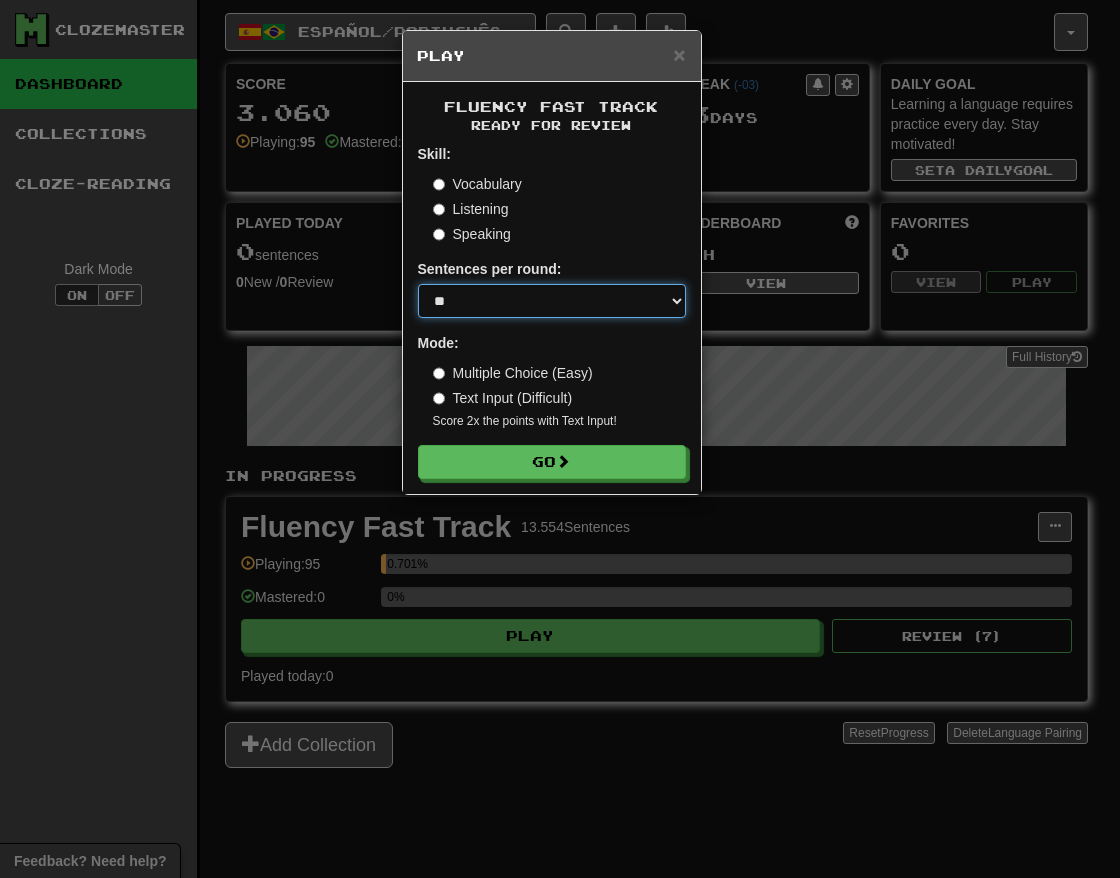 click on "* ** ** ** ** ** *** ********" at bounding box center [552, 301] 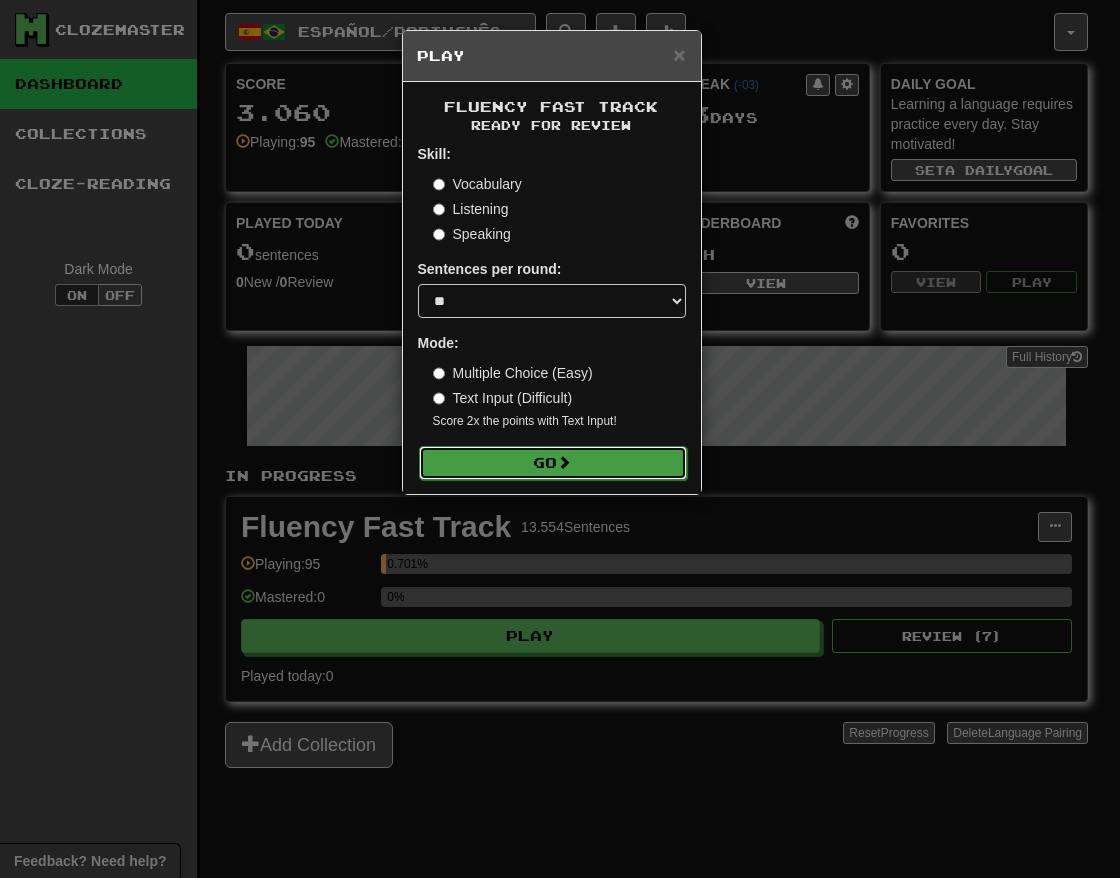 click on "Go" at bounding box center [553, 463] 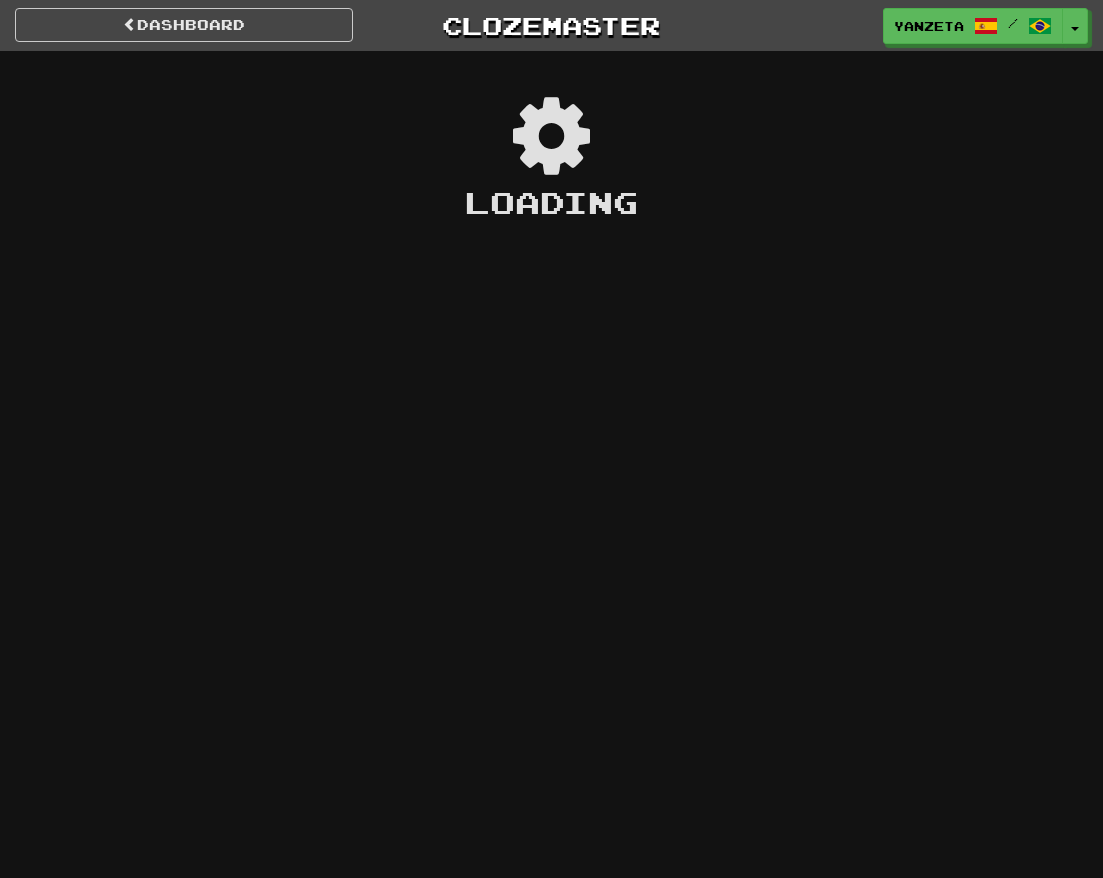 scroll, scrollTop: 0, scrollLeft: 0, axis: both 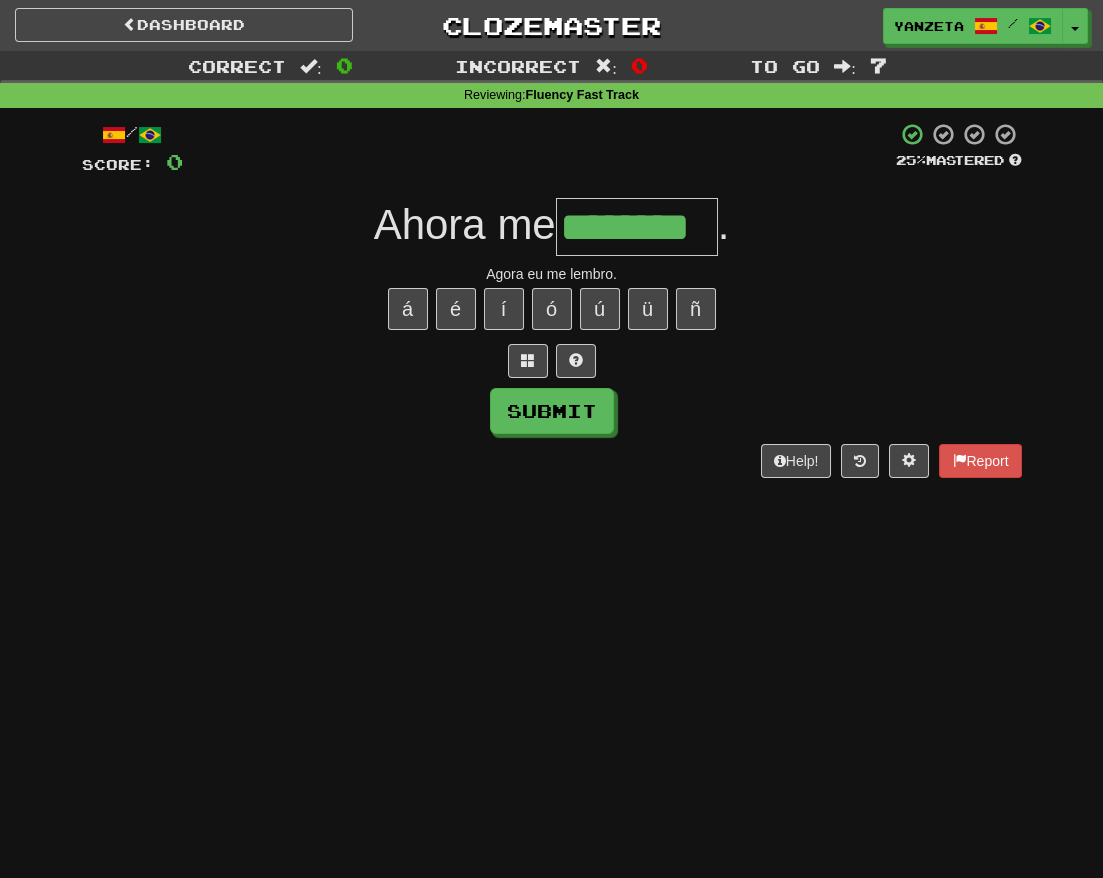 type on "*******" 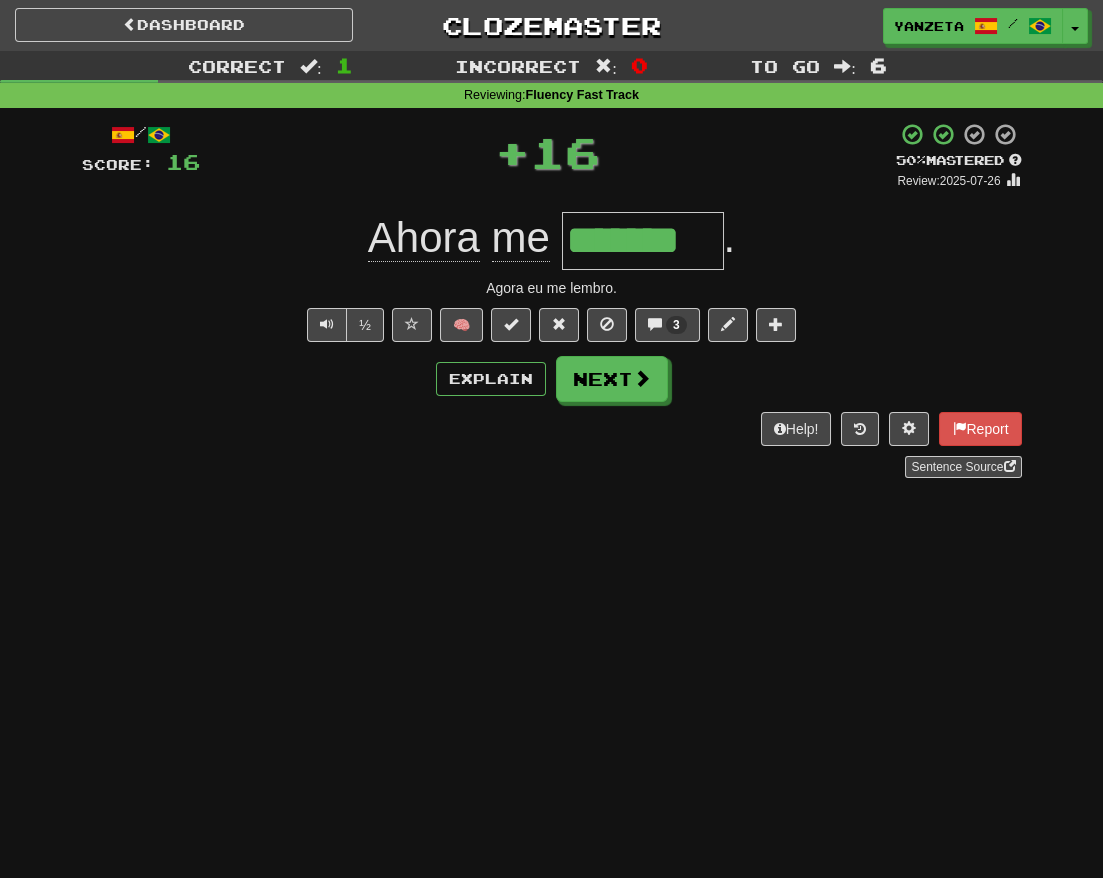 scroll, scrollTop: 0, scrollLeft: 0, axis: both 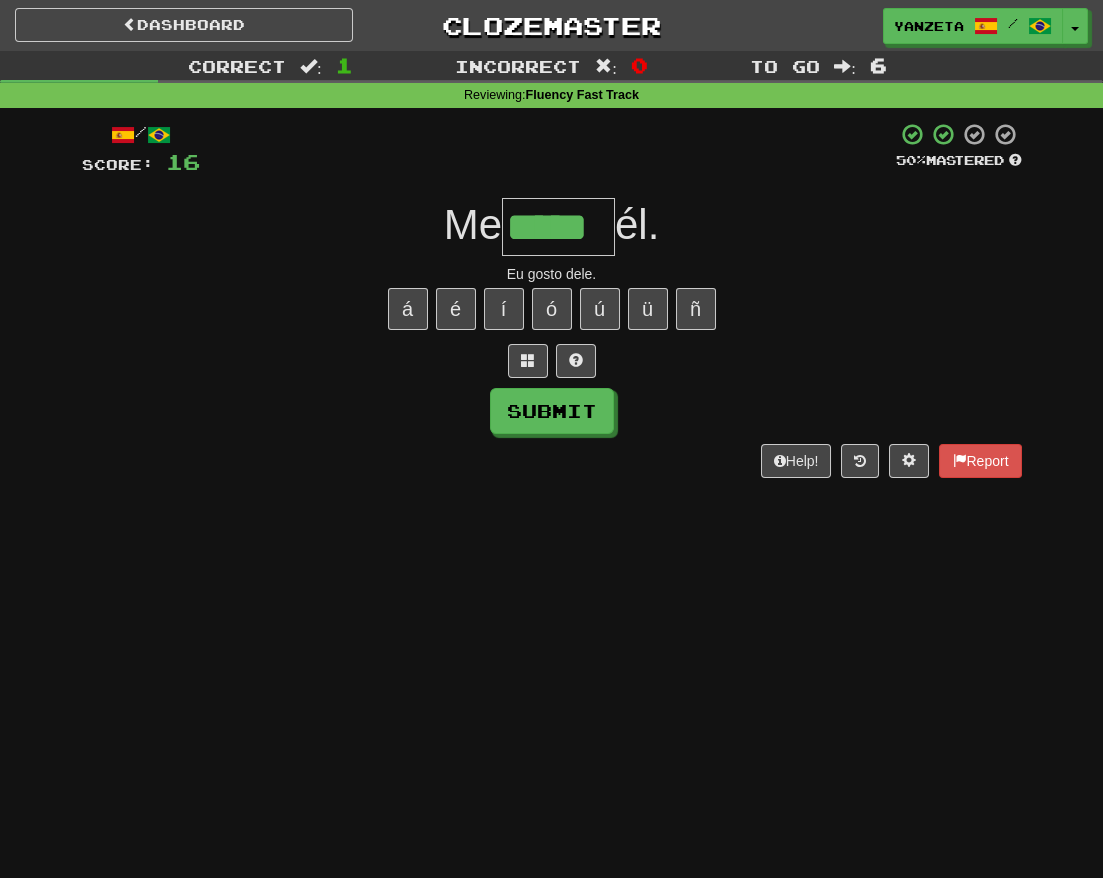 type on "*****" 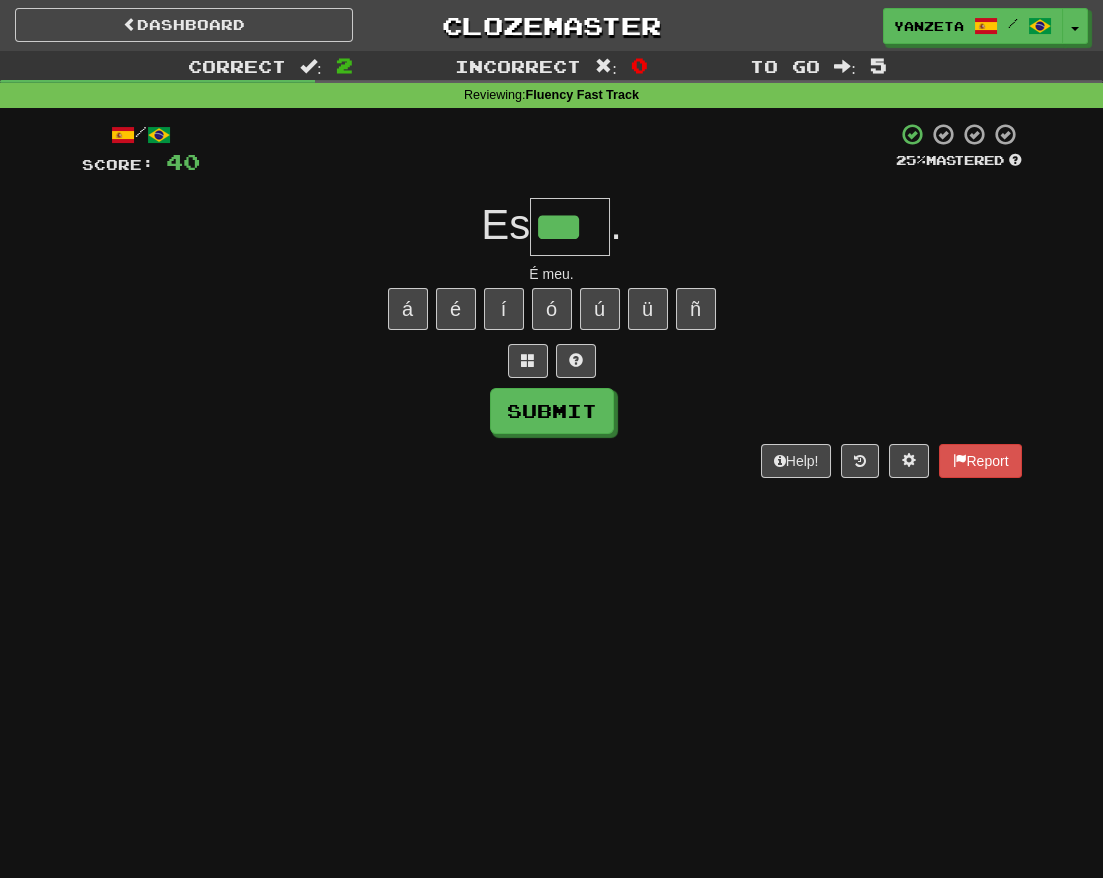 type on "***" 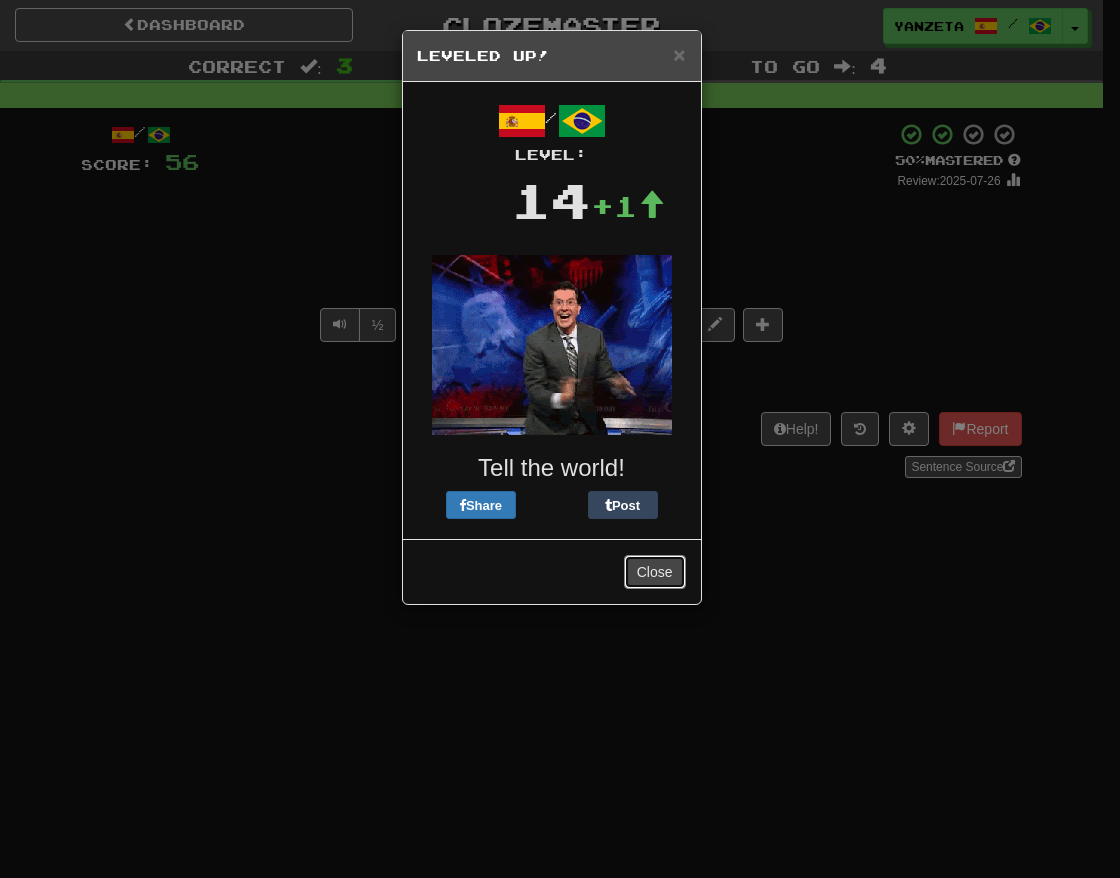 click on "Close" at bounding box center [655, 572] 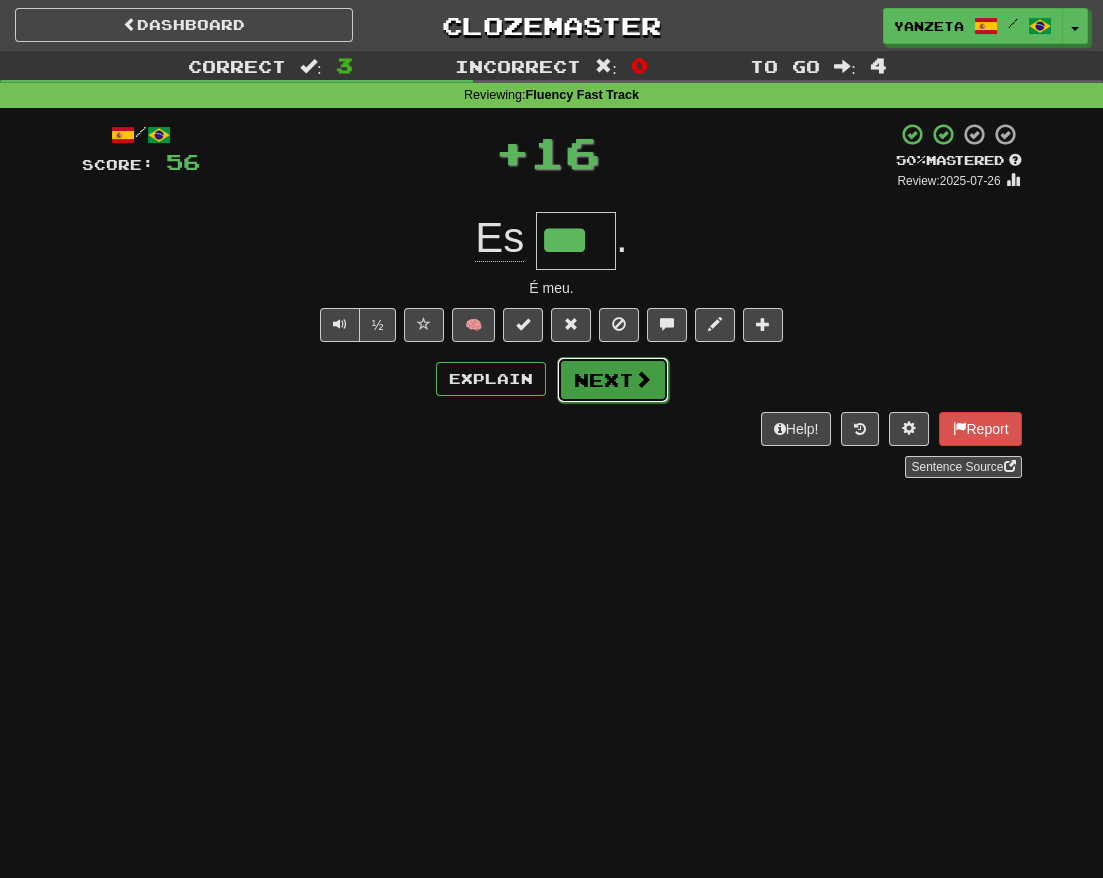click at bounding box center [643, 379] 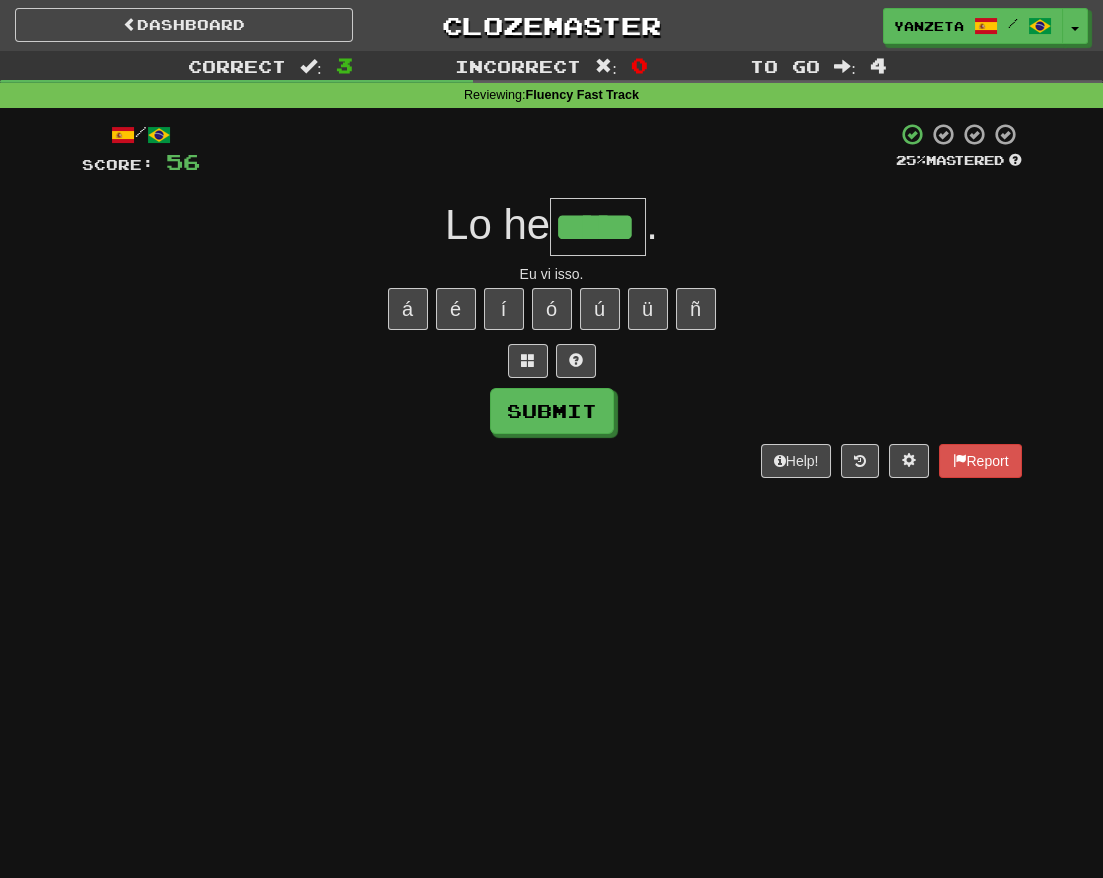type on "*****" 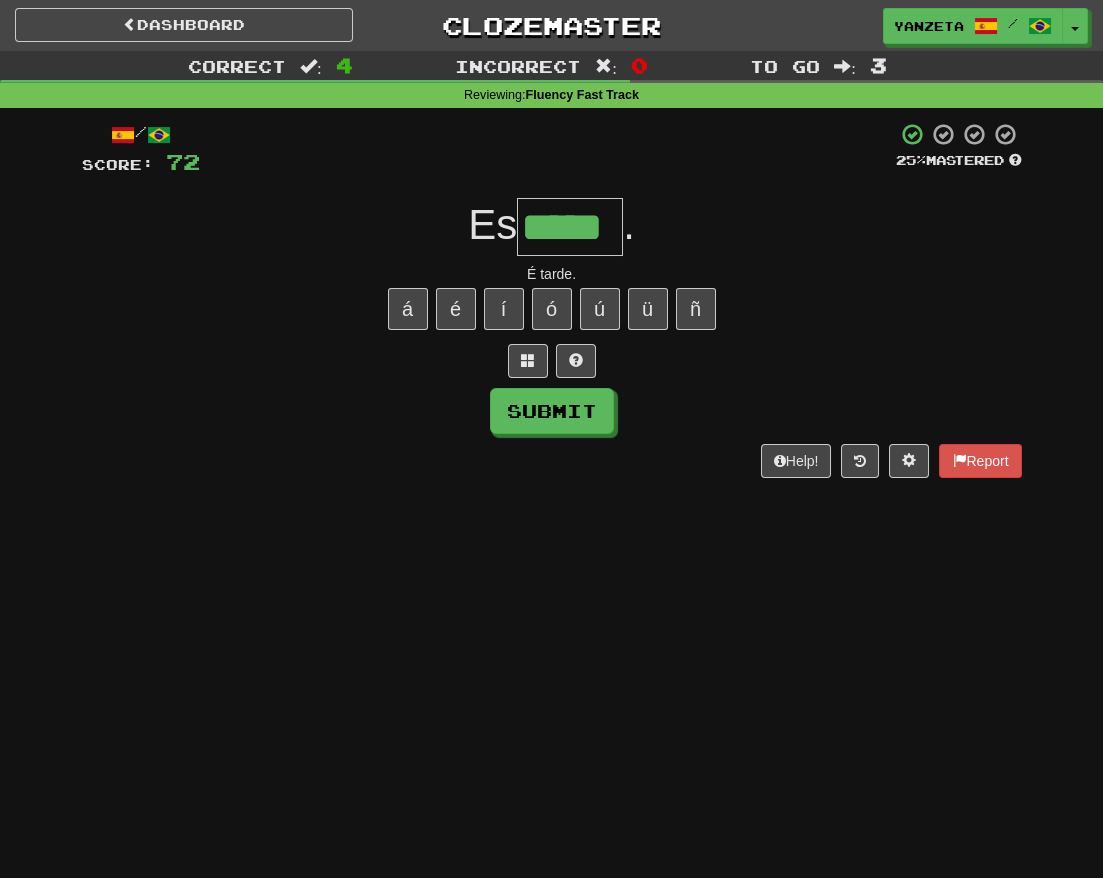 type on "*****" 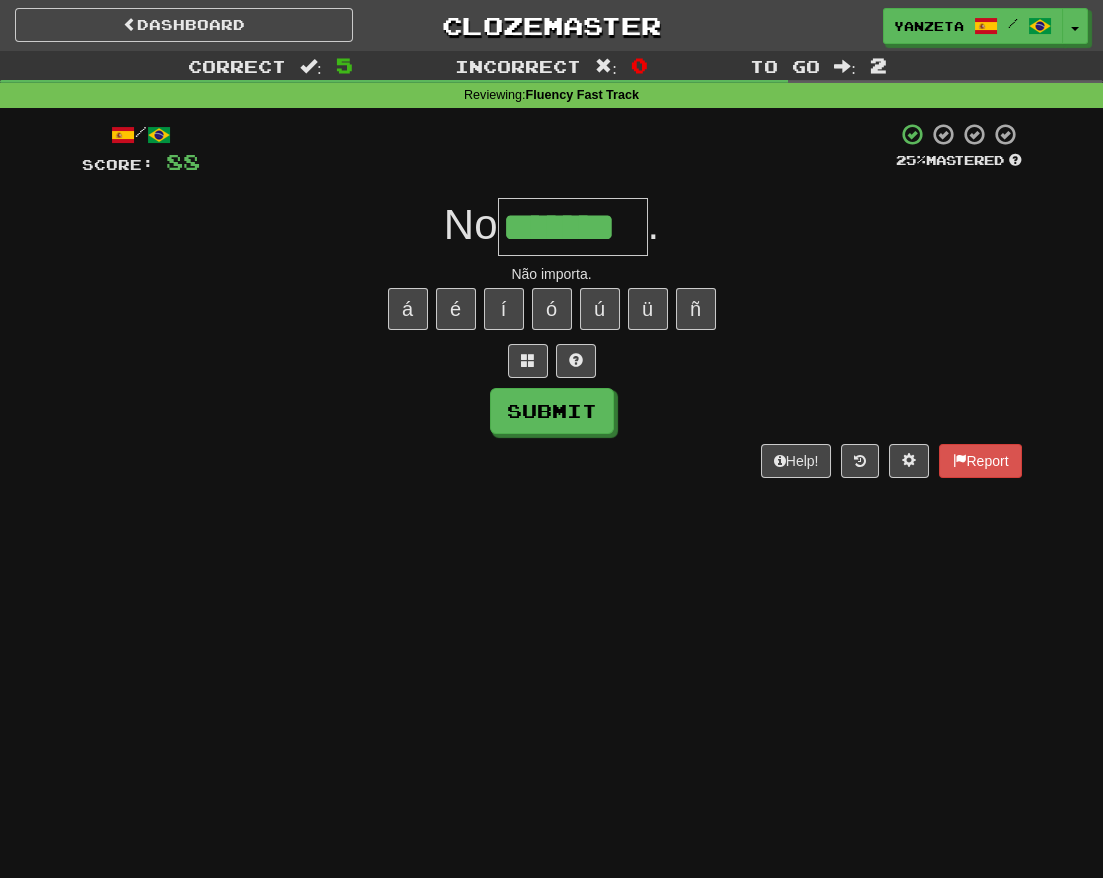 type on "*******" 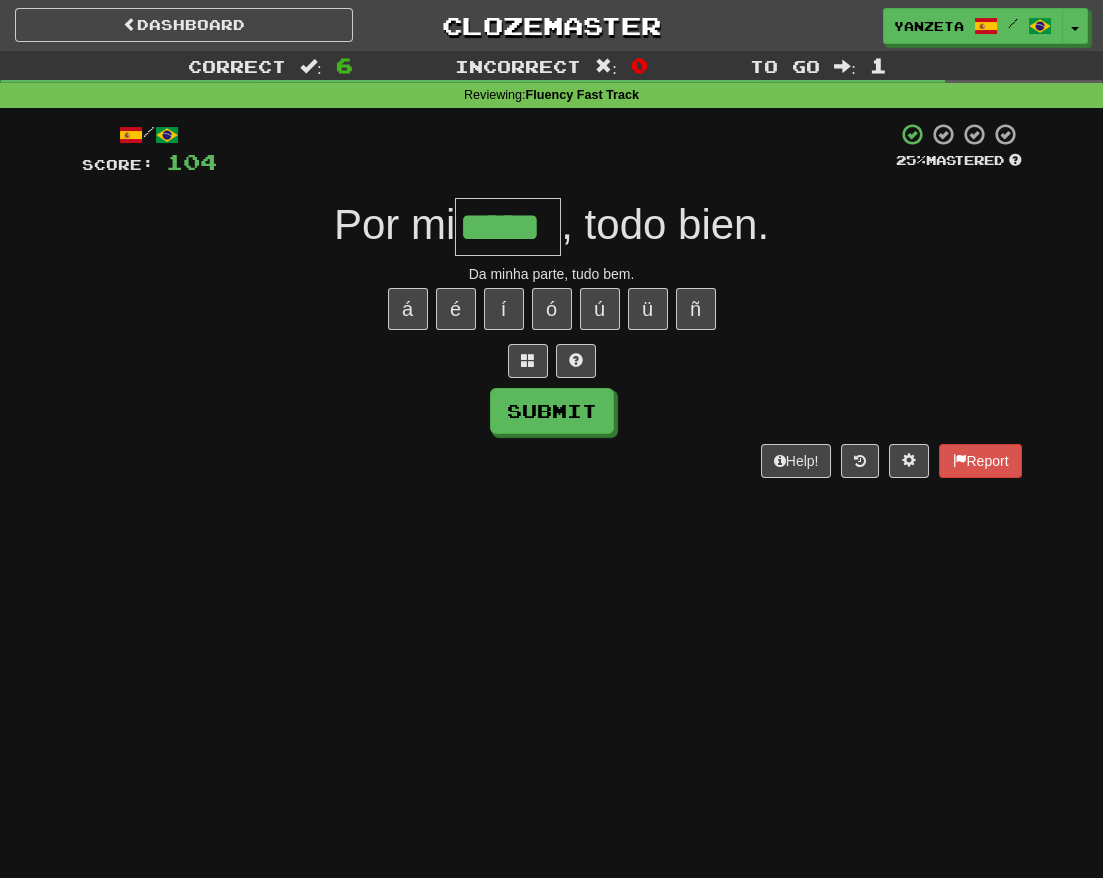 type on "*****" 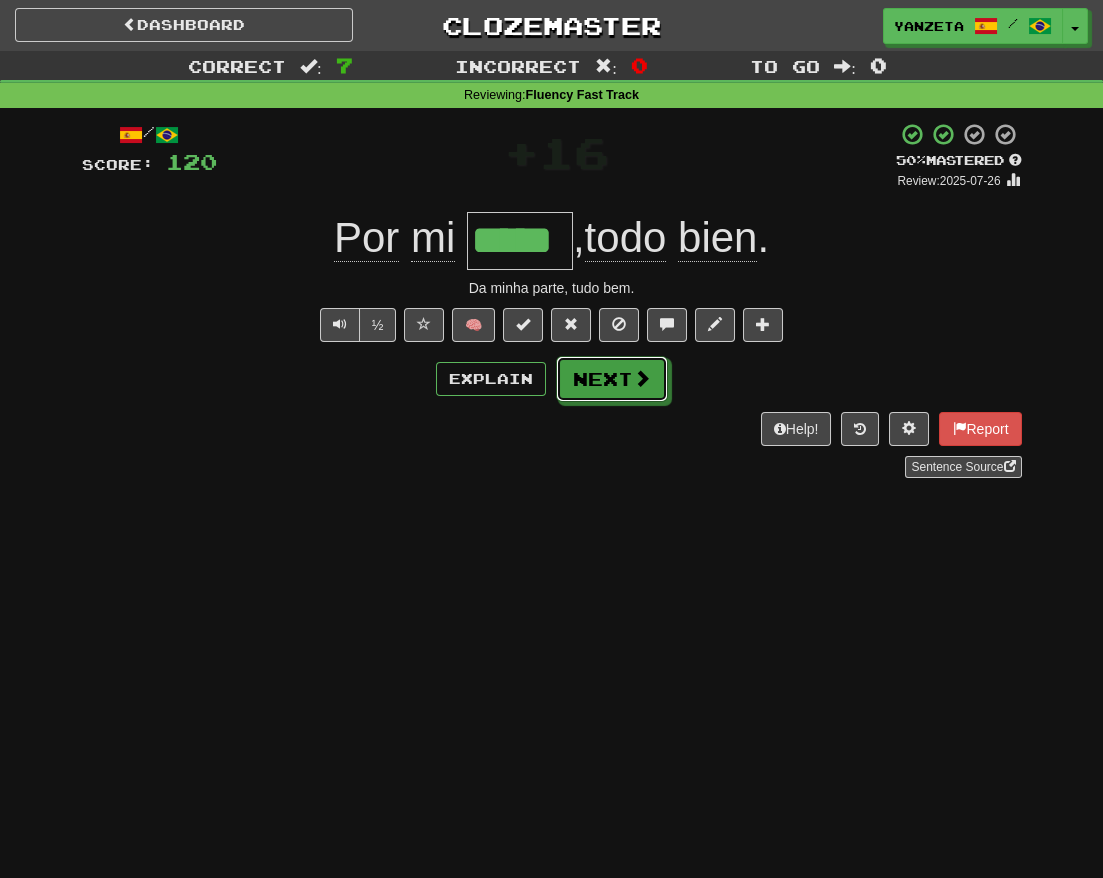 click on "Next" at bounding box center [612, 379] 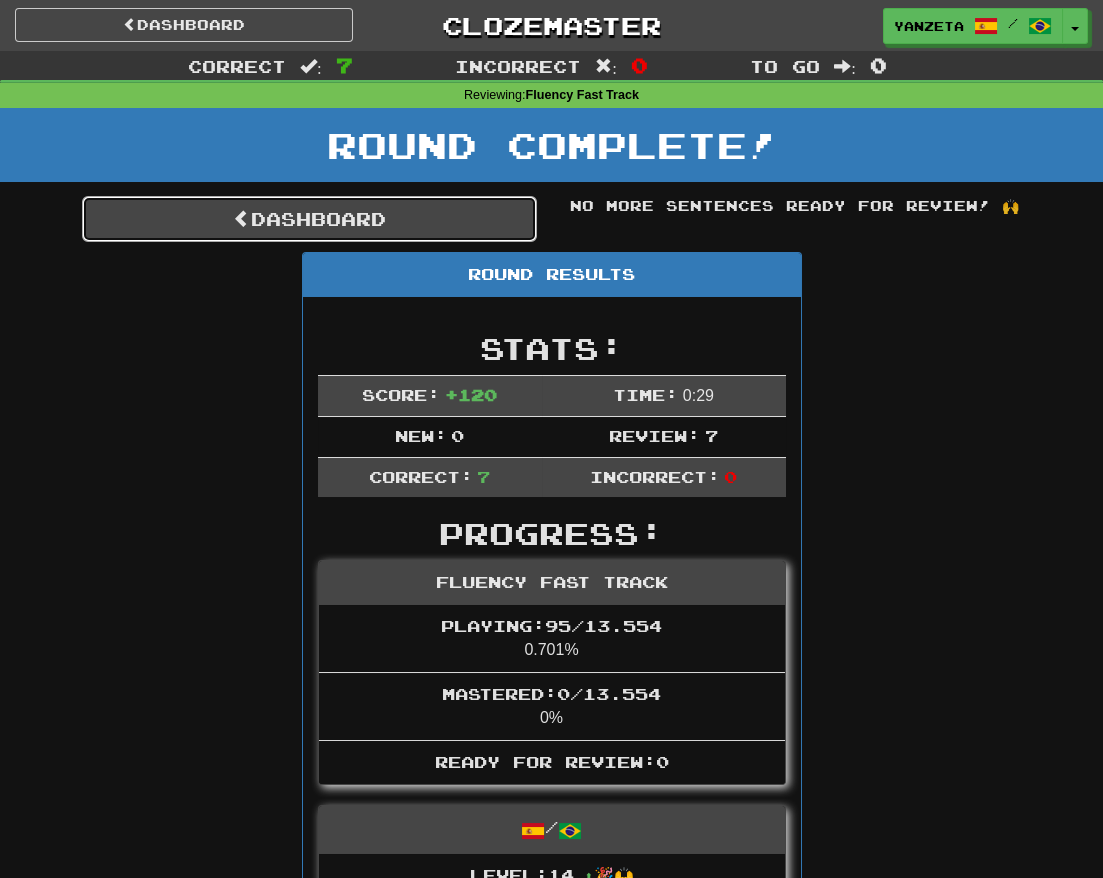 click on "Dashboard" at bounding box center [309, 219] 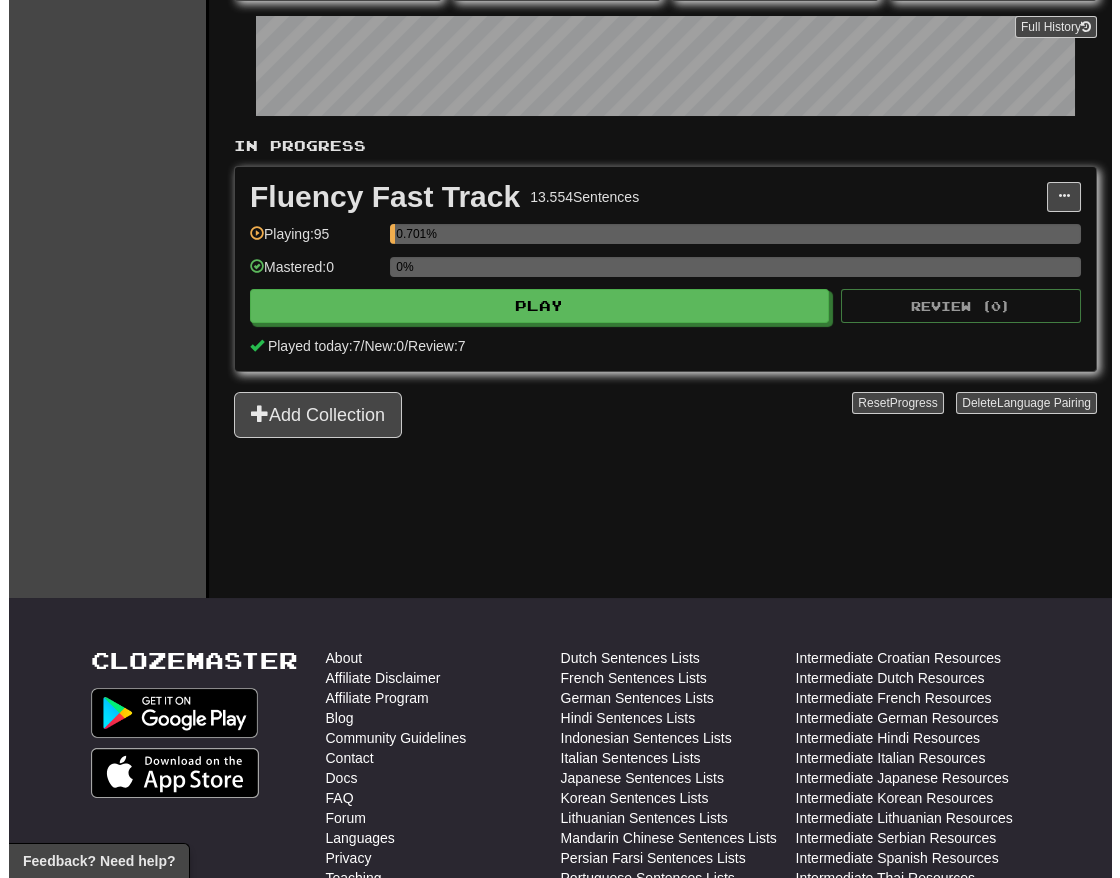 scroll, scrollTop: 333, scrollLeft: 0, axis: vertical 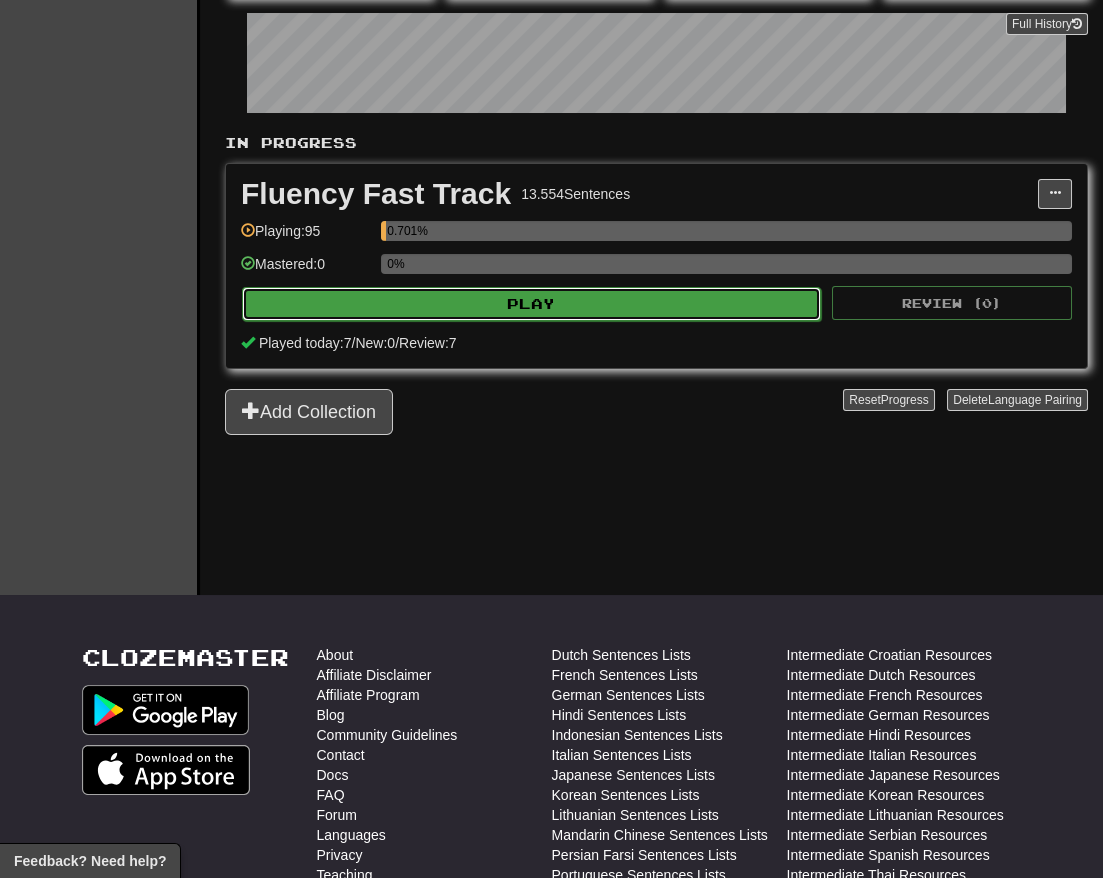 click on "Play" at bounding box center [531, 304] 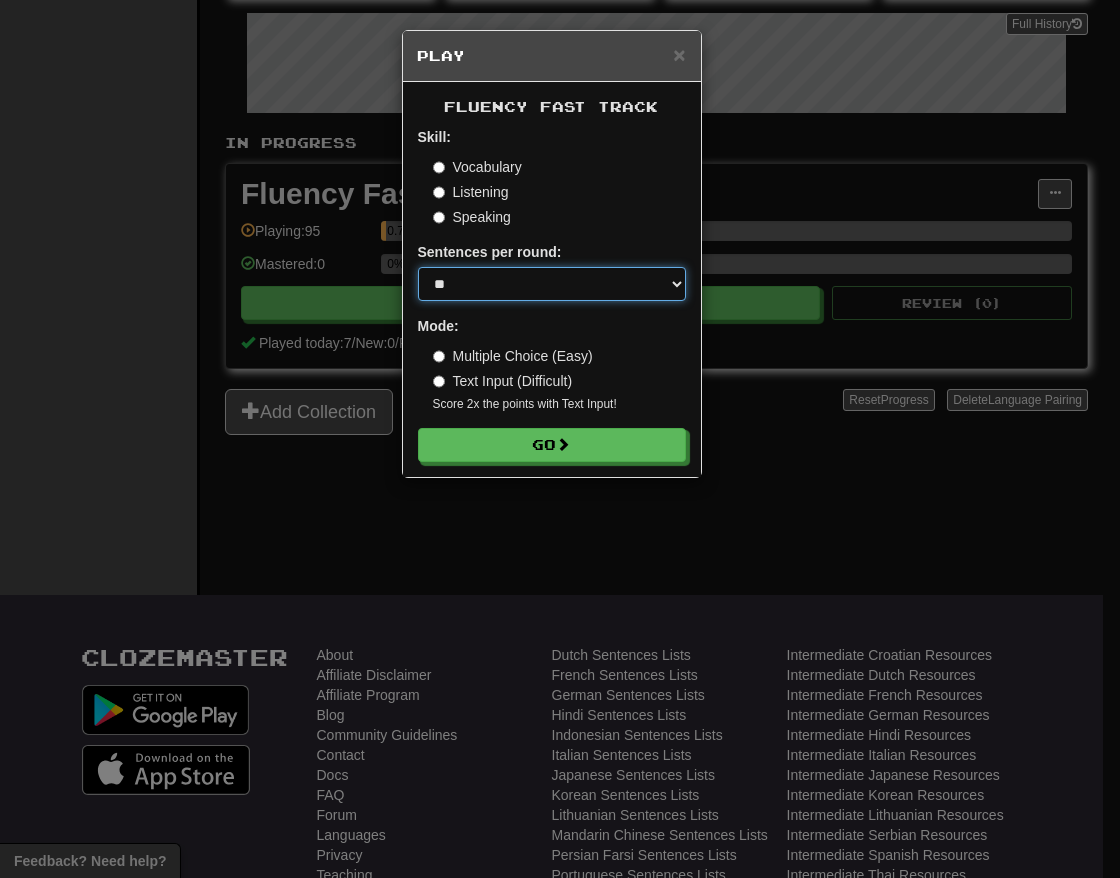 click on "* ** ** ** ** ** *** ********" at bounding box center [552, 284] 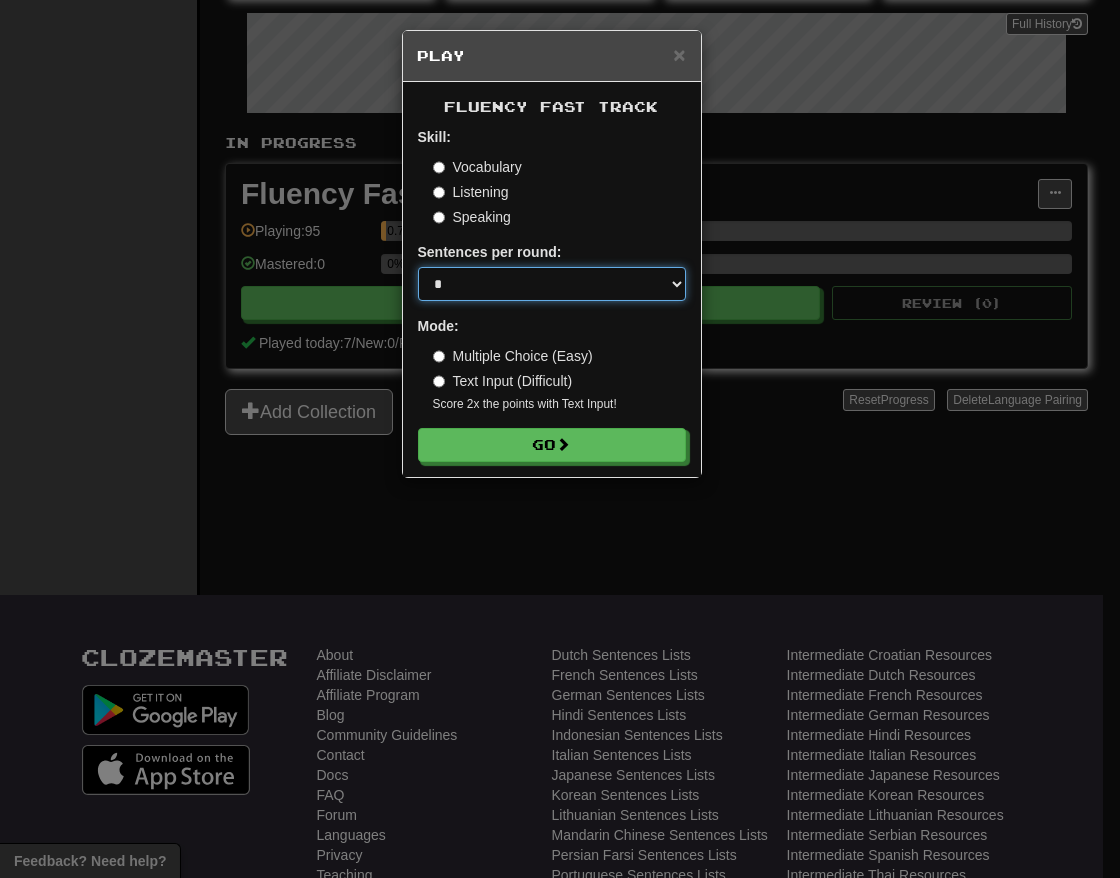 click on "* ** ** ** ** ** *** ********" at bounding box center [552, 284] 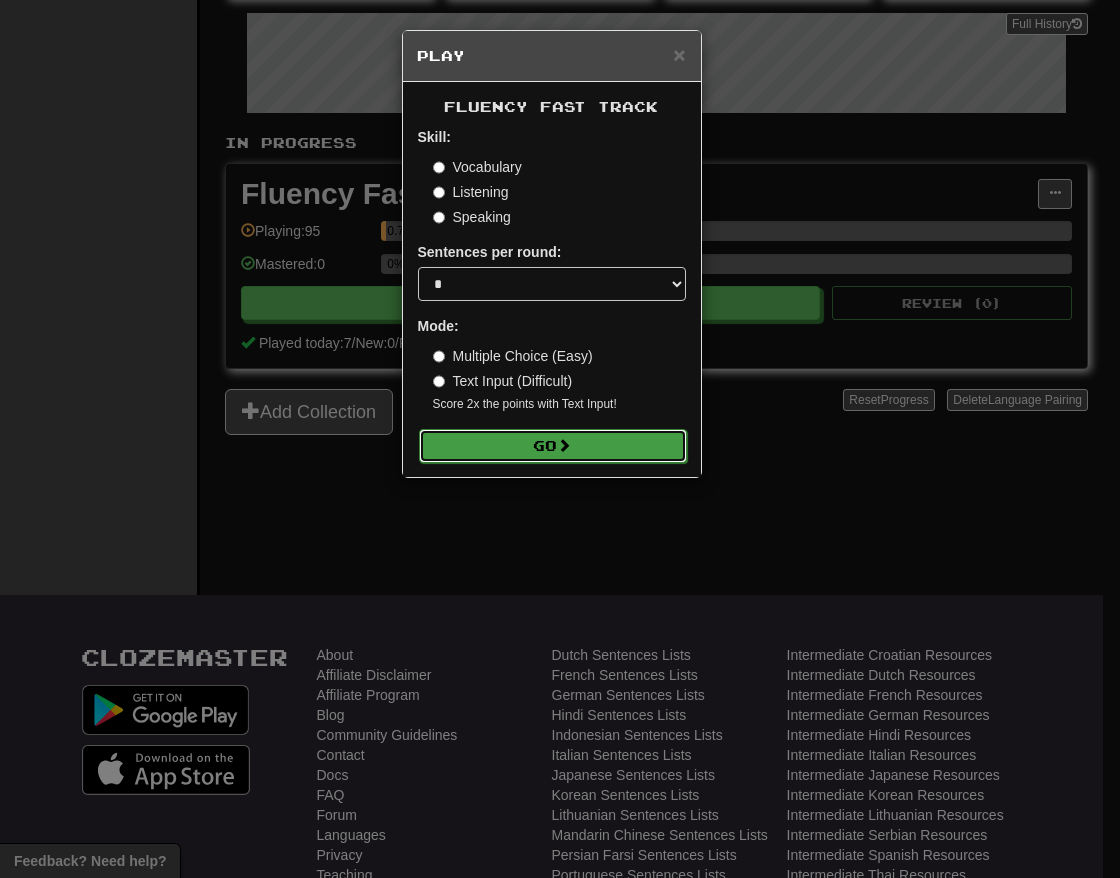 click on "Go" at bounding box center (553, 446) 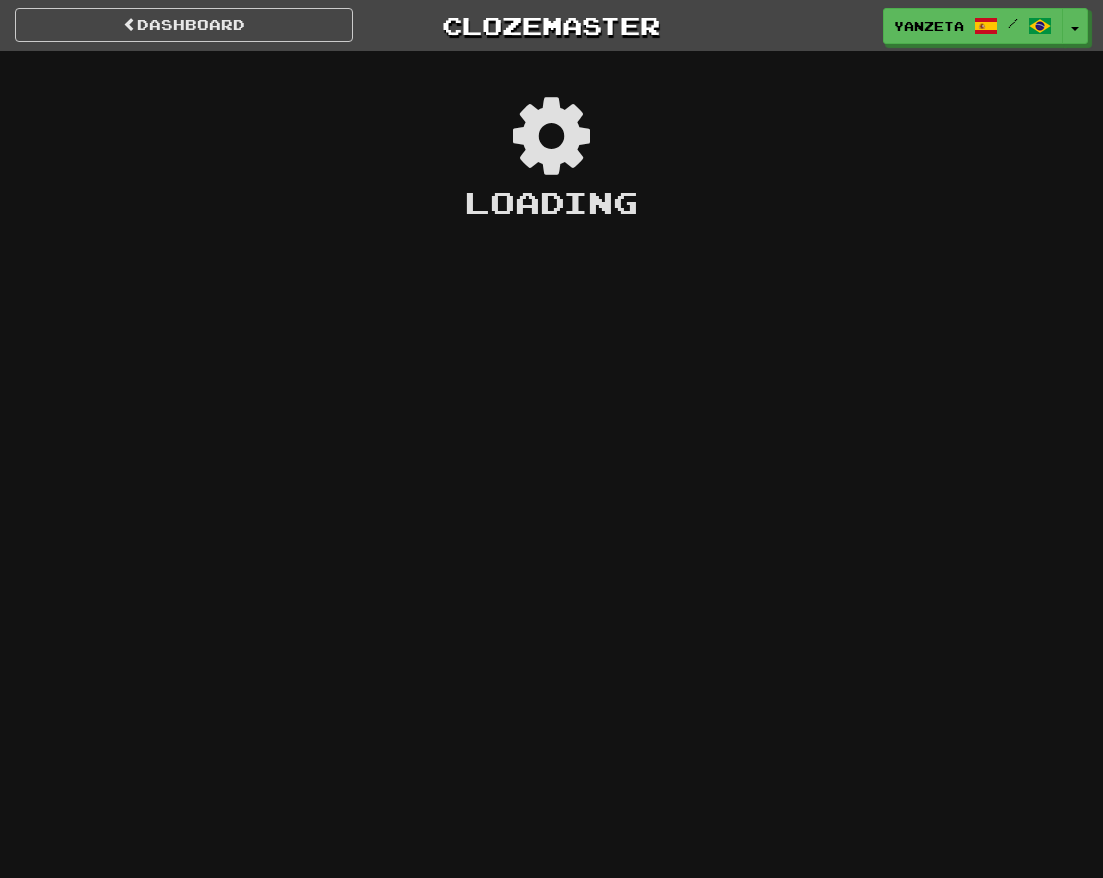 scroll, scrollTop: 0, scrollLeft: 0, axis: both 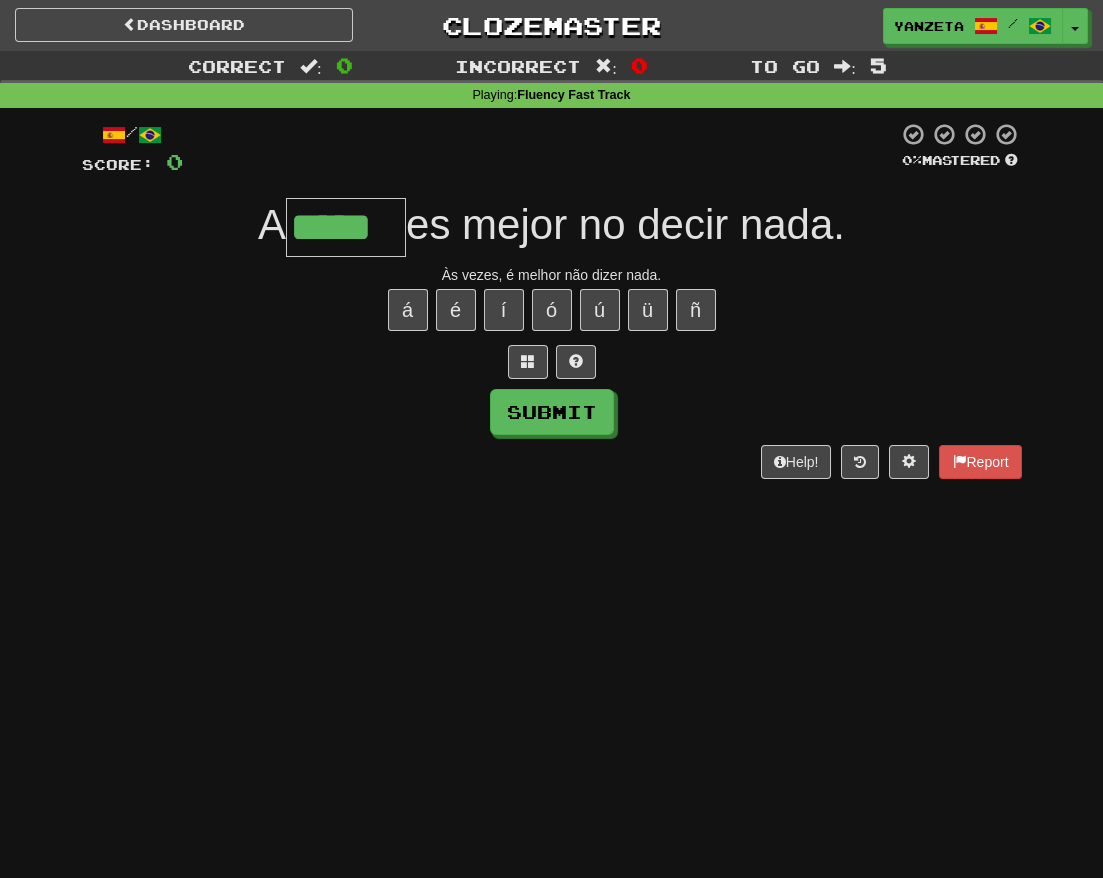 type on "*****" 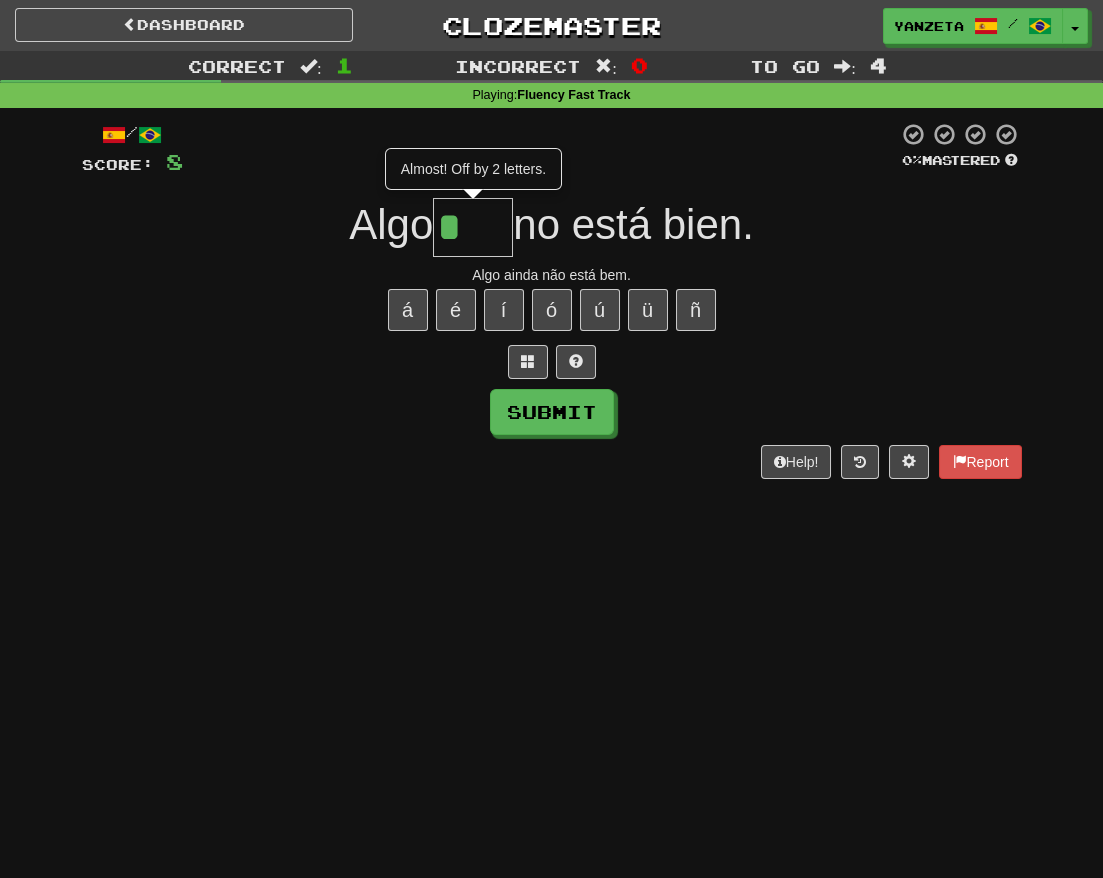 type on "***" 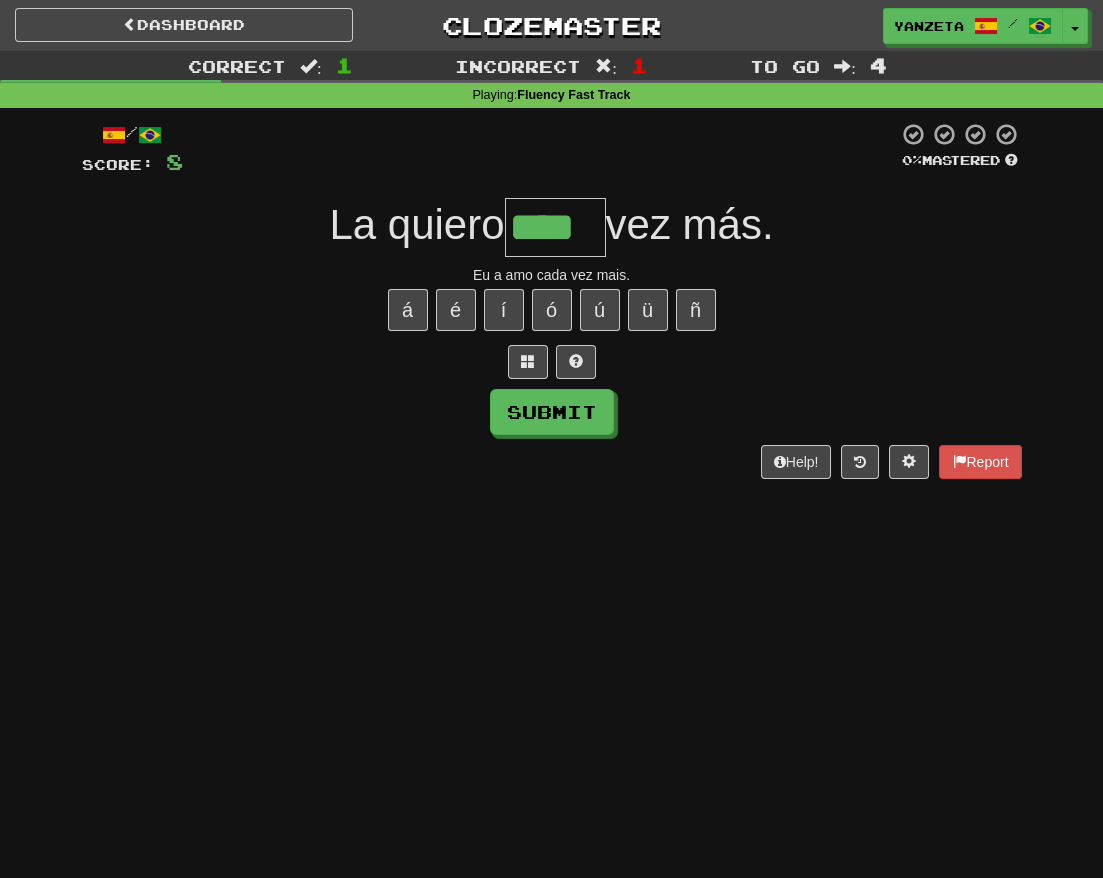 type on "****" 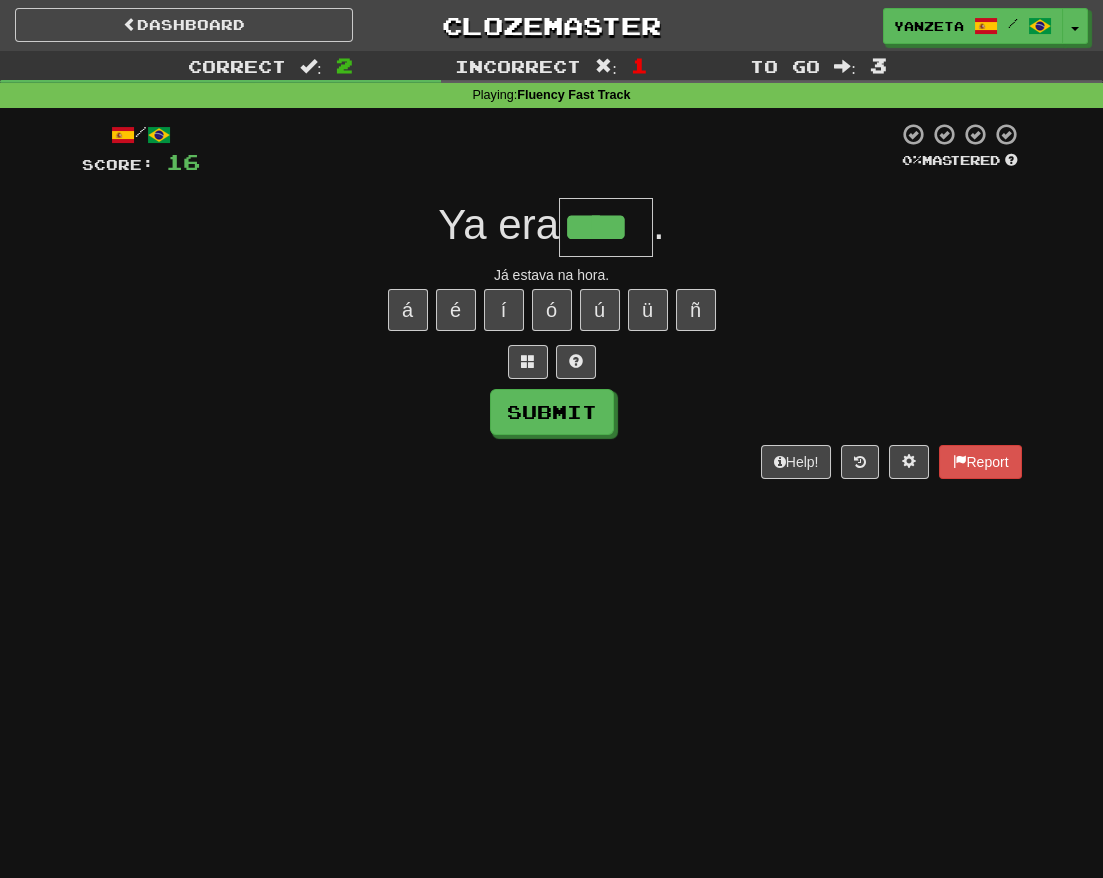 type on "****" 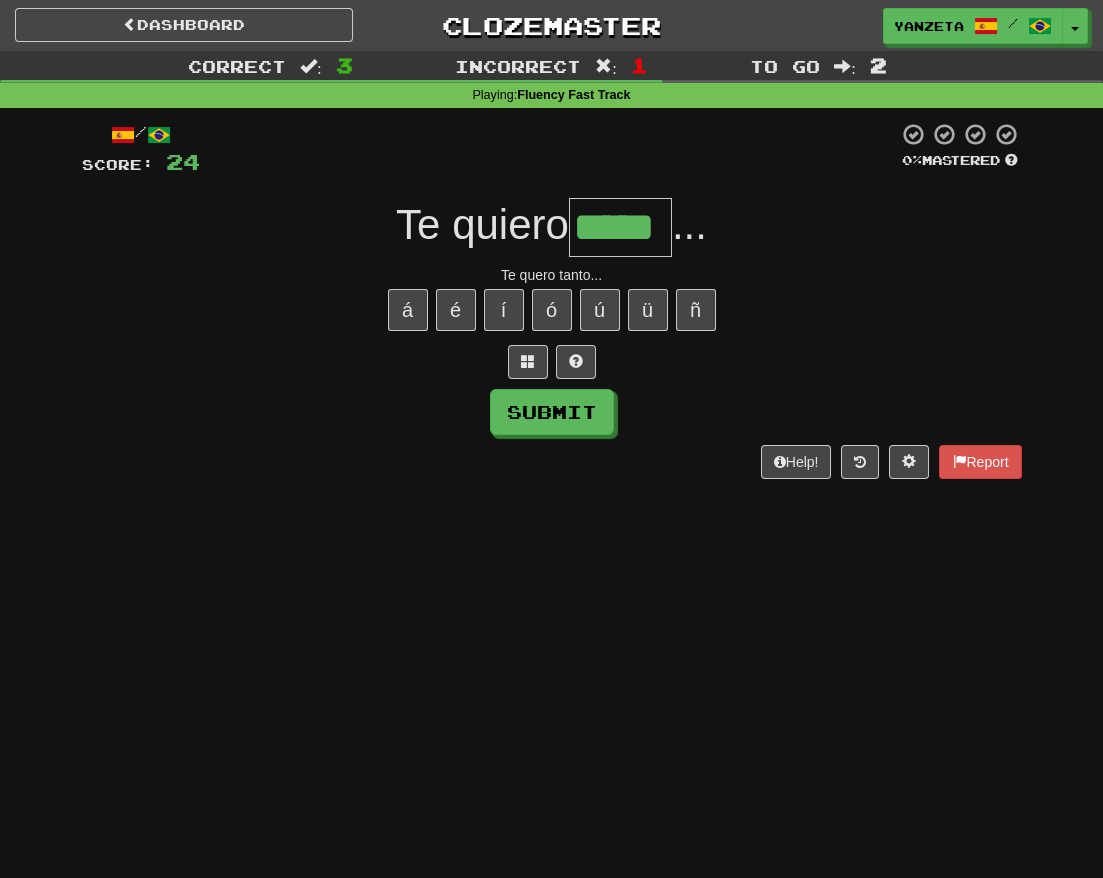type on "*****" 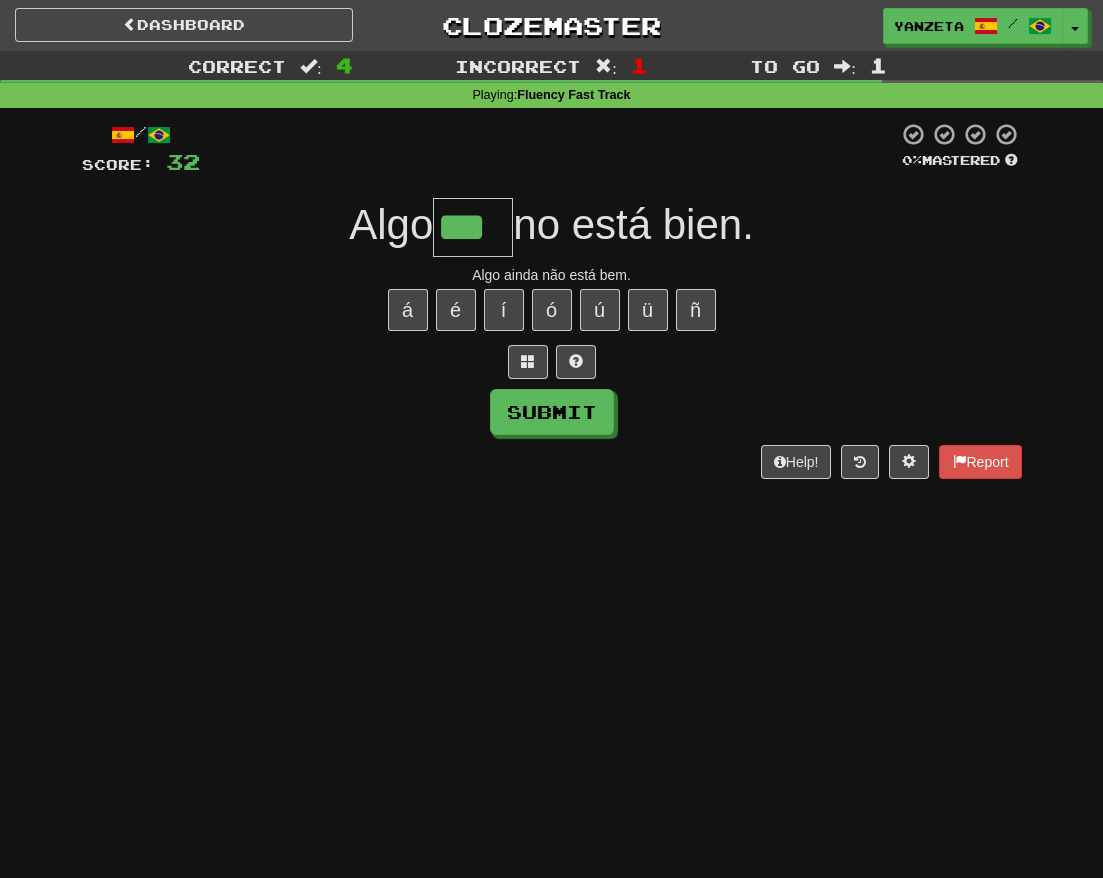 type on "***" 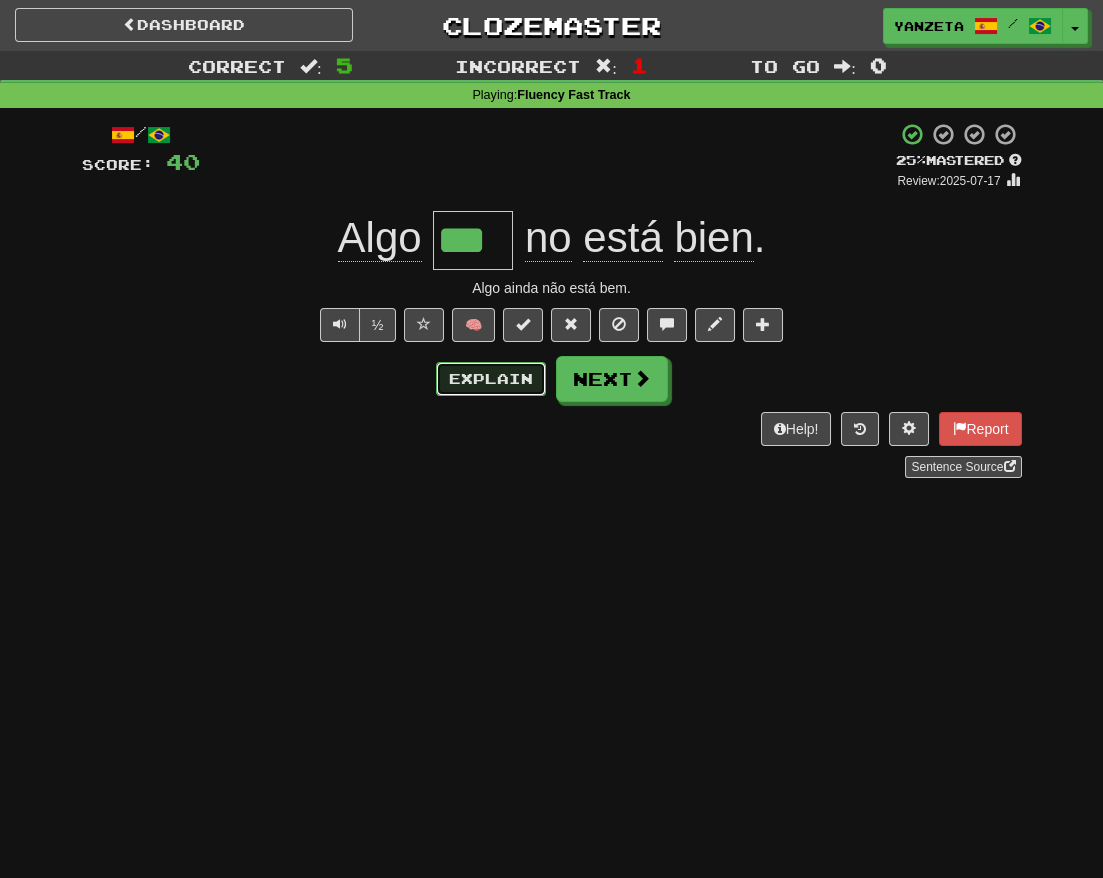click on "Explain" at bounding box center (491, 379) 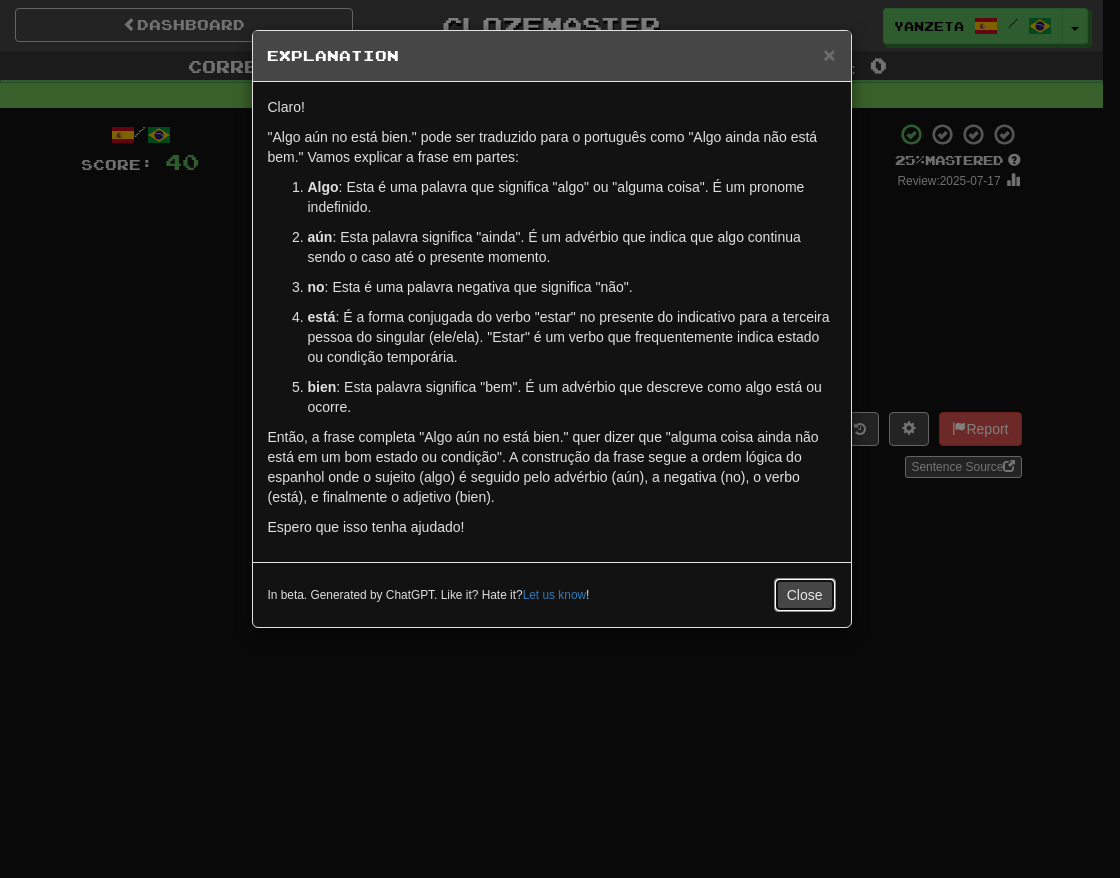 click on "Close" at bounding box center [805, 595] 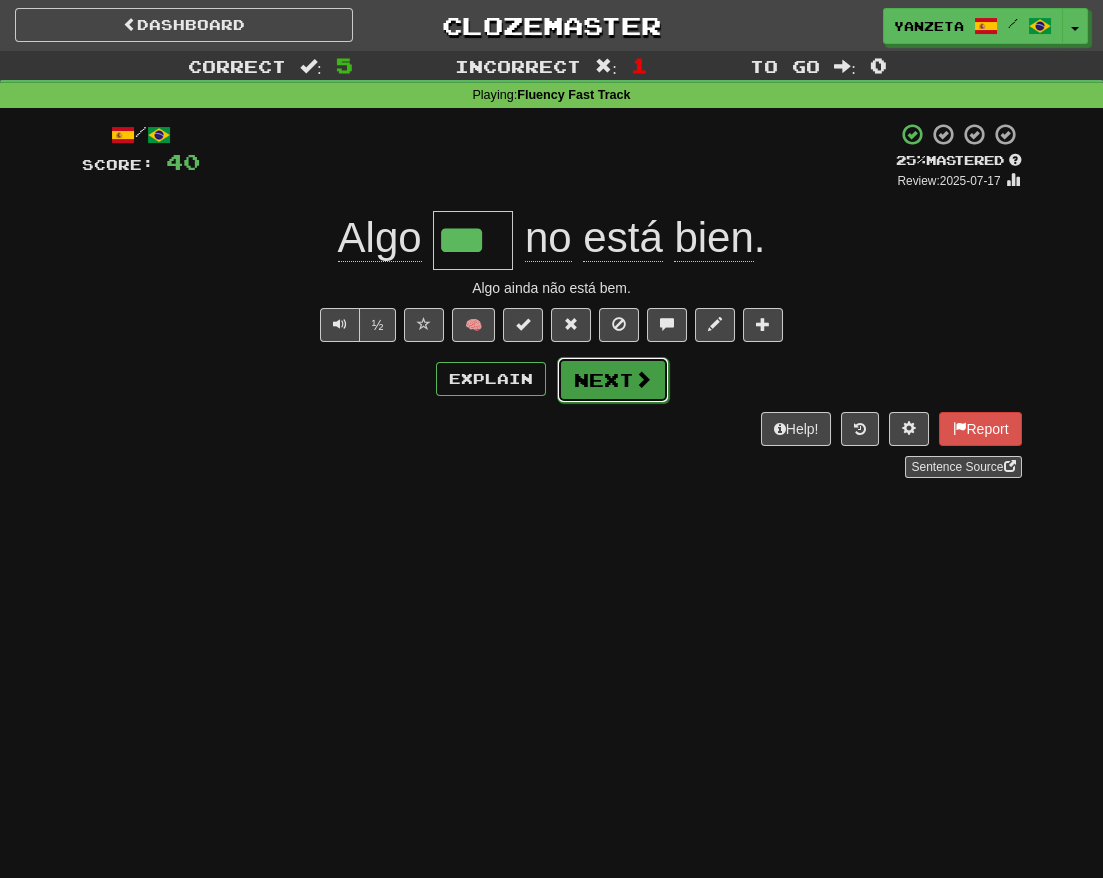 click on "Next" at bounding box center (613, 380) 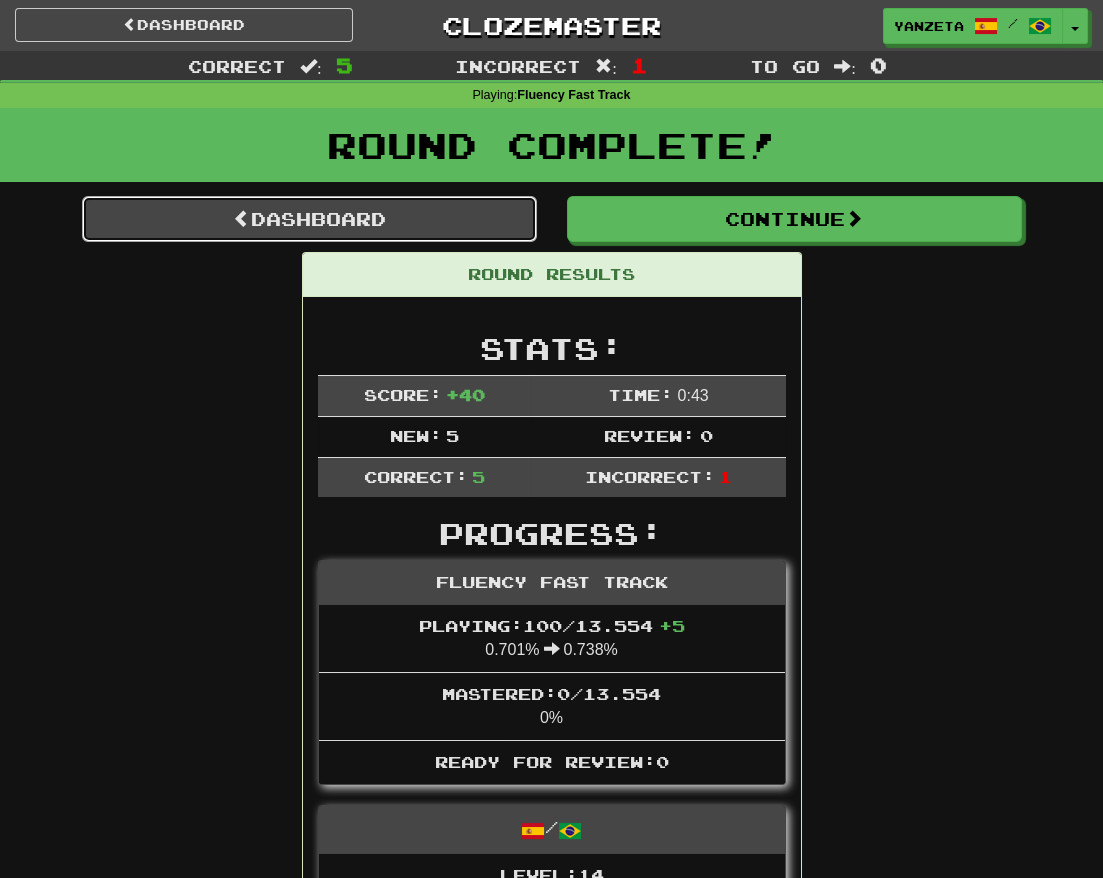 click on "Dashboard" at bounding box center (309, 219) 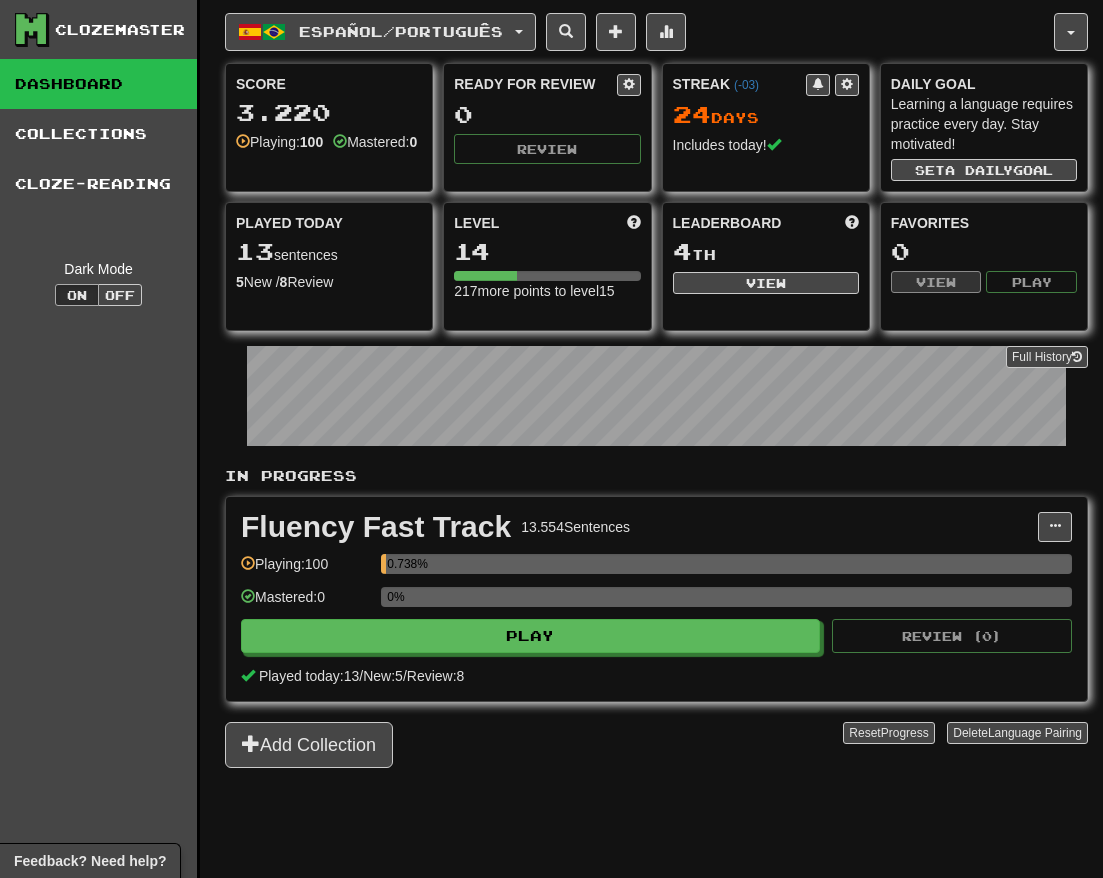 scroll, scrollTop: 0, scrollLeft: 0, axis: both 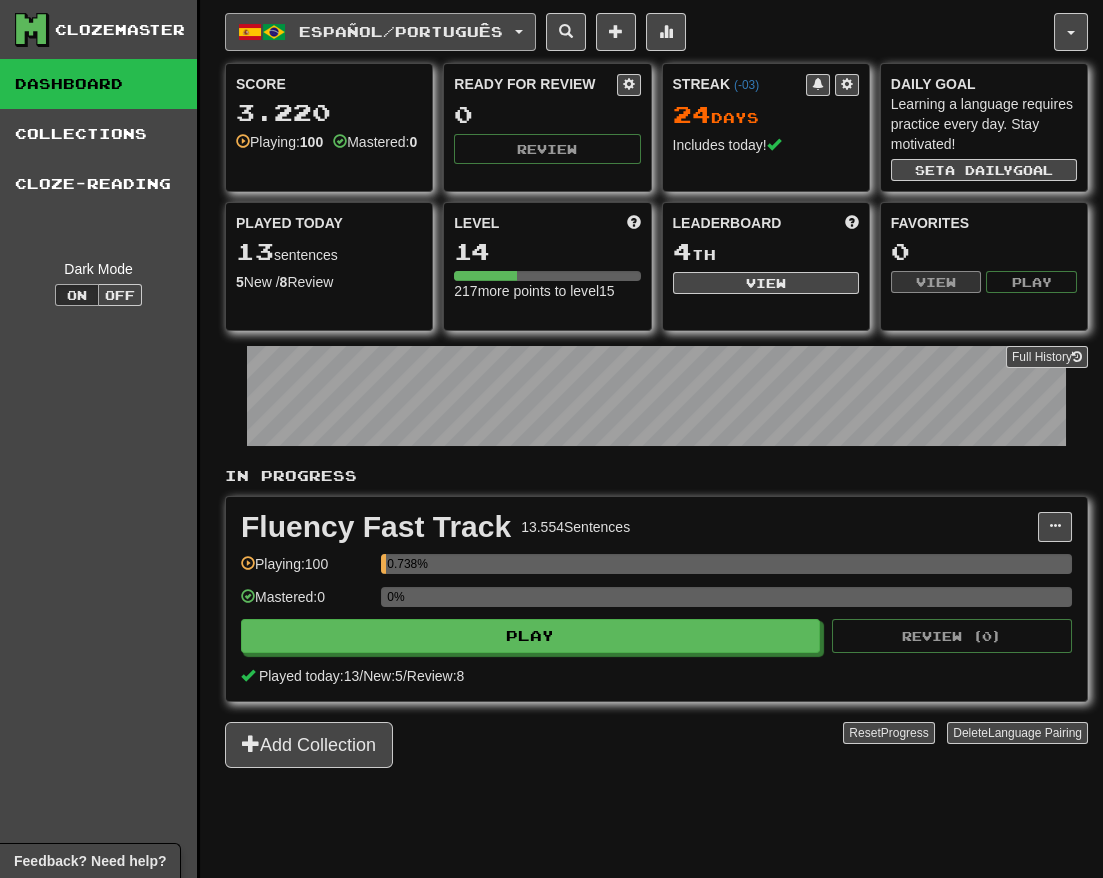 click on "Español  /  Português" at bounding box center [401, 31] 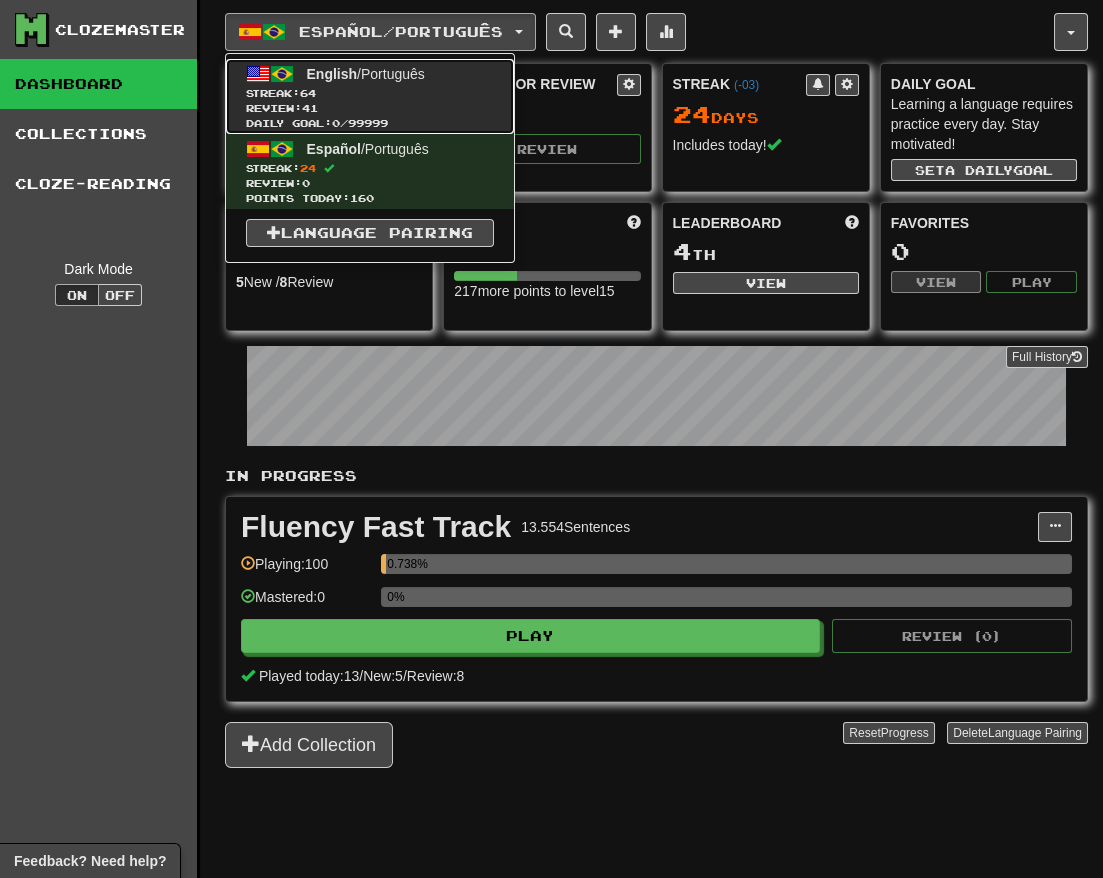 click on "Streak:  64" at bounding box center (370, 93) 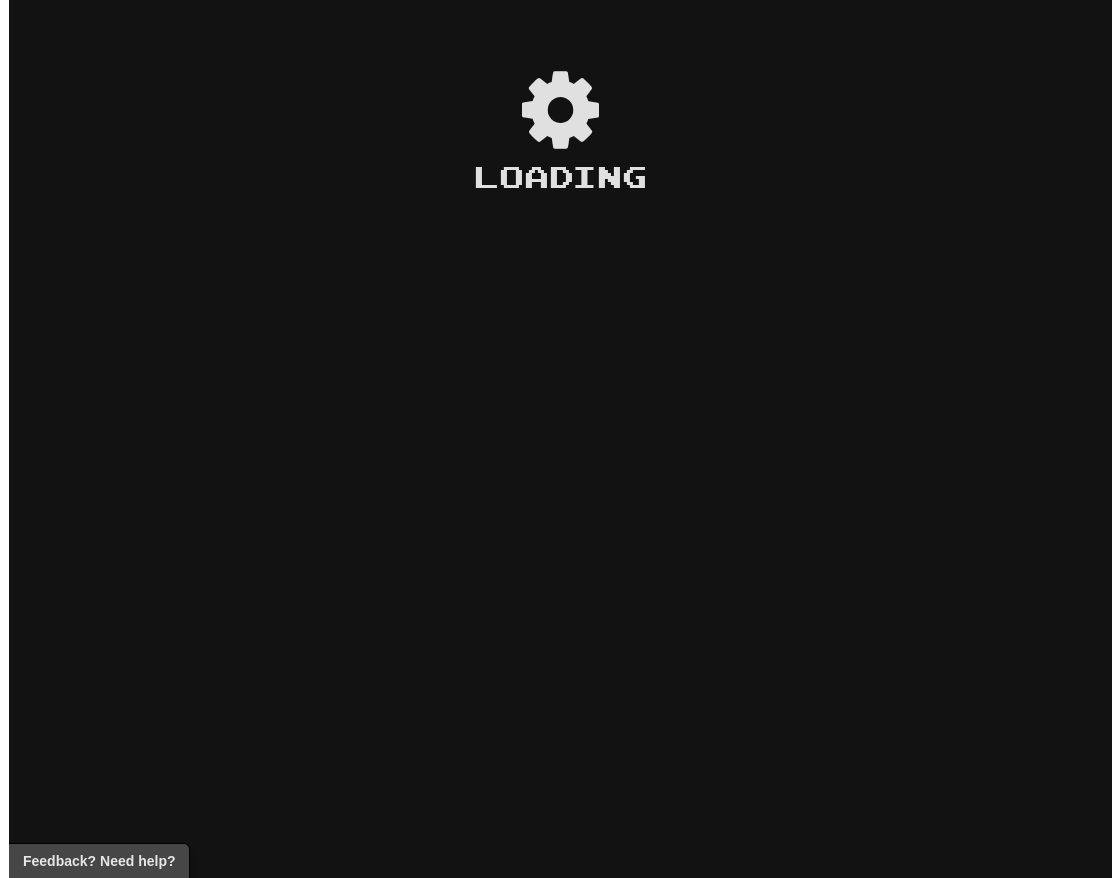 scroll, scrollTop: 0, scrollLeft: 0, axis: both 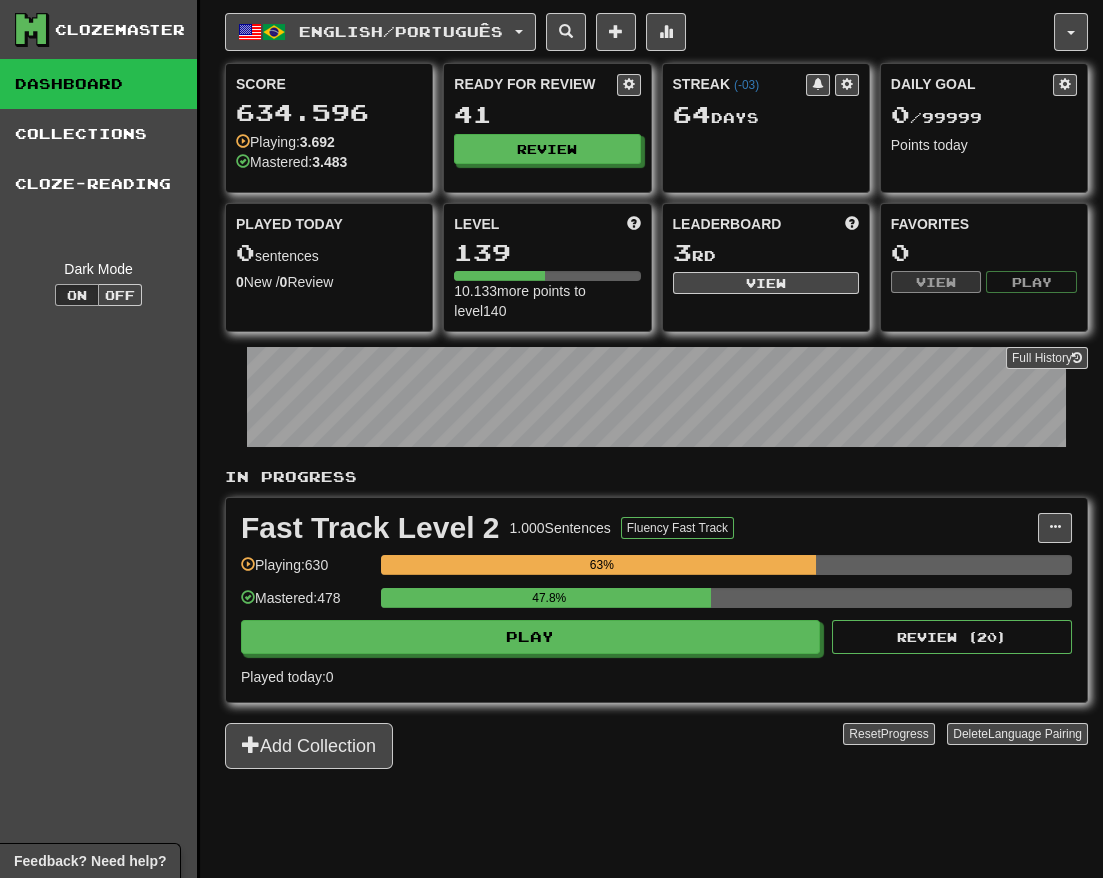 click on "Ready for Review 41   Review" at bounding box center (547, 119) 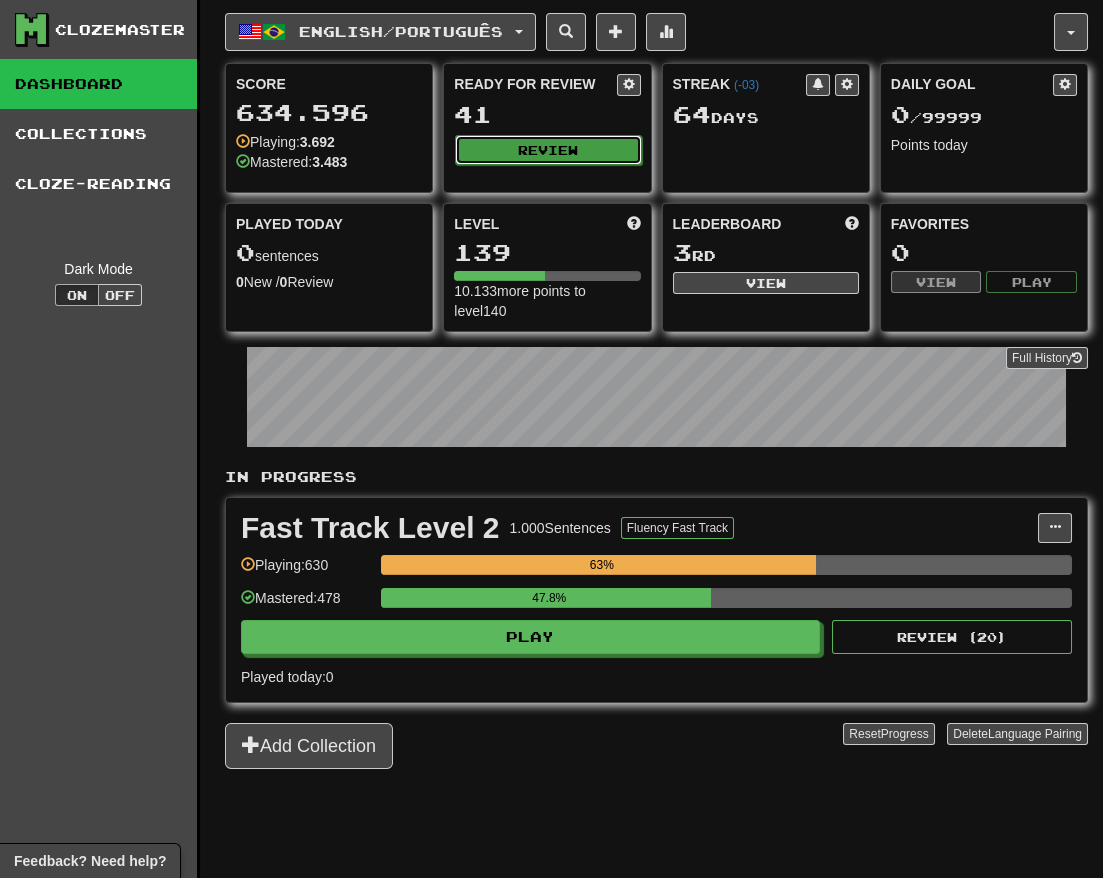 click on "Review" at bounding box center (548, 150) 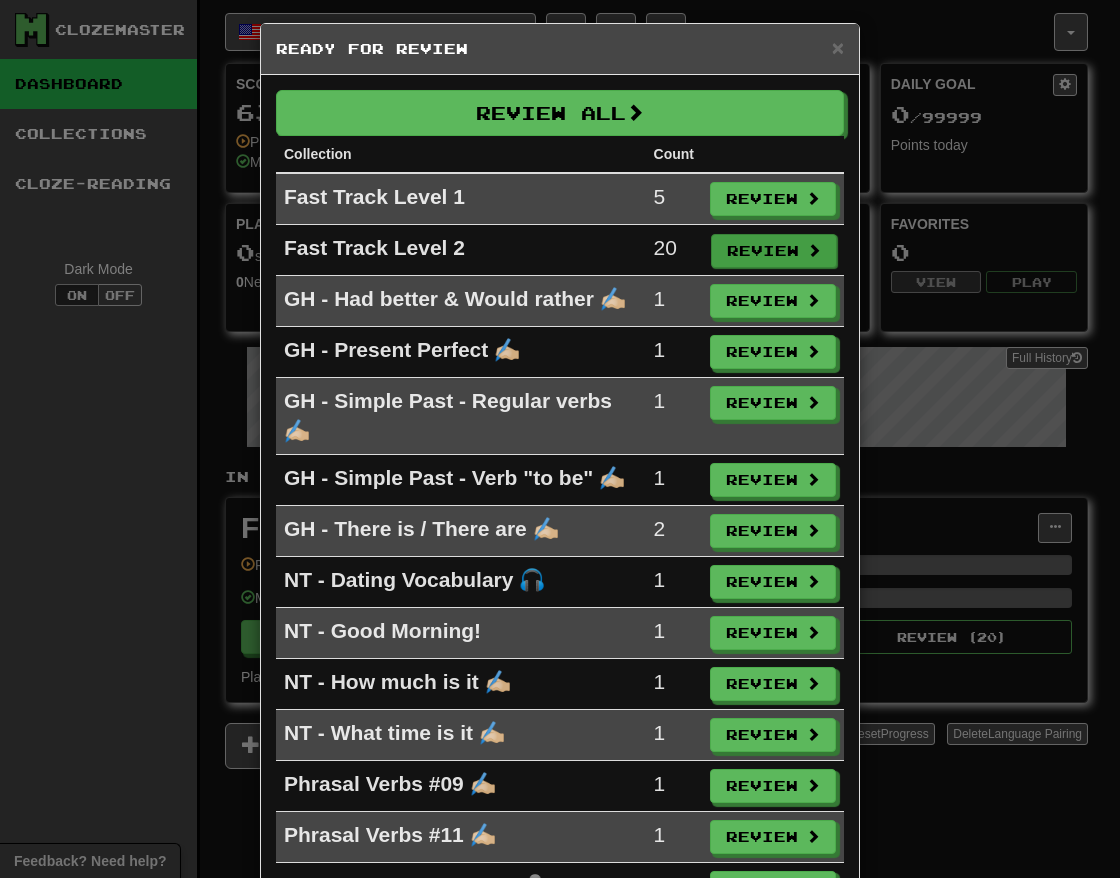 scroll, scrollTop: 0, scrollLeft: 0, axis: both 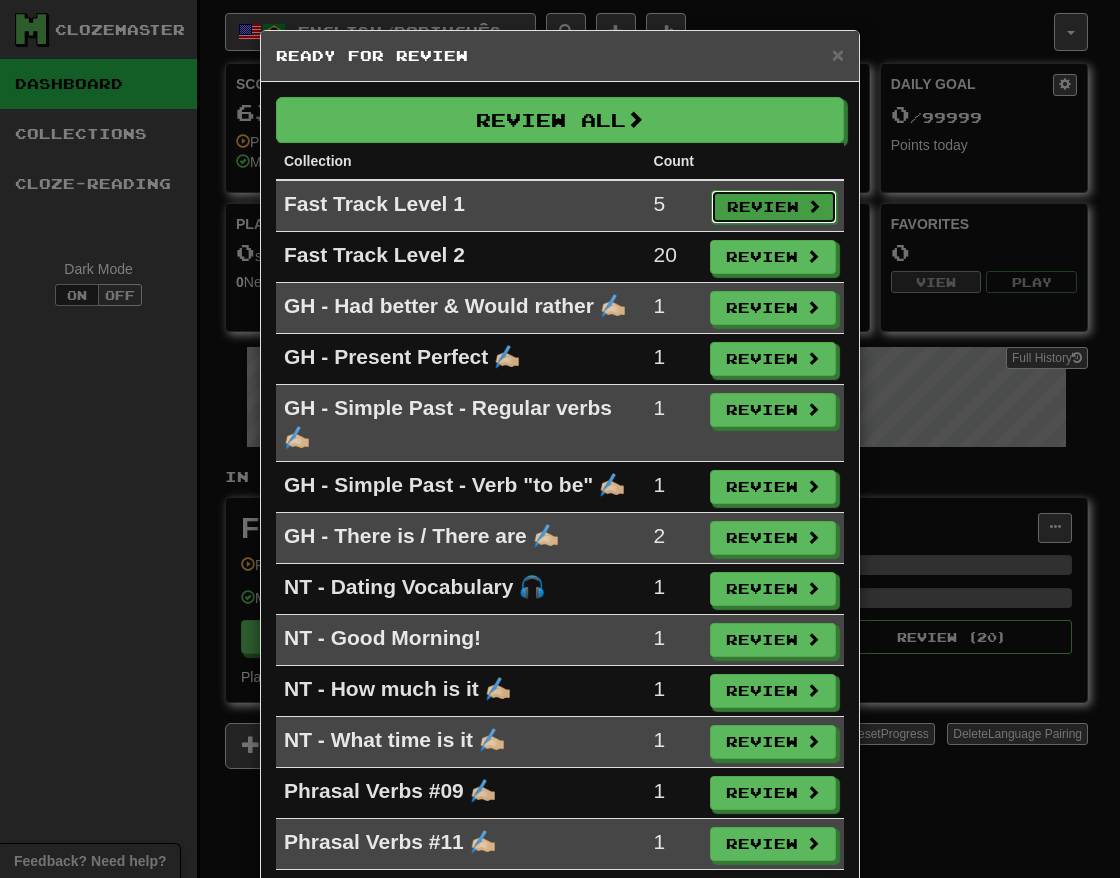 click on "Review" at bounding box center (774, 207) 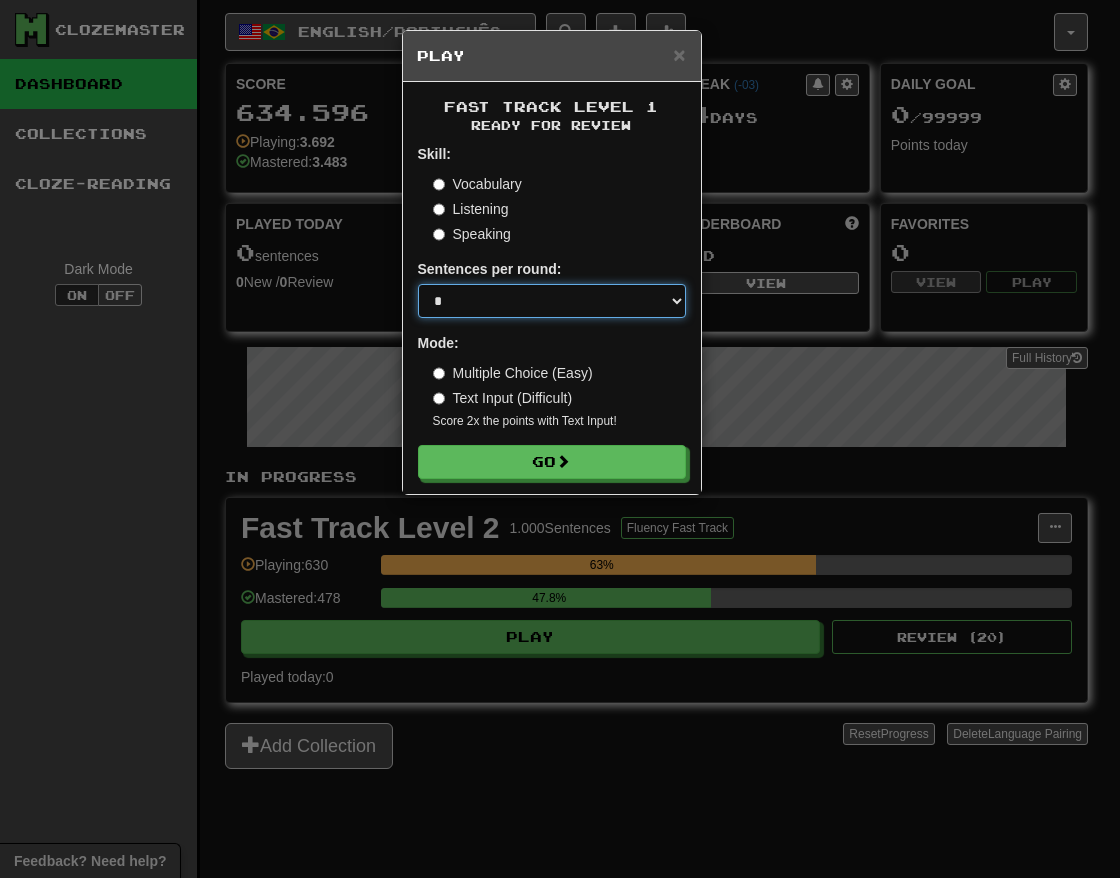 click on "* ** ** ** ** ** *** ********" at bounding box center (552, 301) 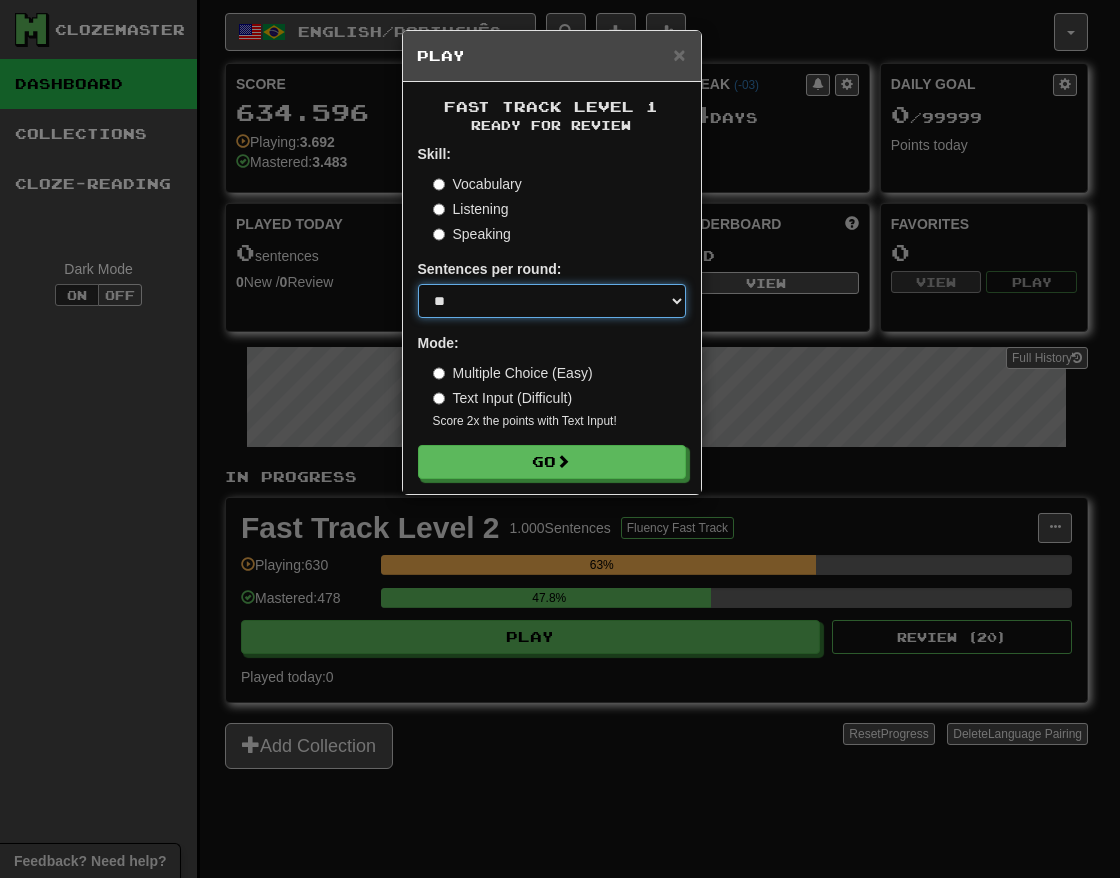 click on "* ** ** ** ** ** *** ********" at bounding box center [552, 301] 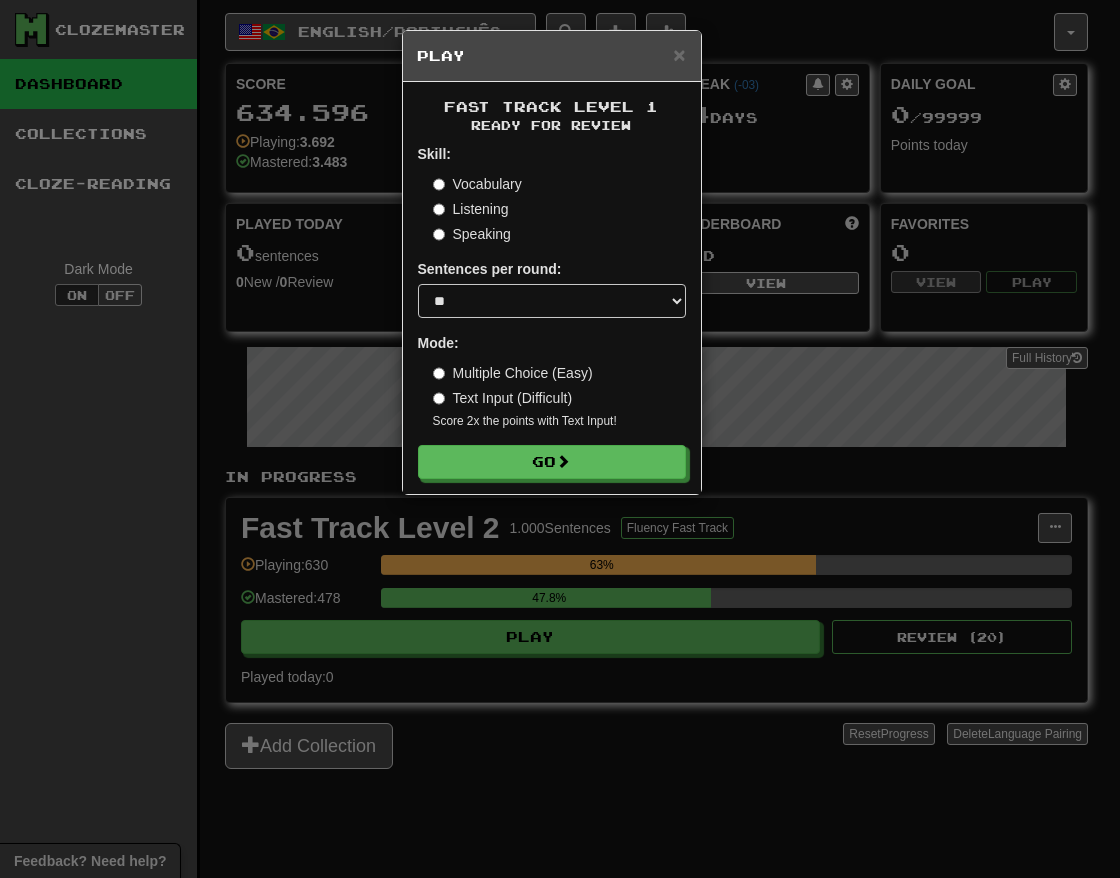 click on "Skill: Vocabulary Listening Speaking Sentences per round: * ** ** ** ** ** *** ******** Mode: Multiple Choice (Easy) Text Input (Difficult) Score 2x the points with Text Input ! Go" at bounding box center [552, 311] 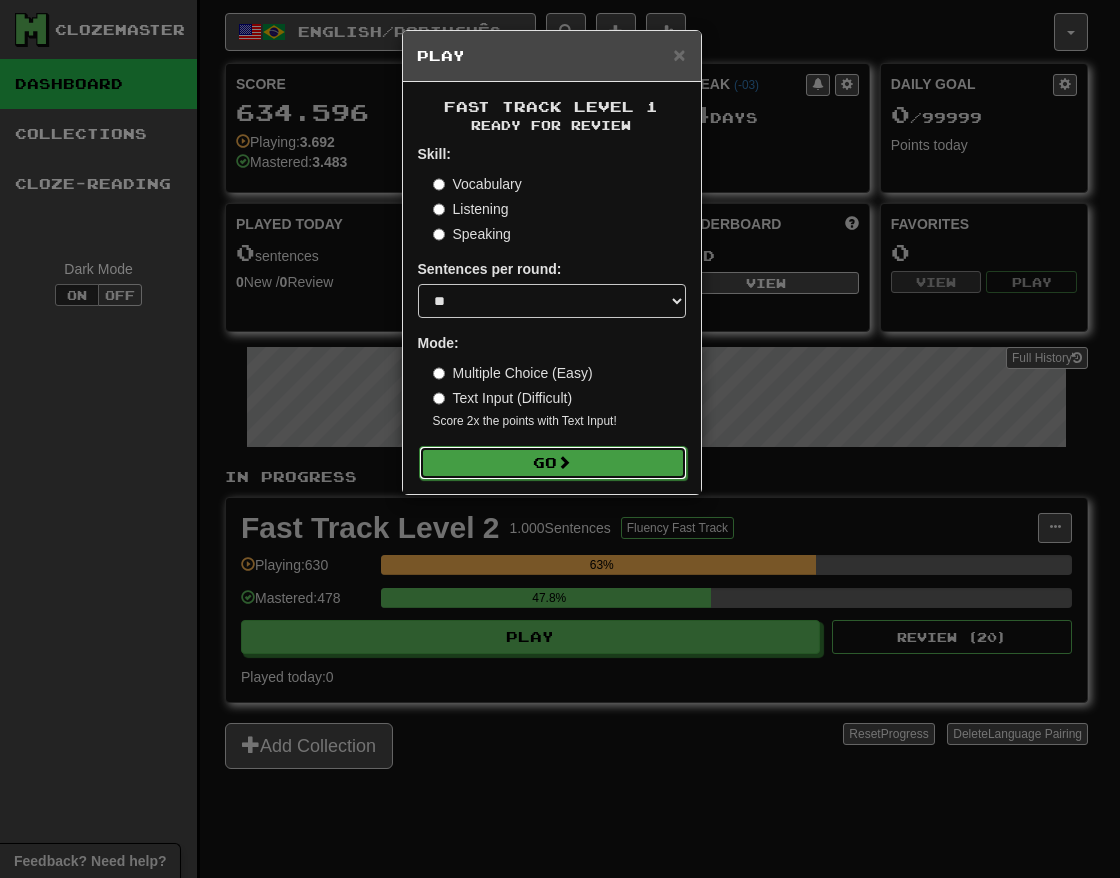 click on "Go" at bounding box center (553, 463) 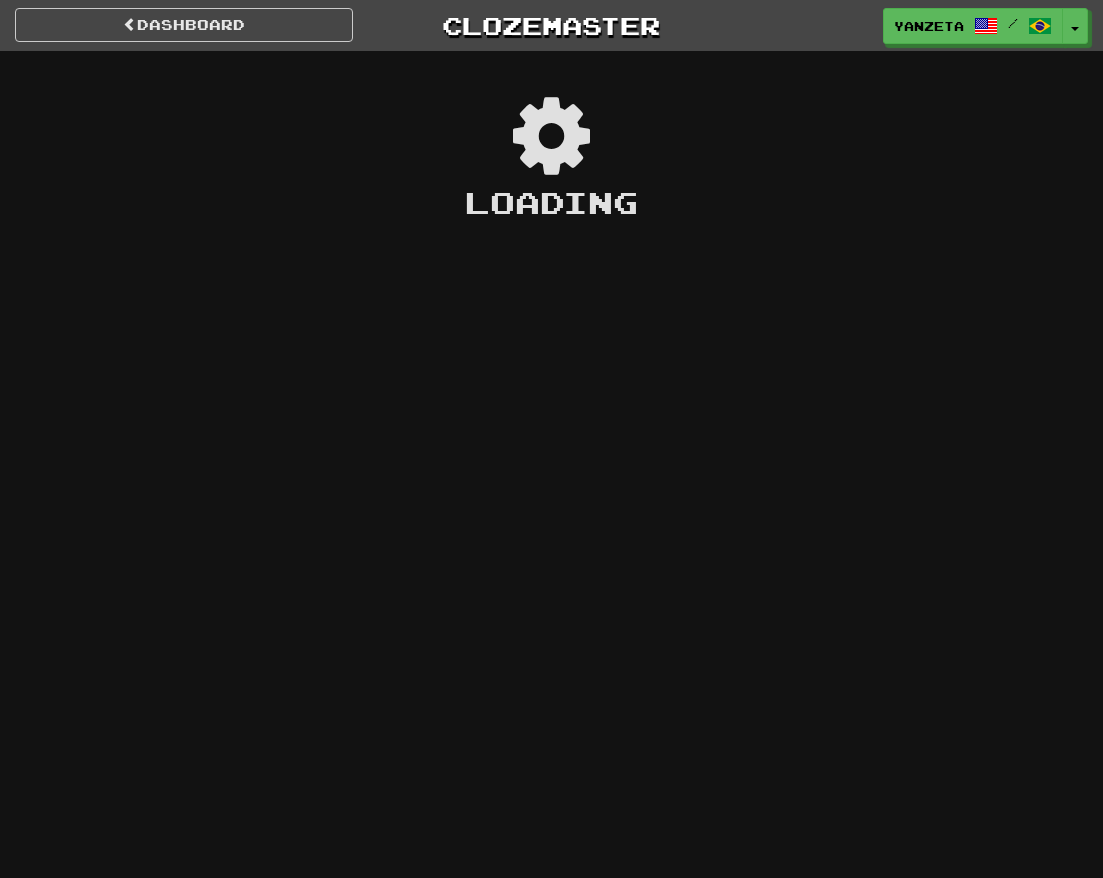 scroll, scrollTop: 0, scrollLeft: 0, axis: both 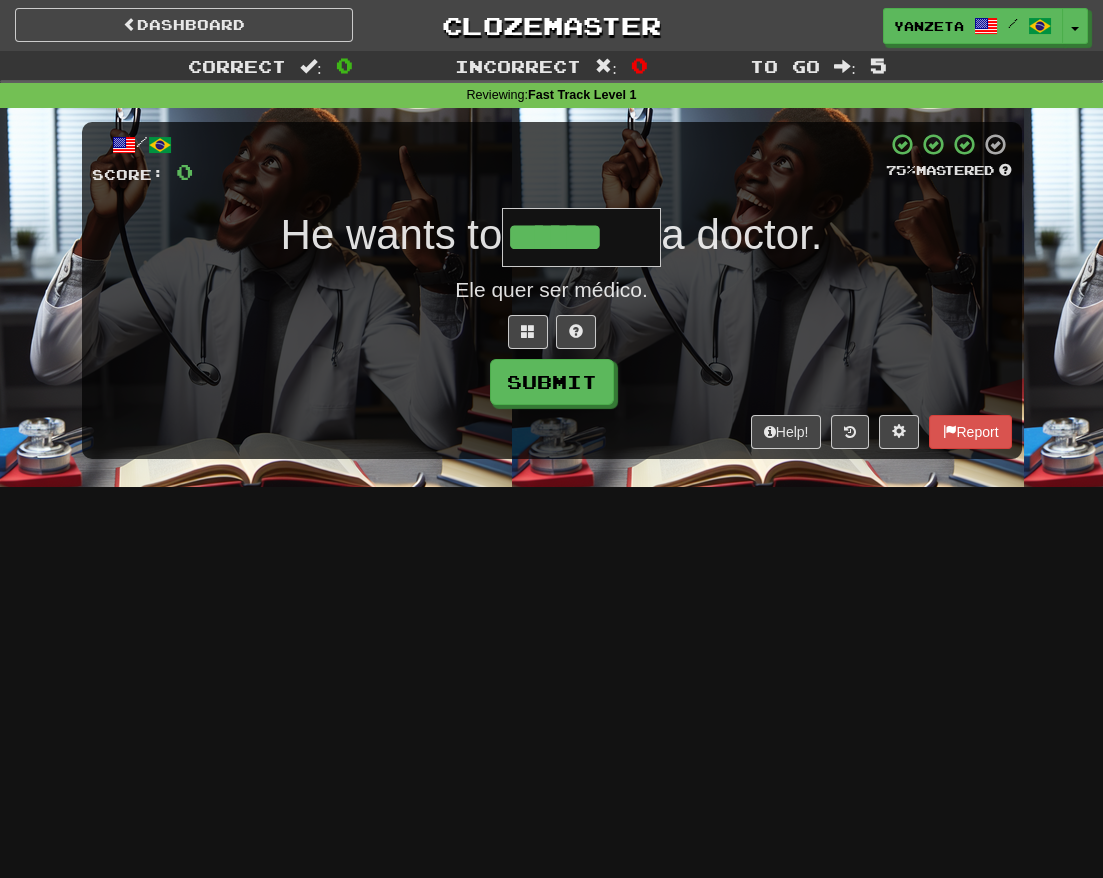 type on "******" 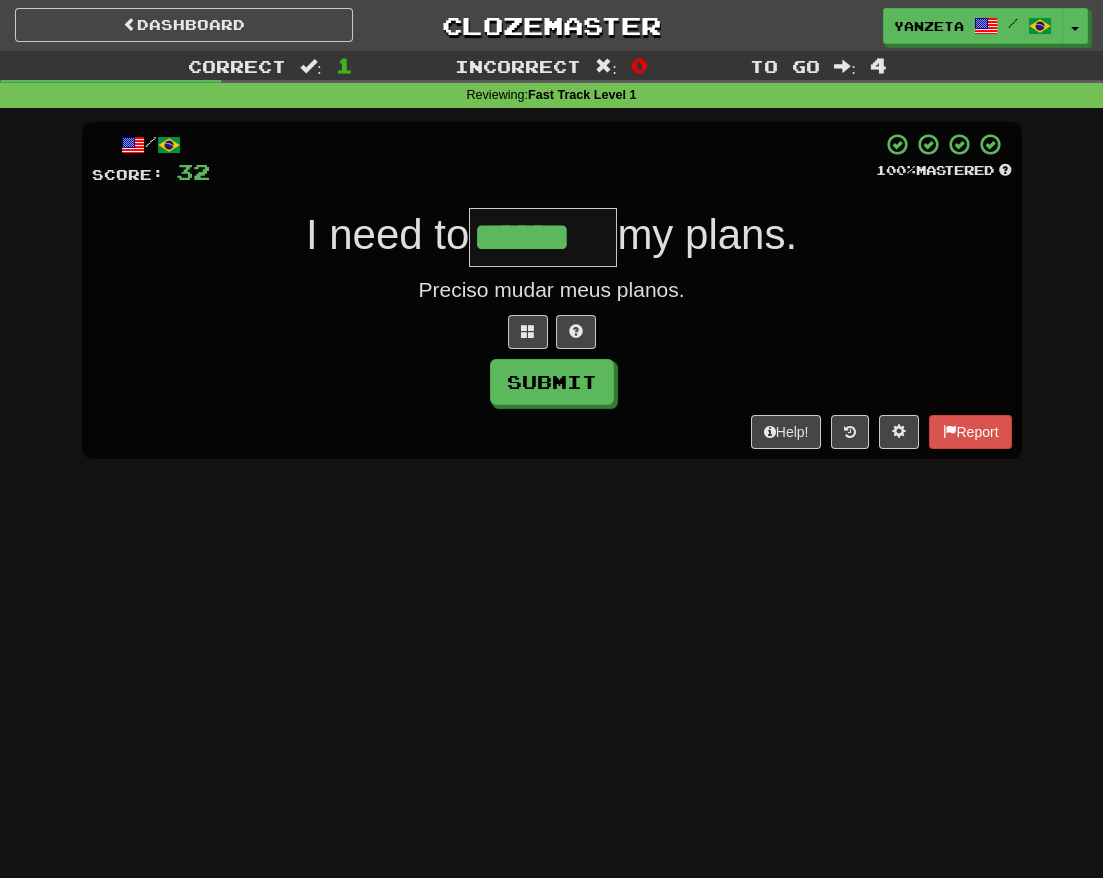 type on "******" 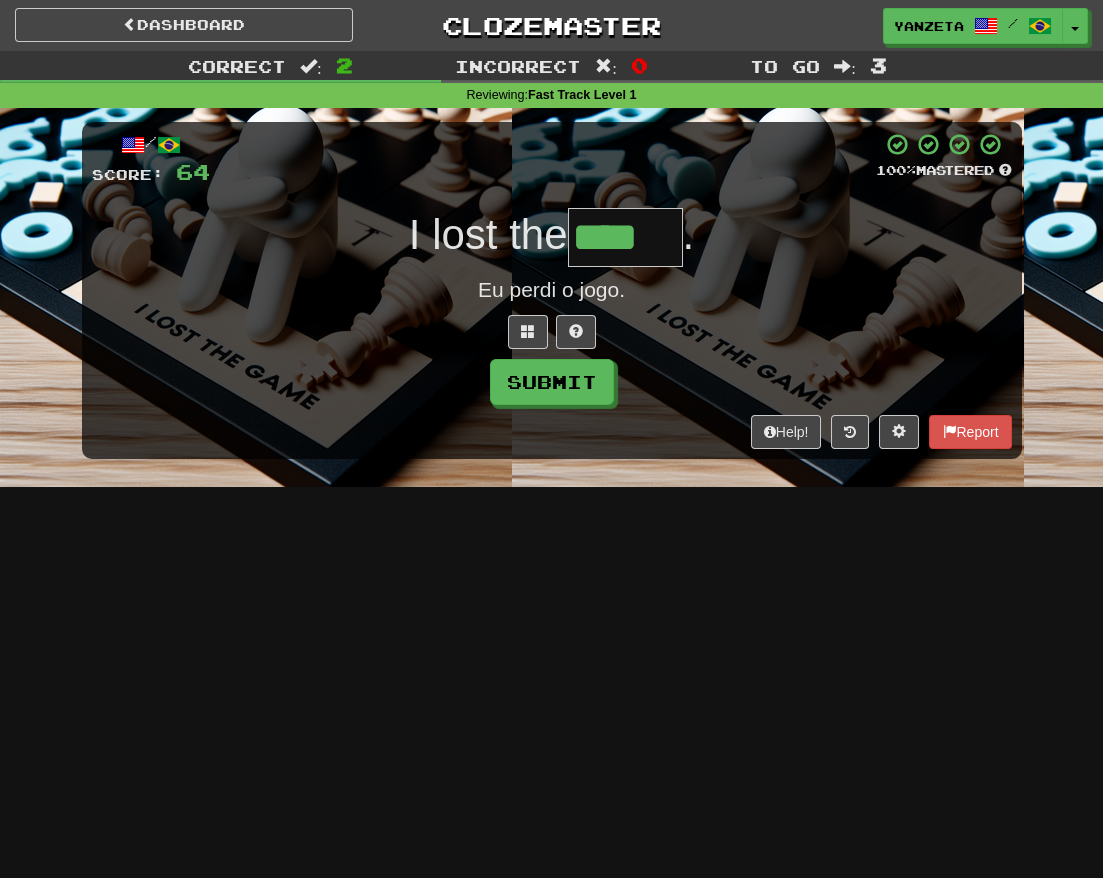 type on "****" 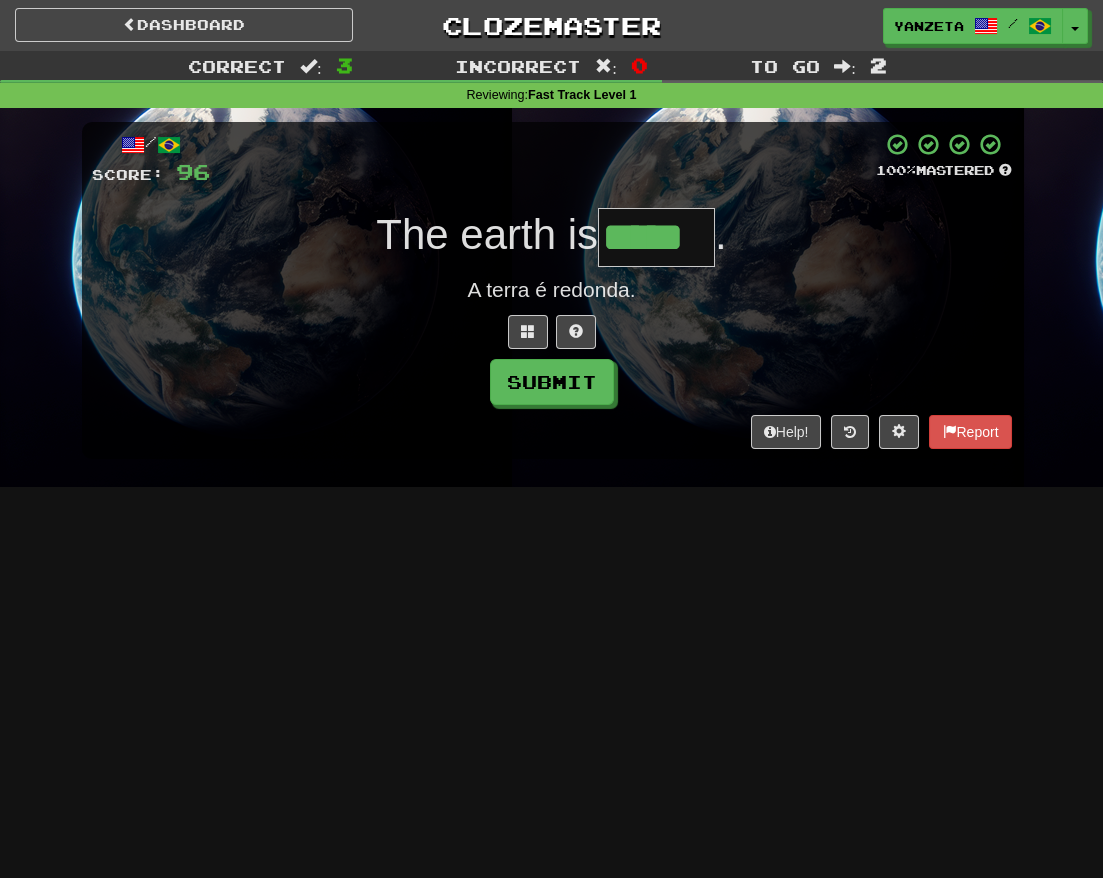 type on "*****" 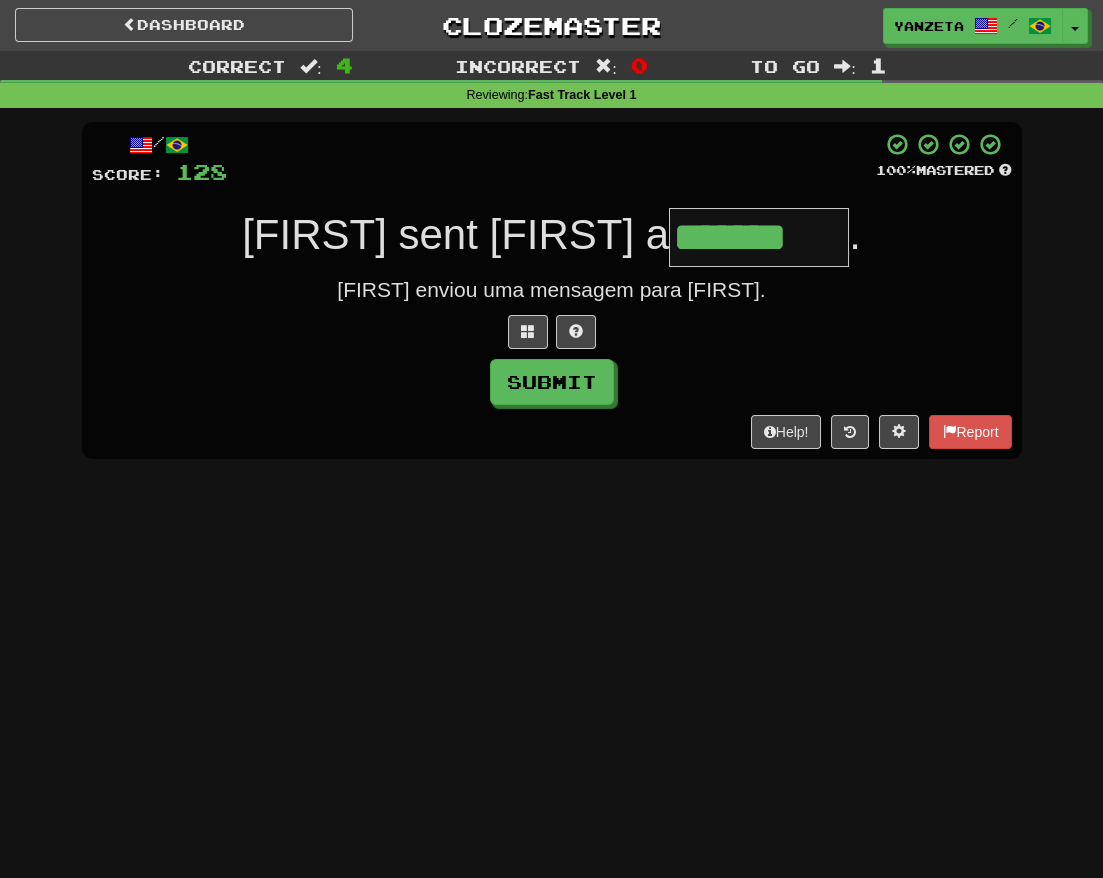 type on "*******" 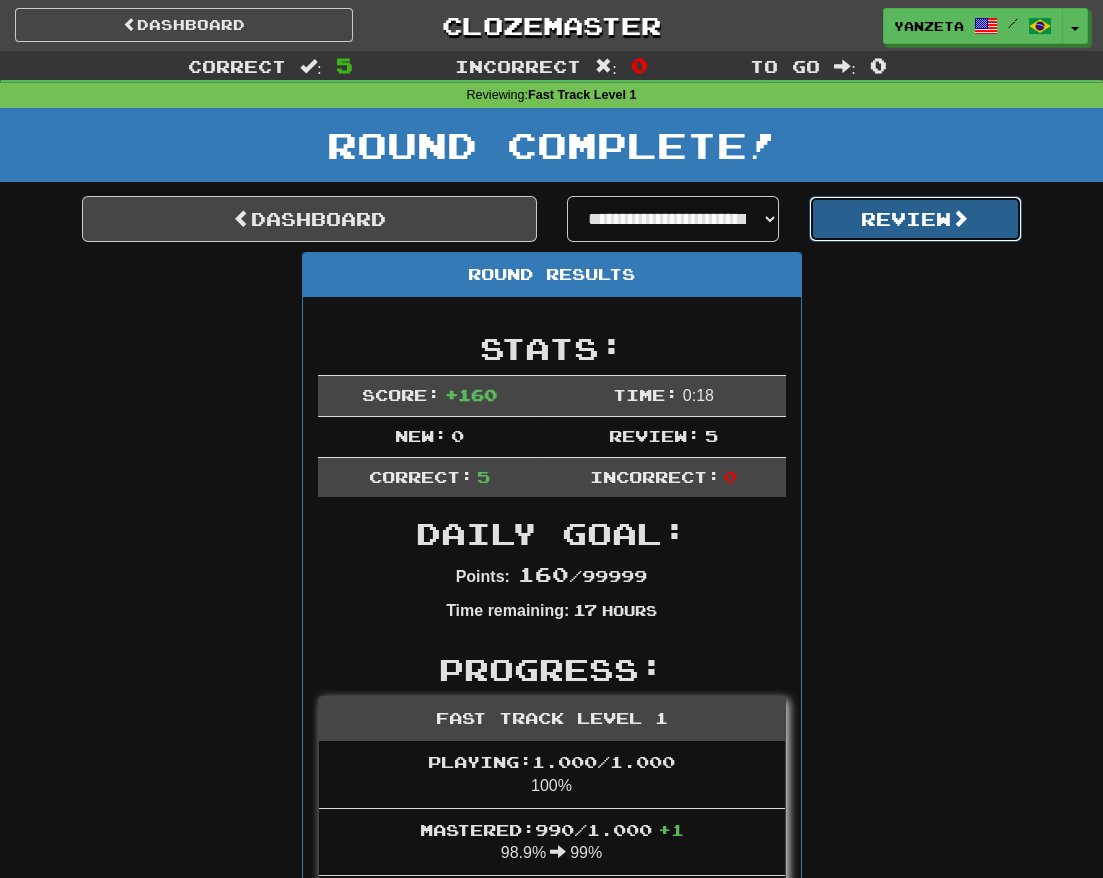 click on "Review" at bounding box center (915, 219) 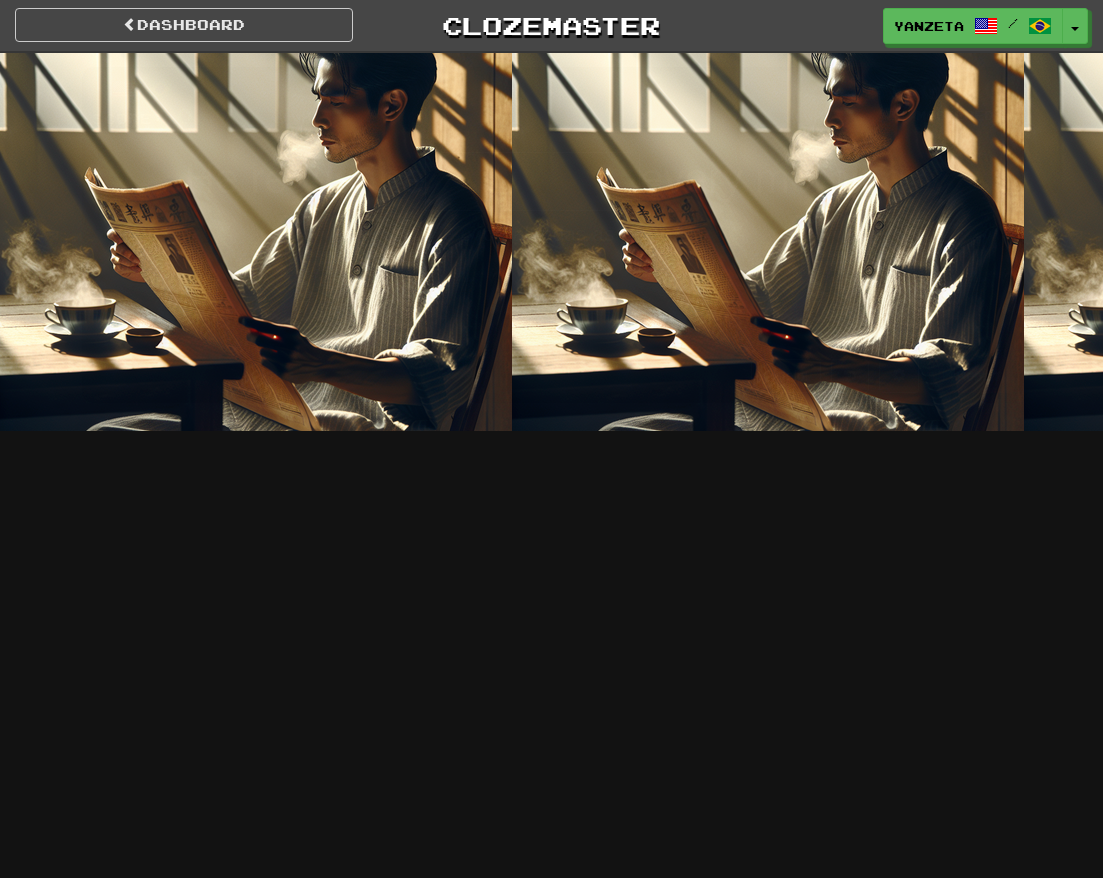 scroll, scrollTop: 0, scrollLeft: 0, axis: both 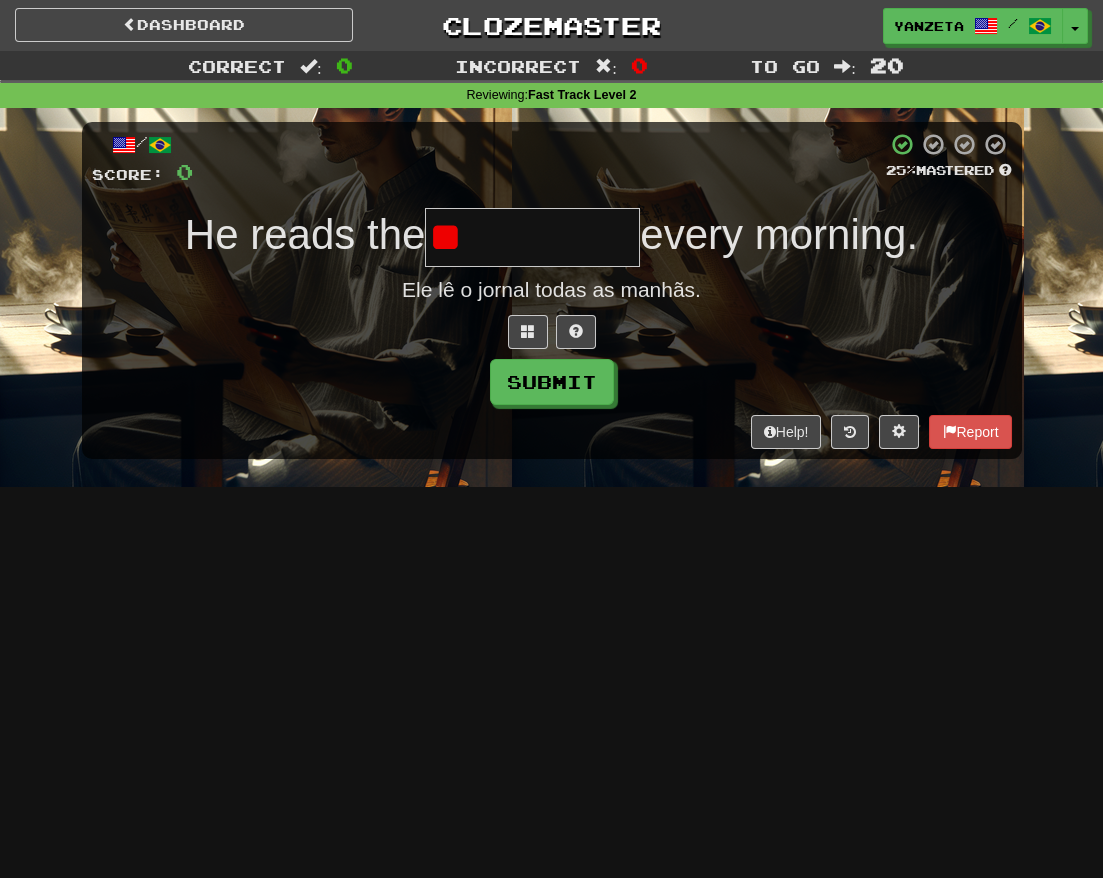 type on "*" 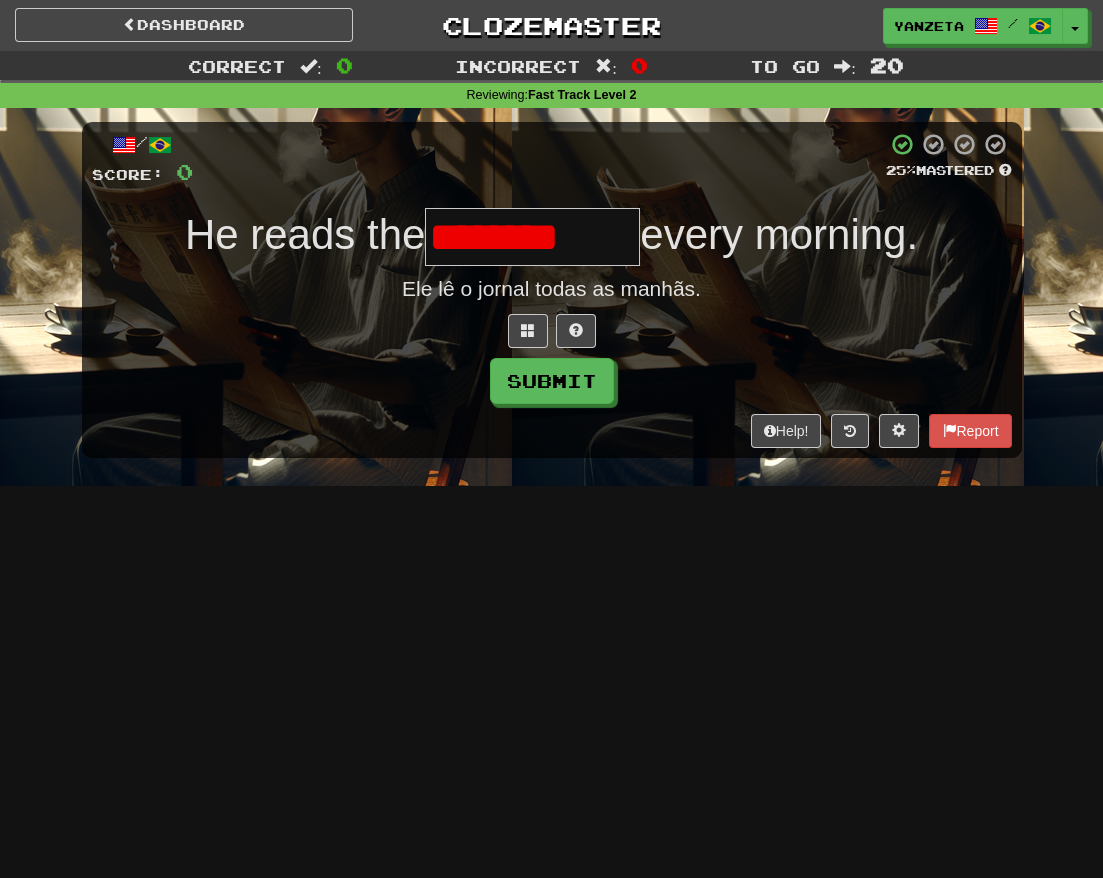 scroll, scrollTop: 0, scrollLeft: 0, axis: both 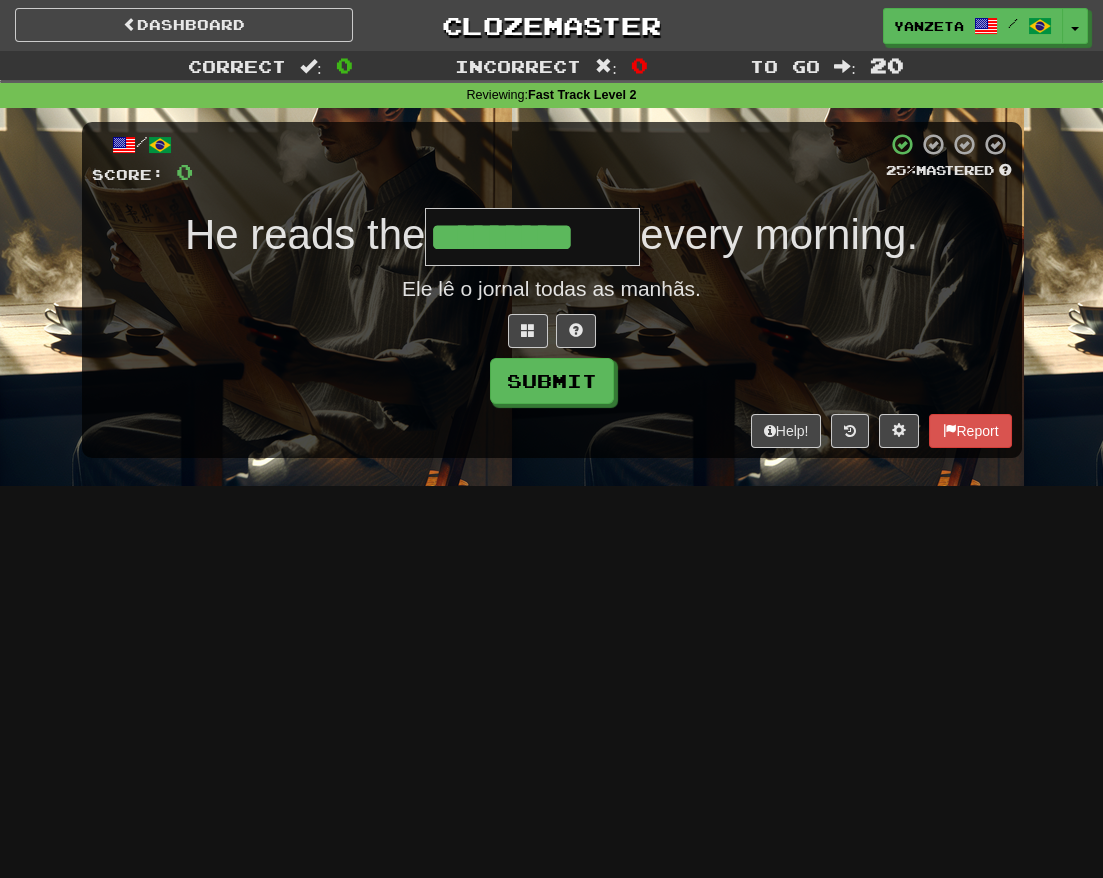 type on "*********" 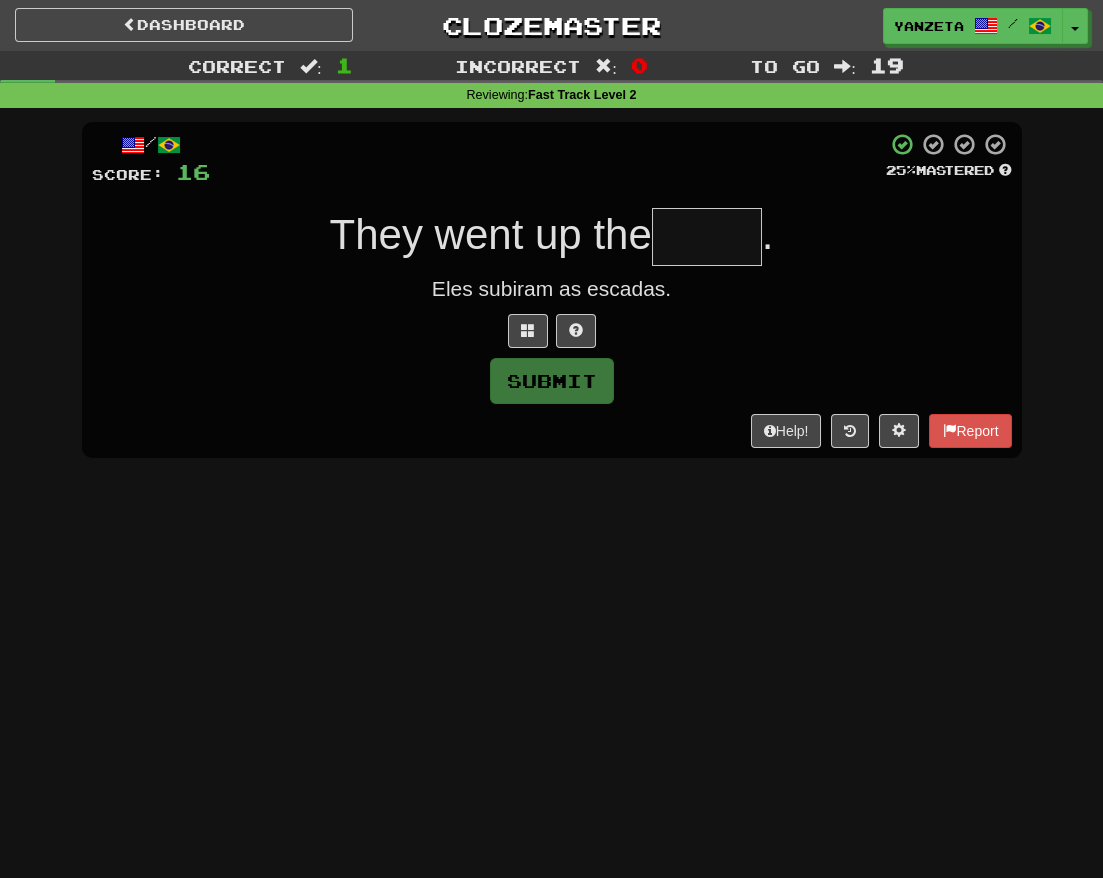 type on "*" 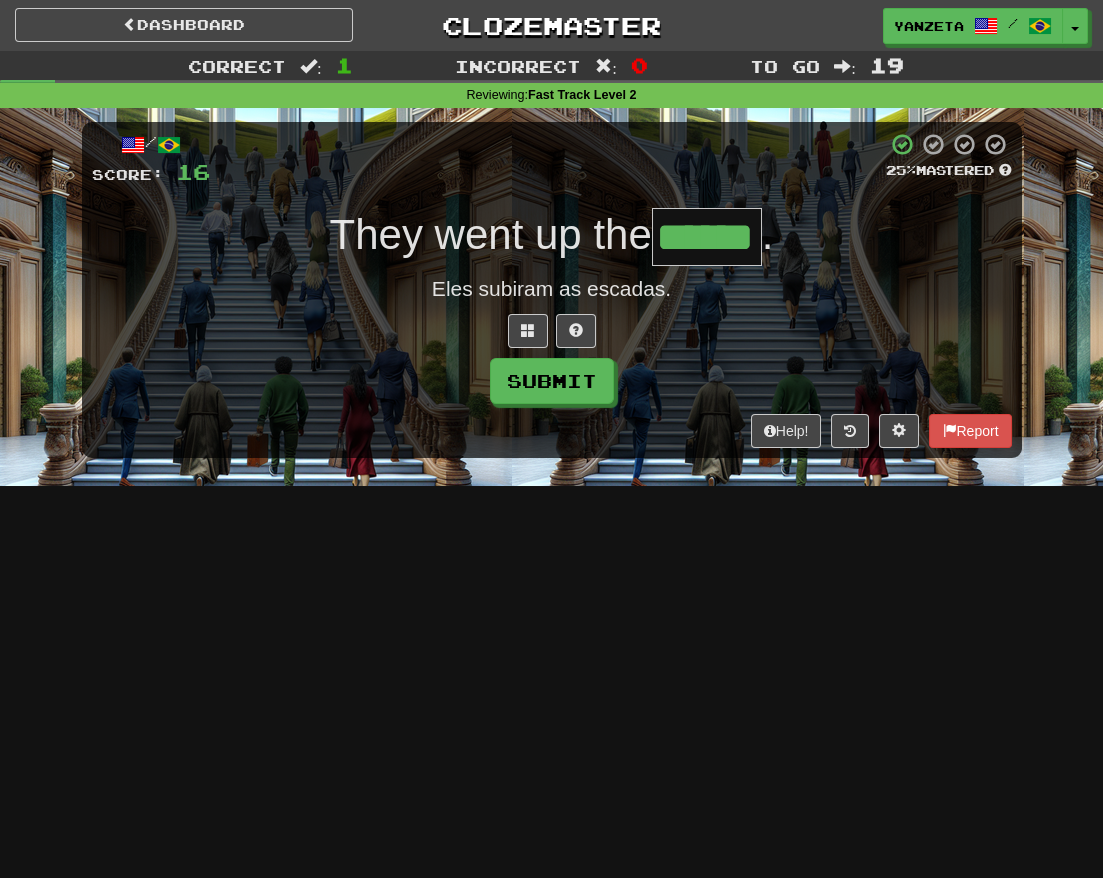 type on "******" 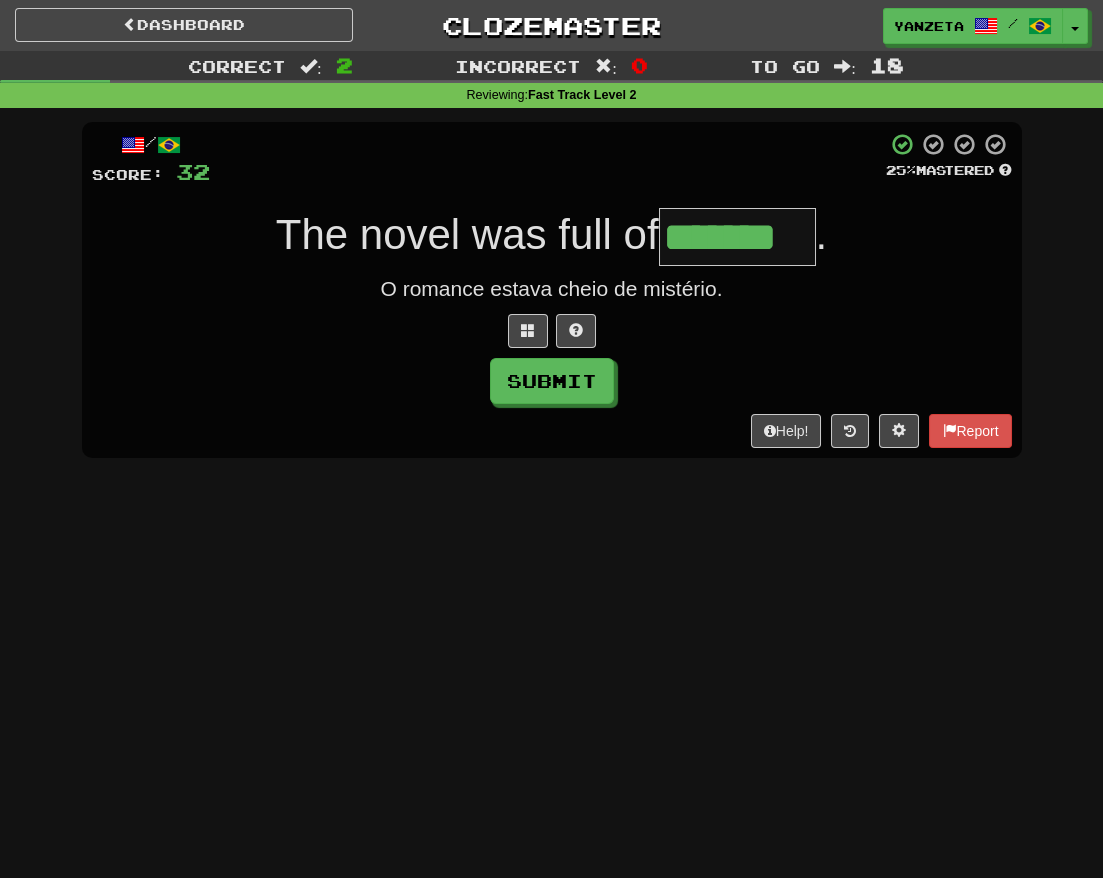type on "*******" 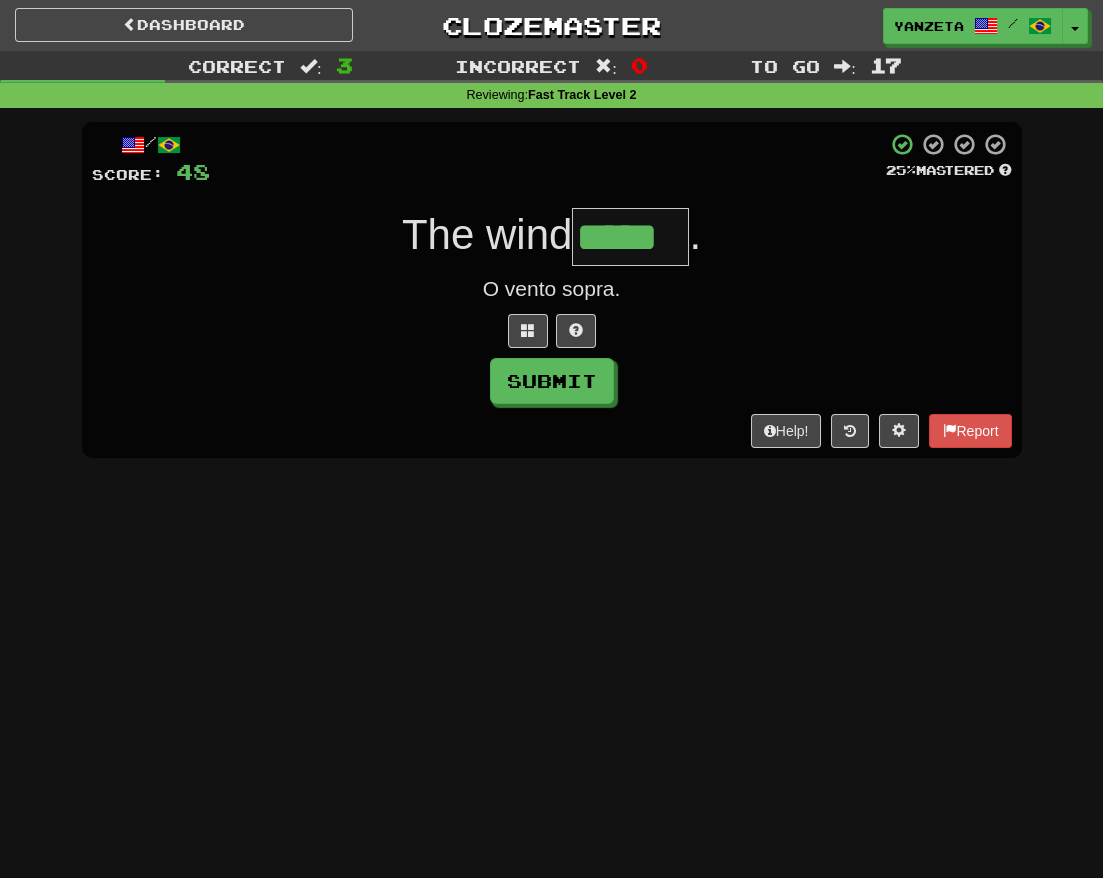 type on "*****" 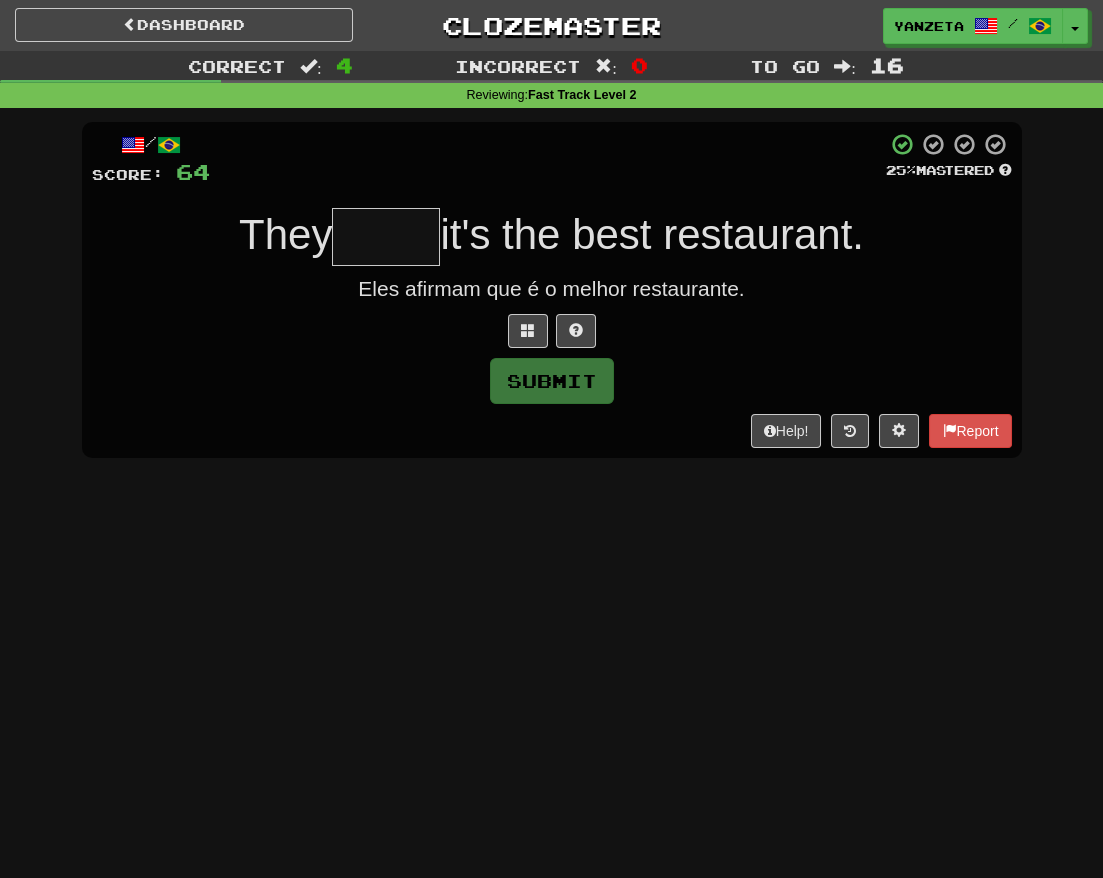 type on "*" 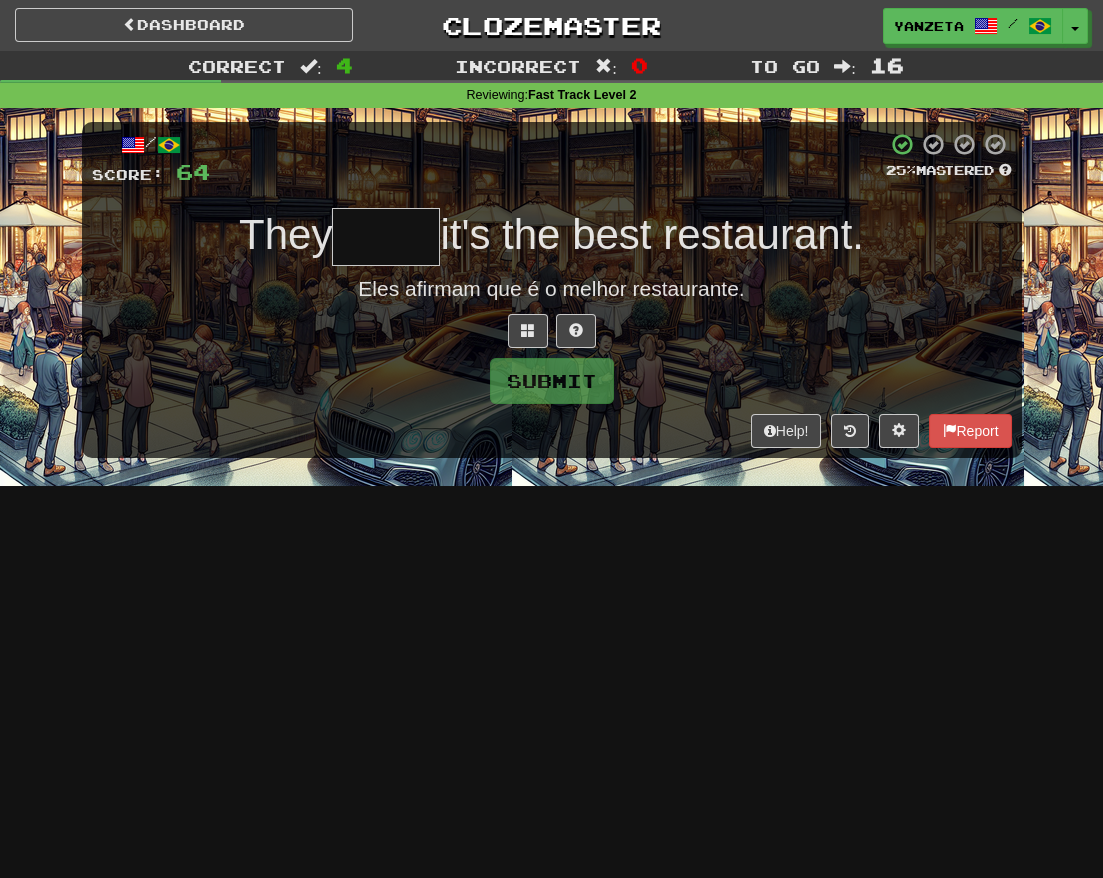 type on "*" 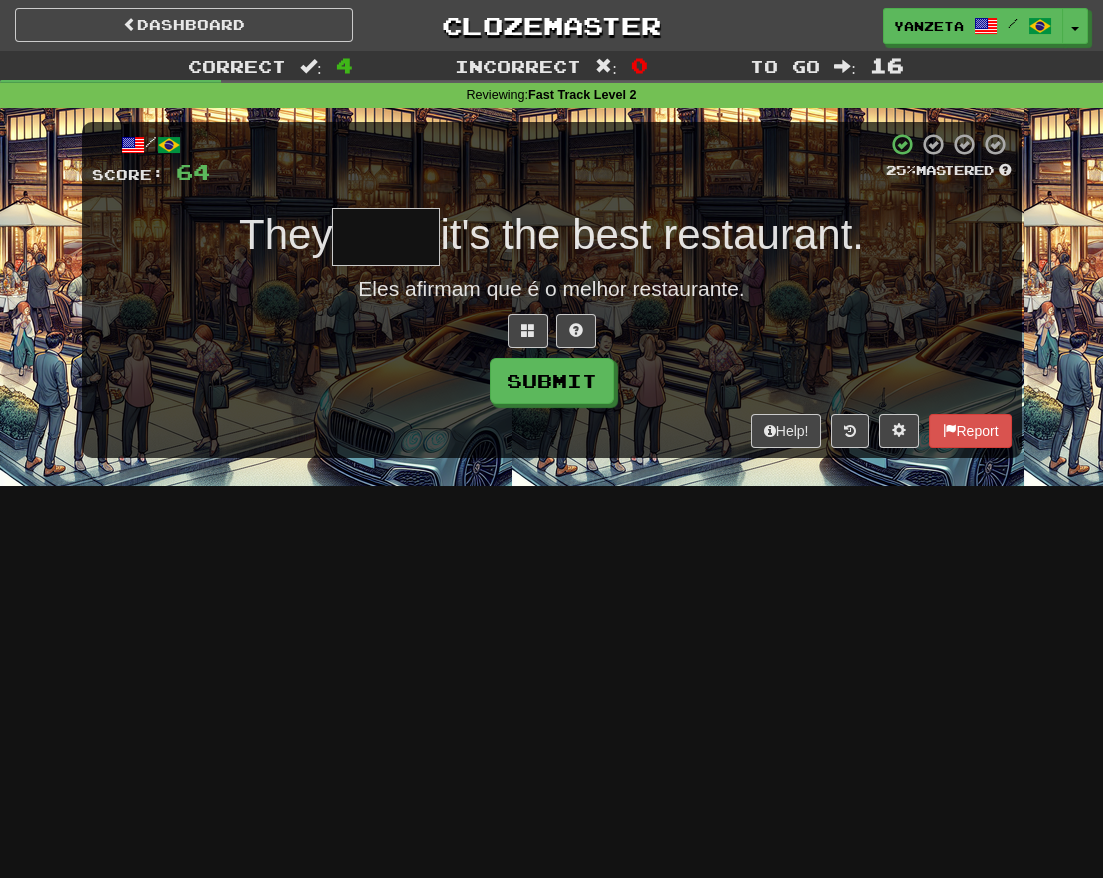 type on "*" 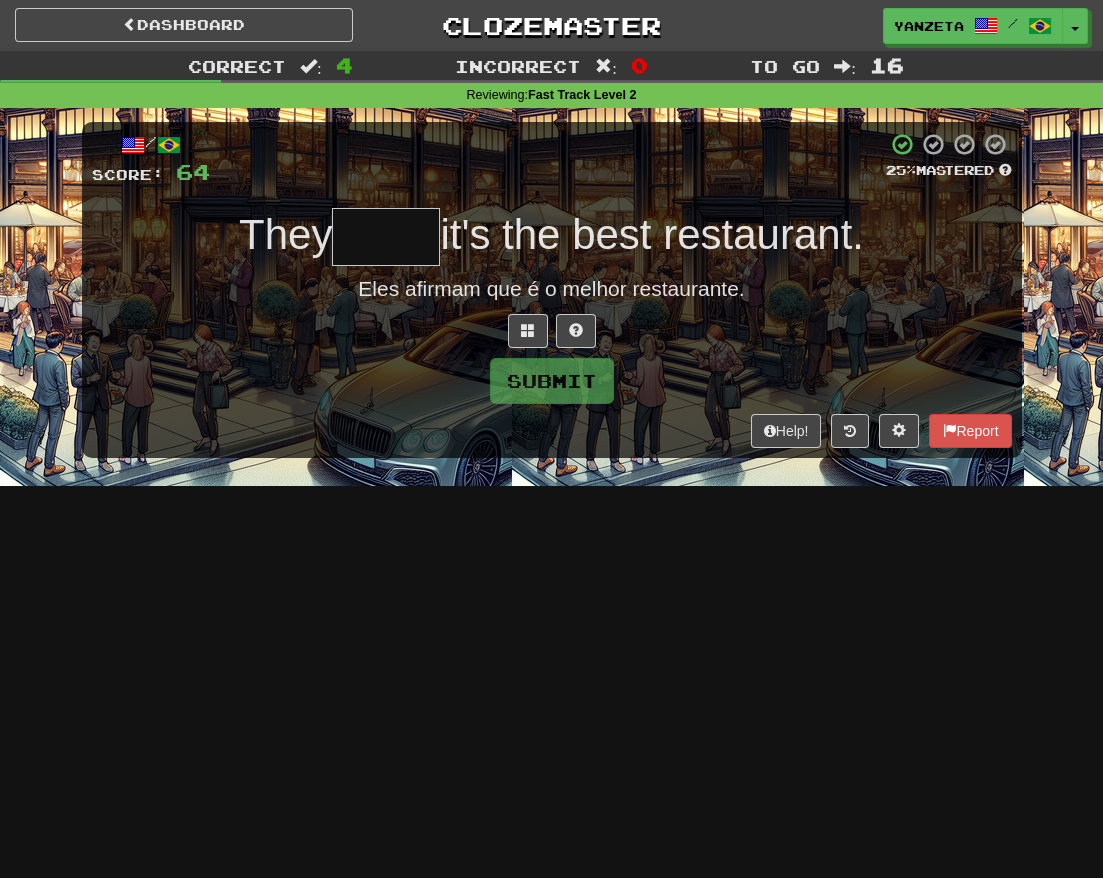 type on "*" 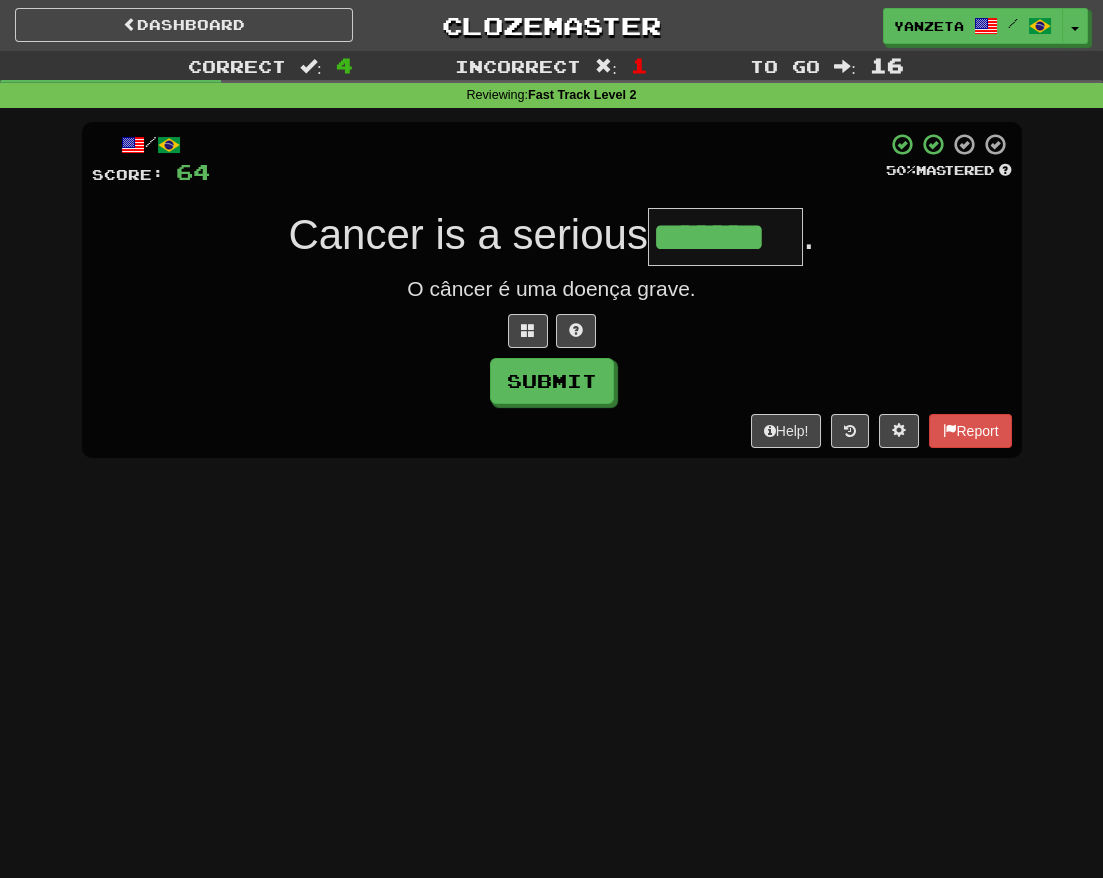 type on "*******" 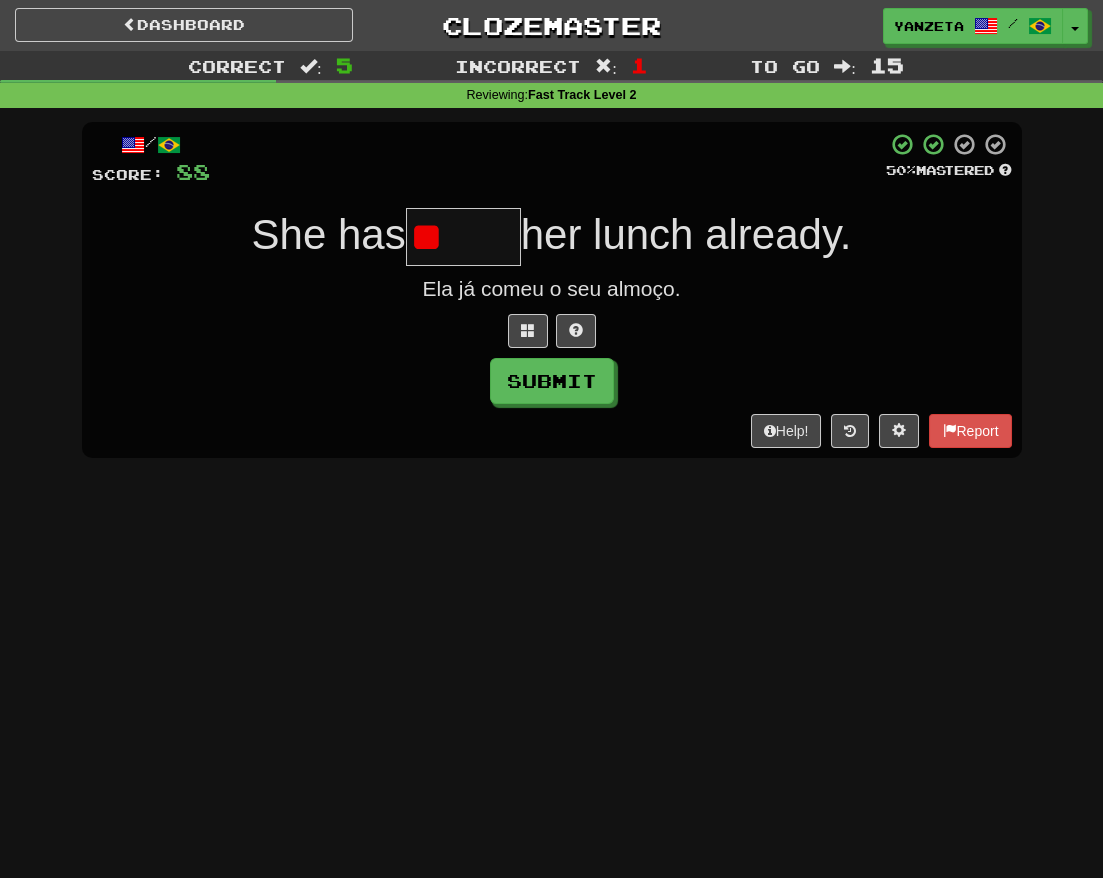 type on "*" 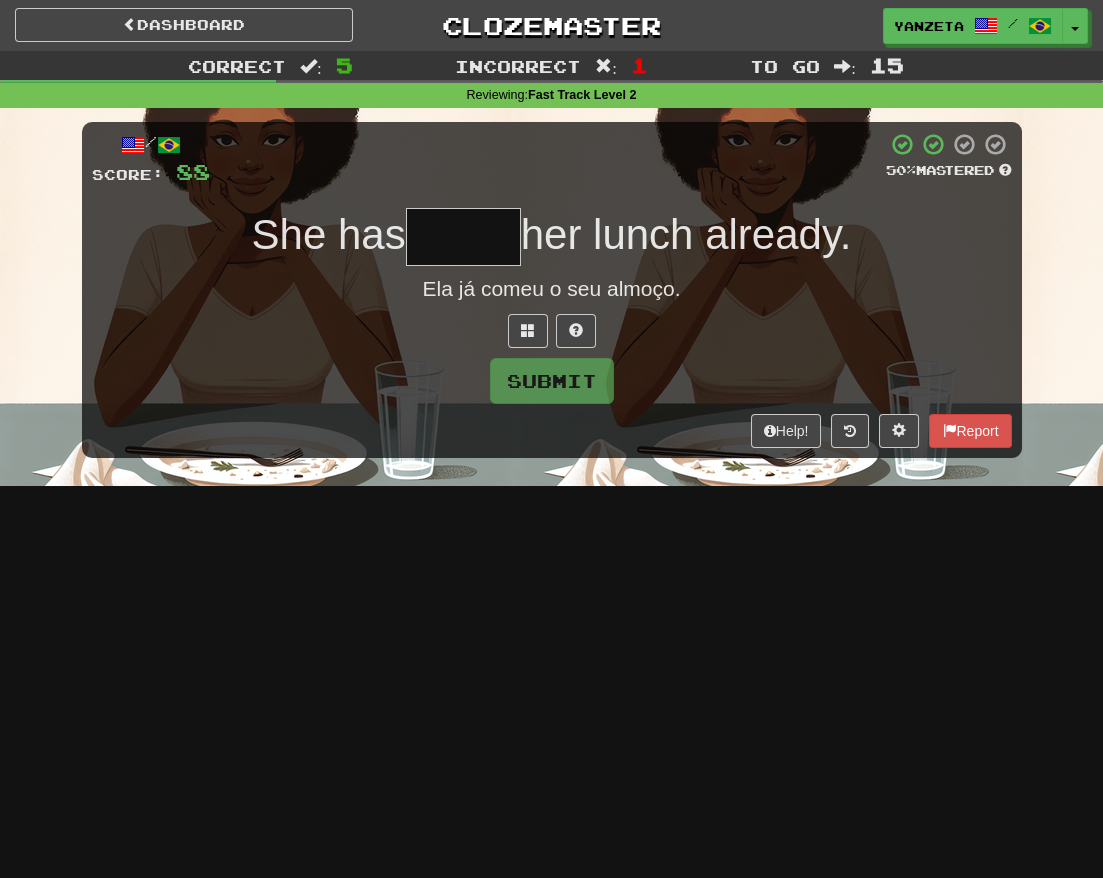 type on "*" 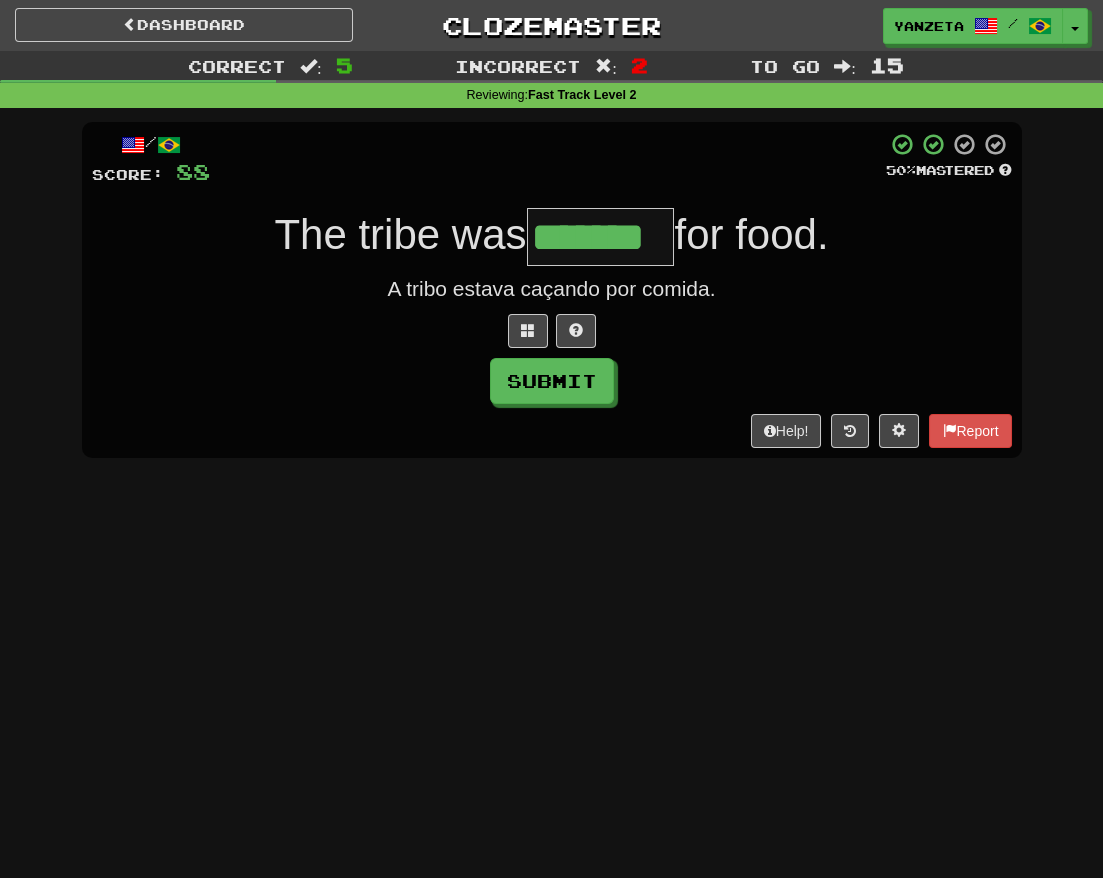 type on "*******" 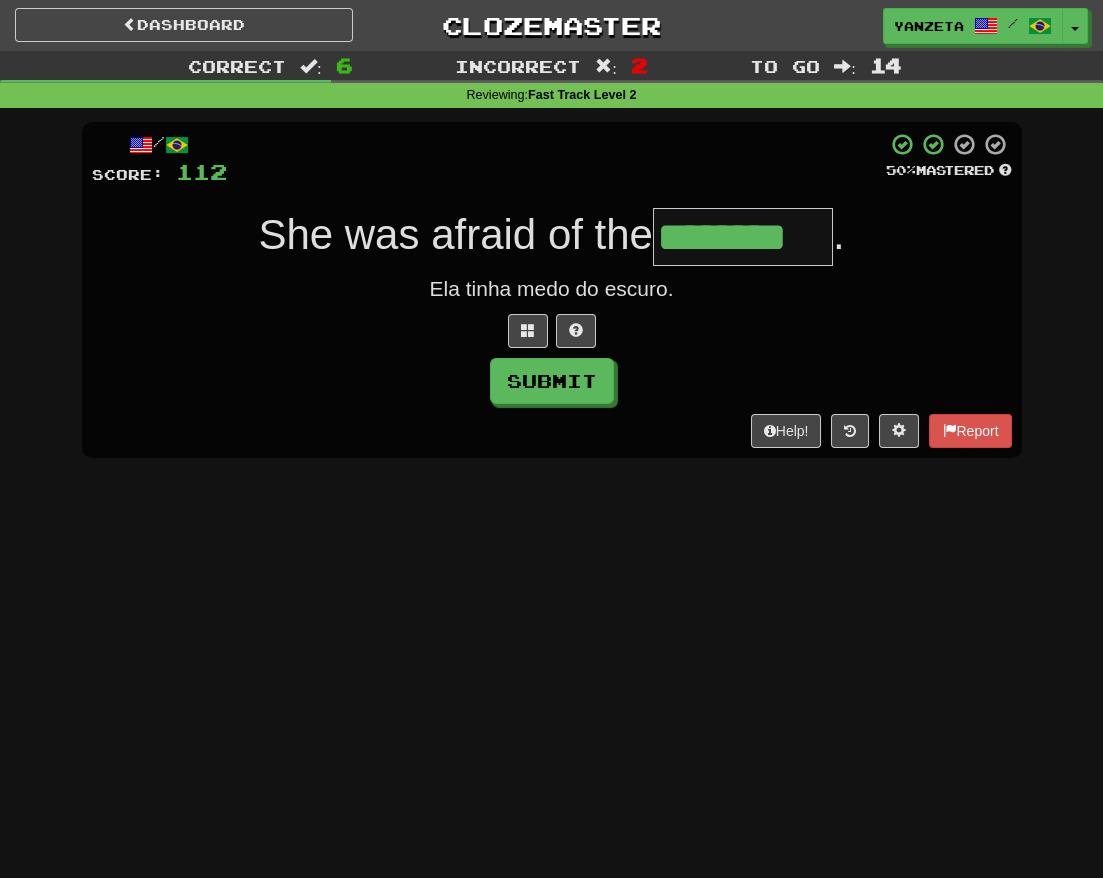type on "********" 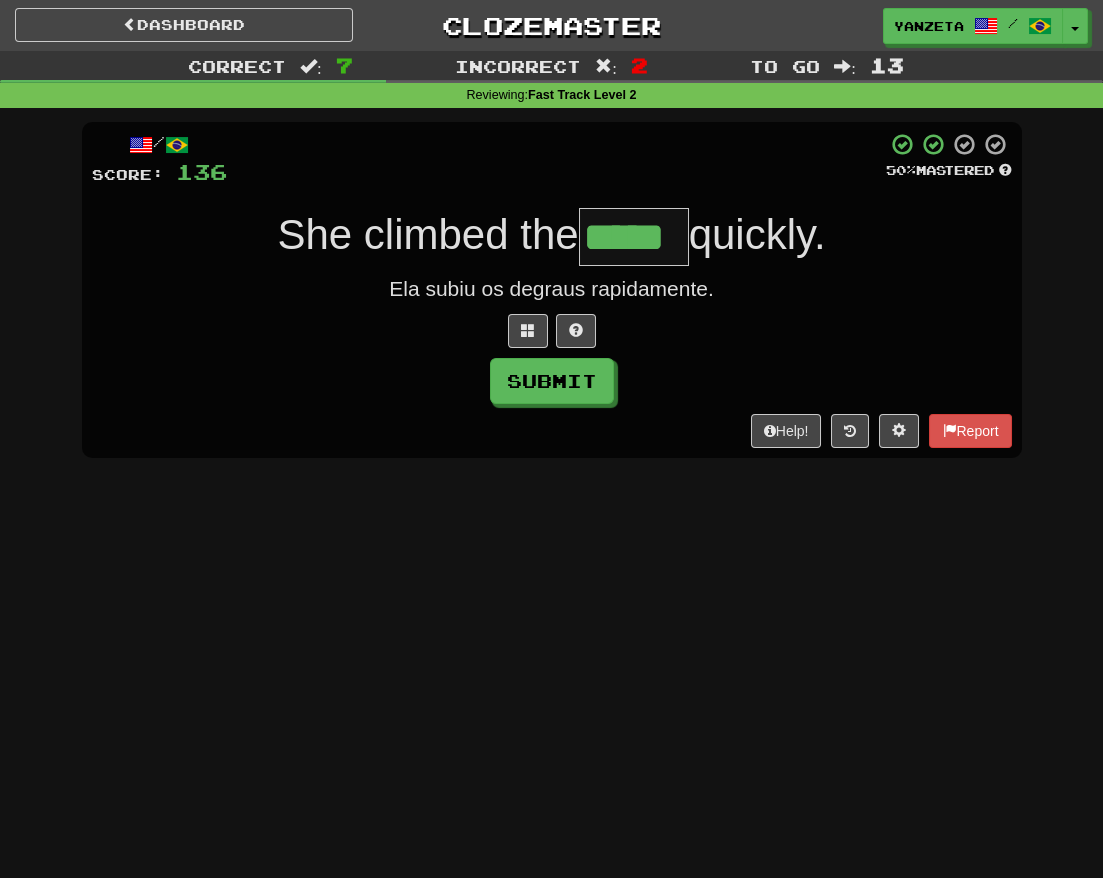 type on "*****" 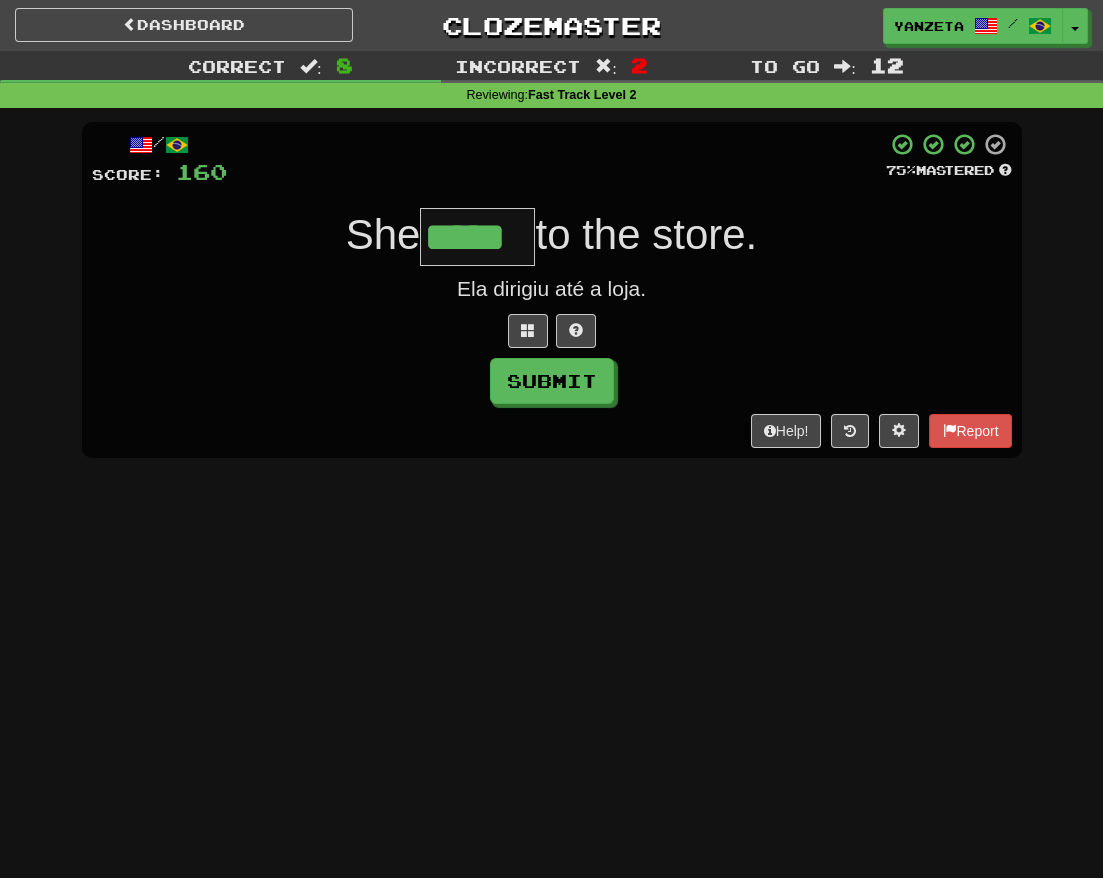 type on "*****" 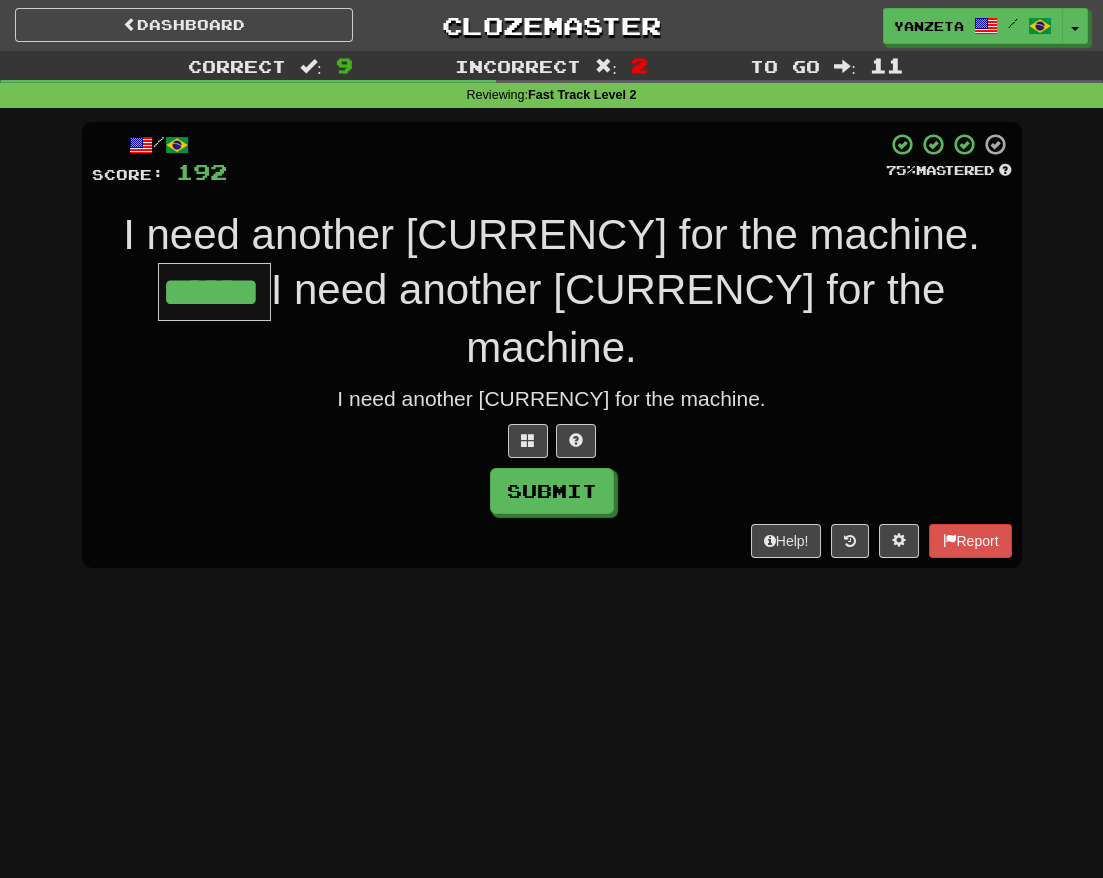type on "******" 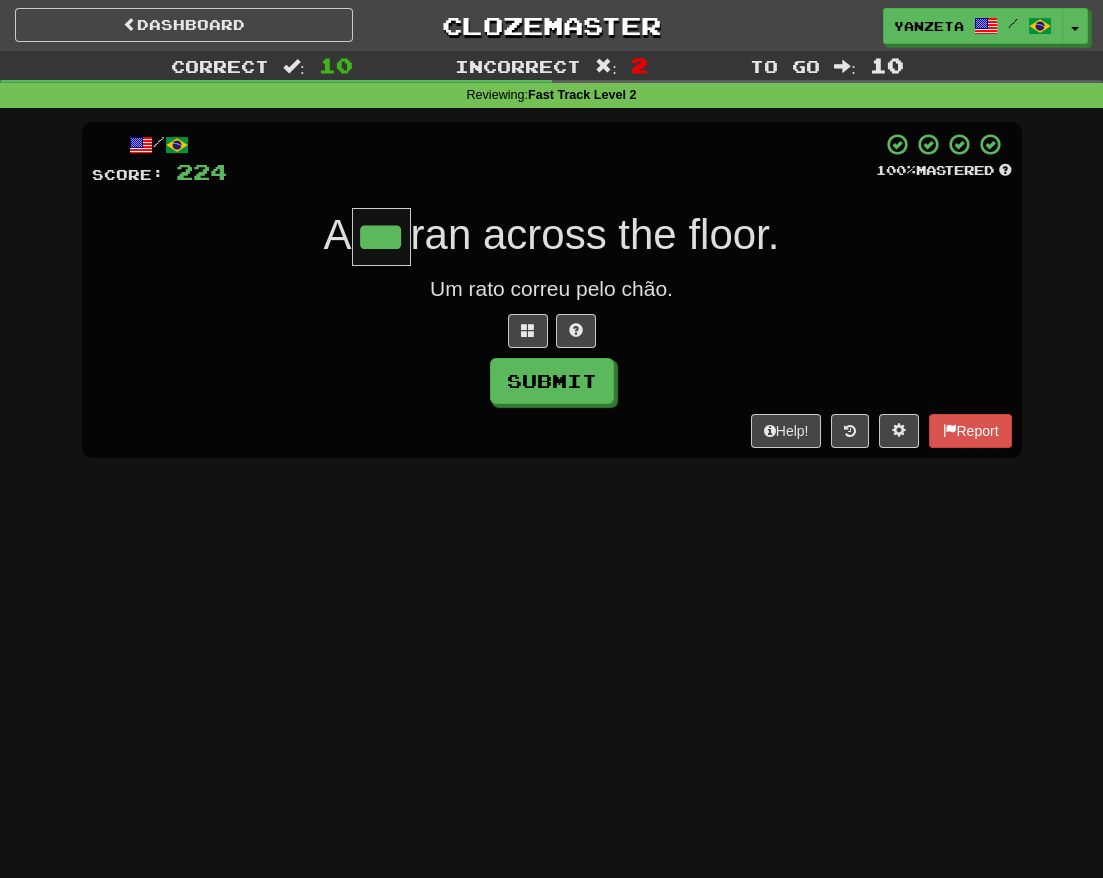 type on "***" 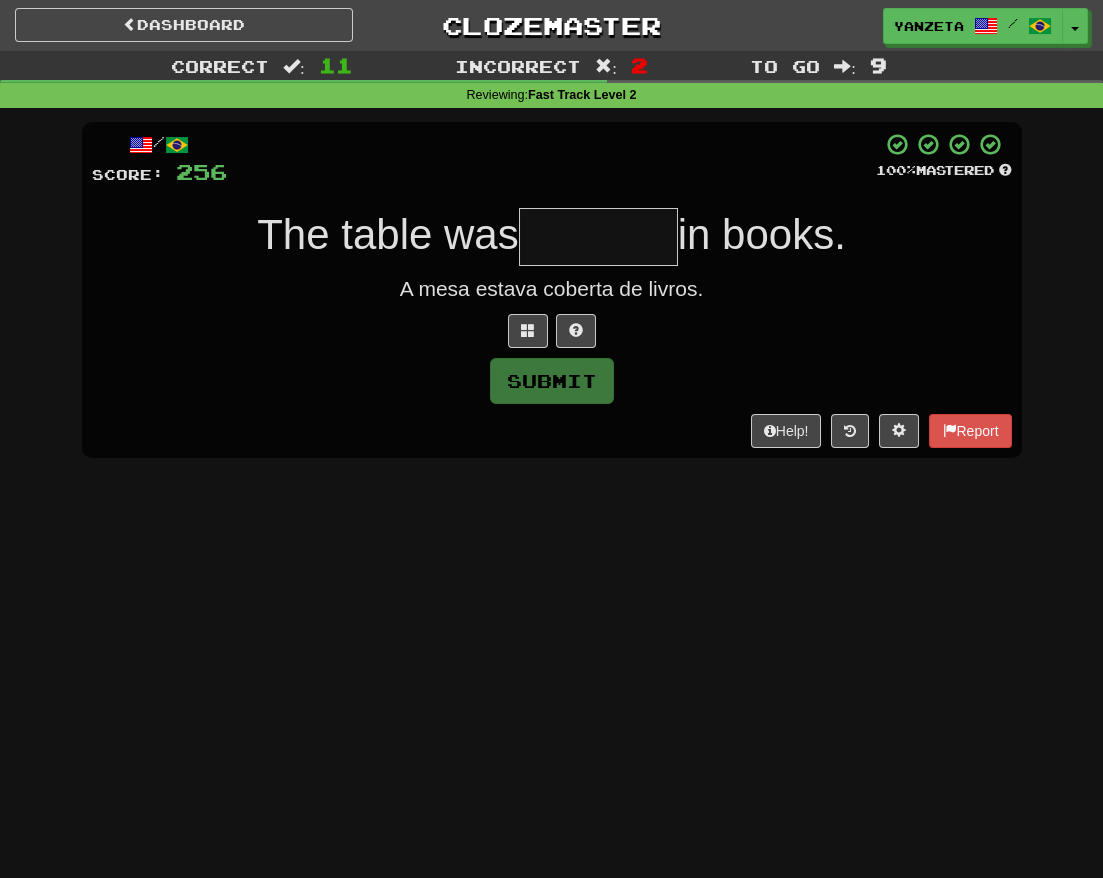 type on "*" 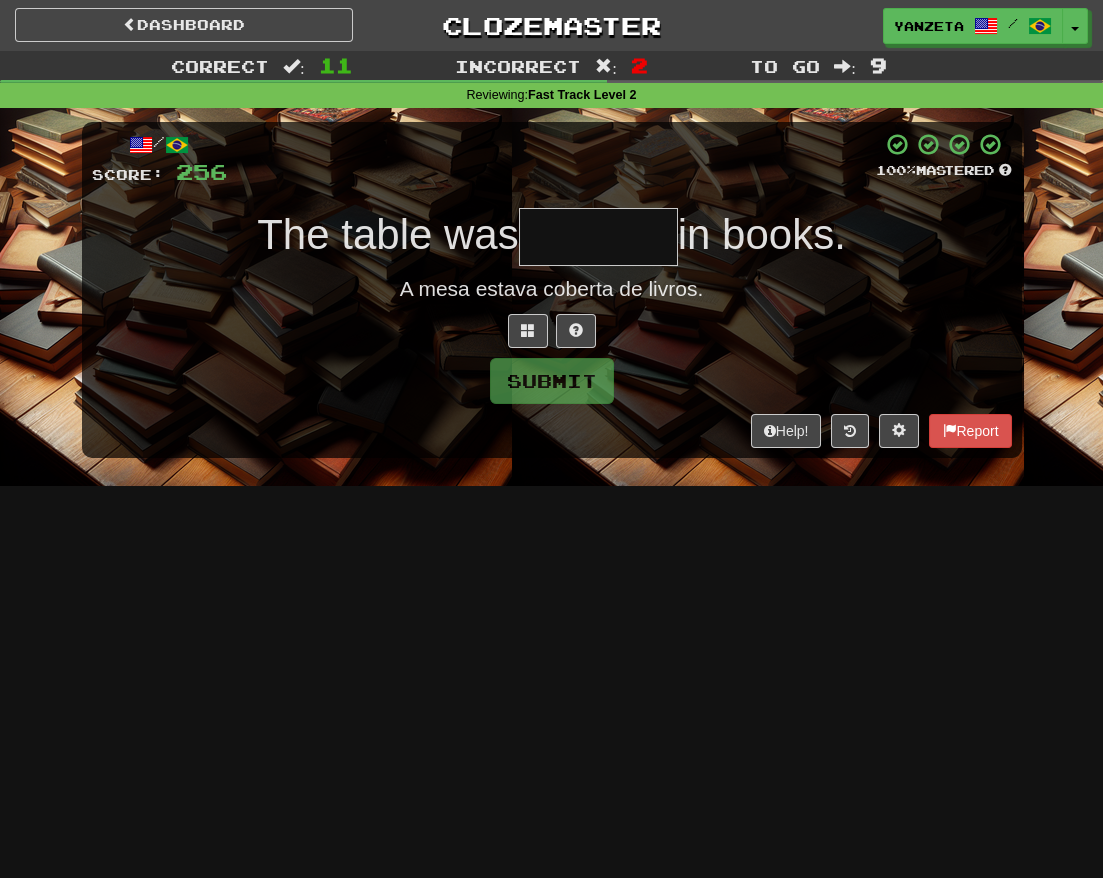 type on "*" 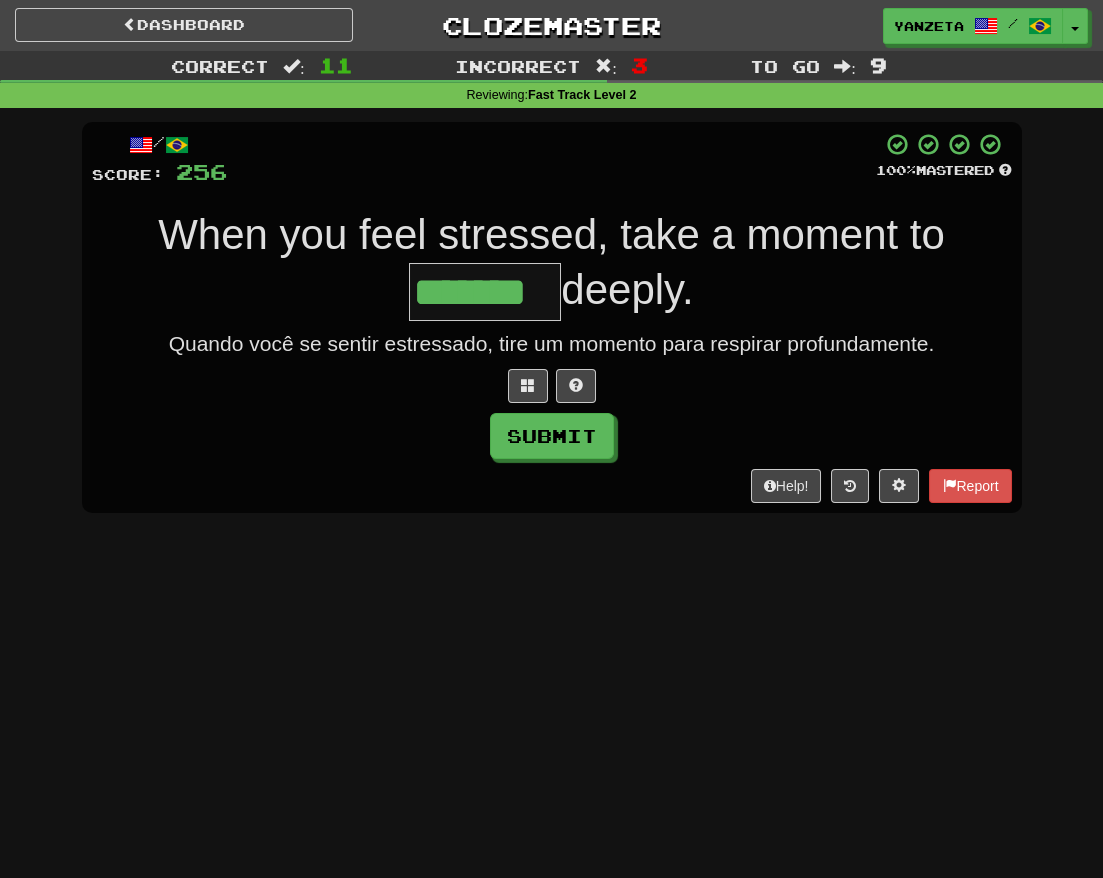 type on "*******" 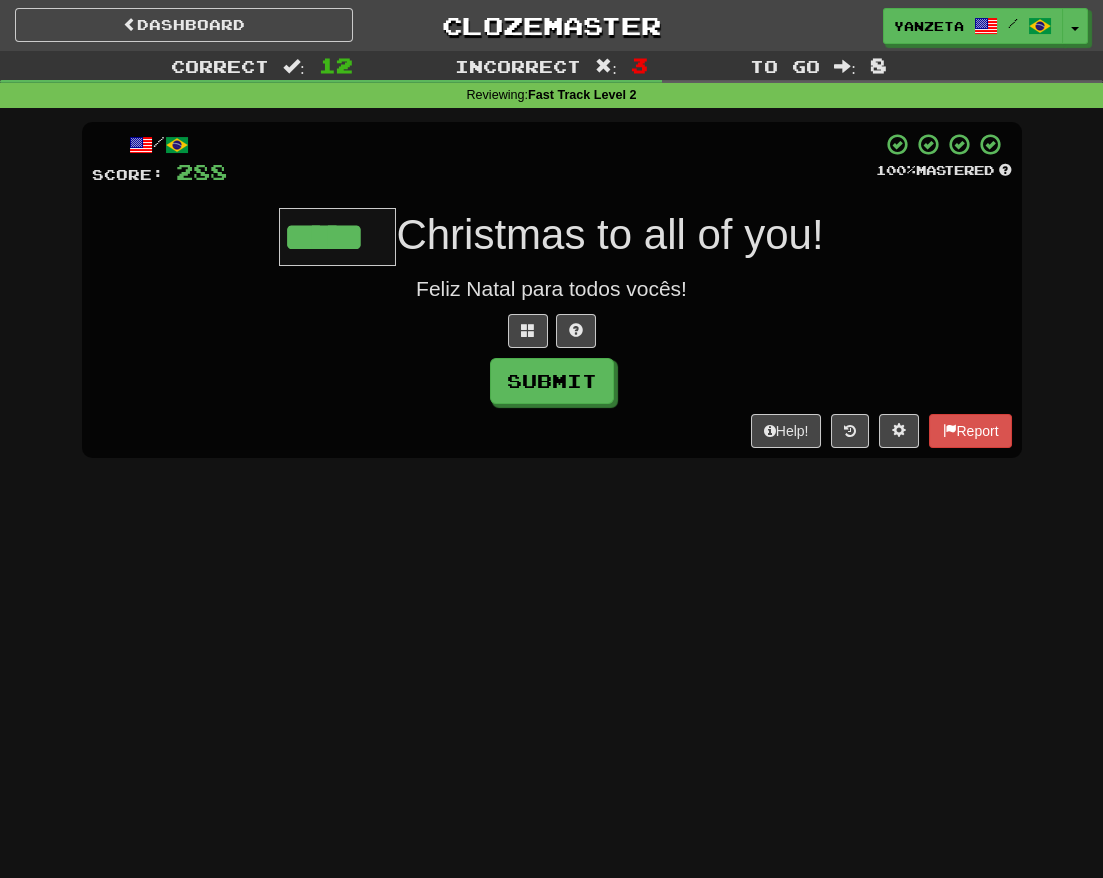type on "*****" 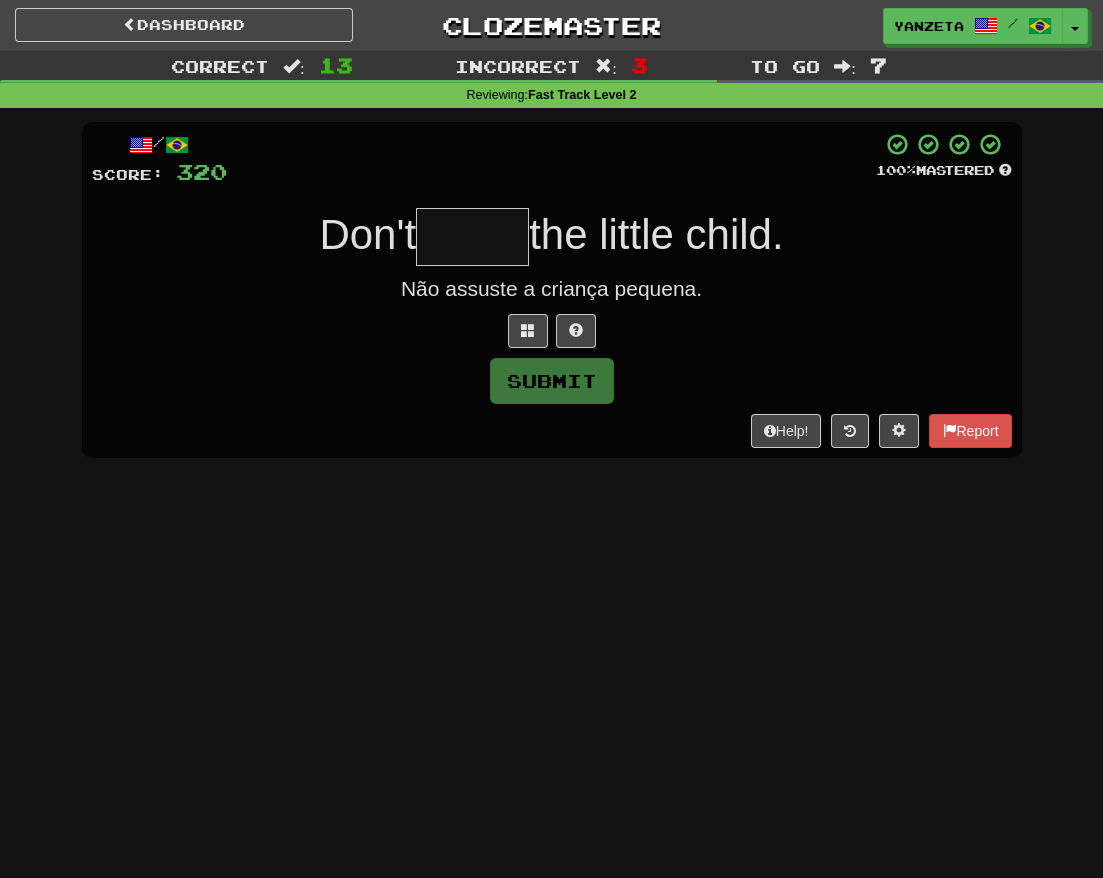 type on "*" 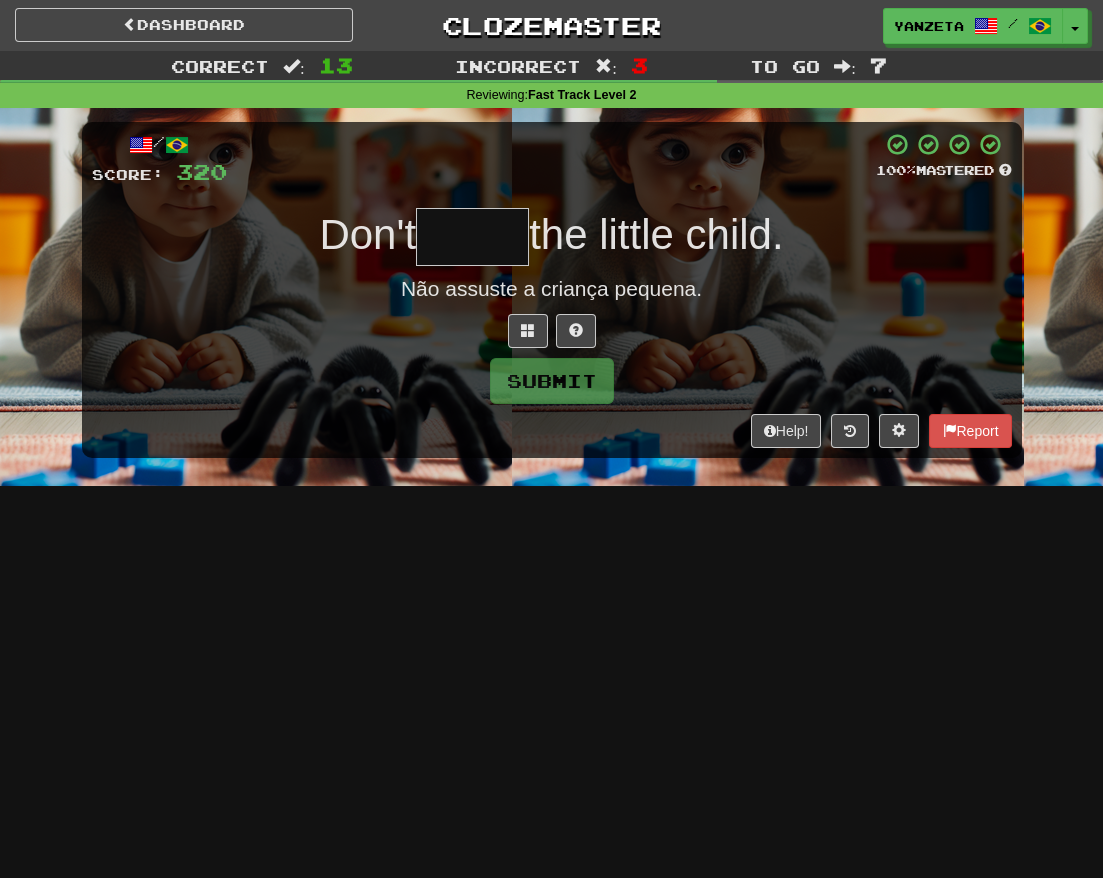type on "*" 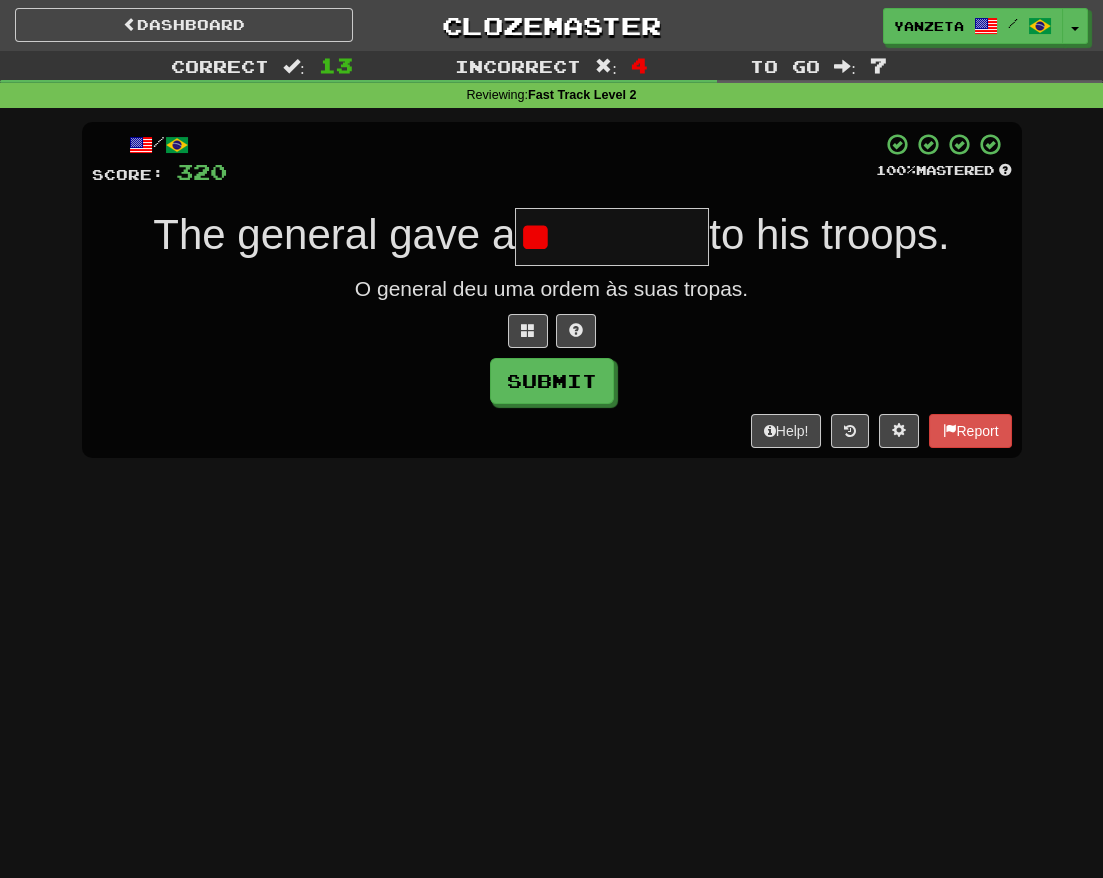 type on "*" 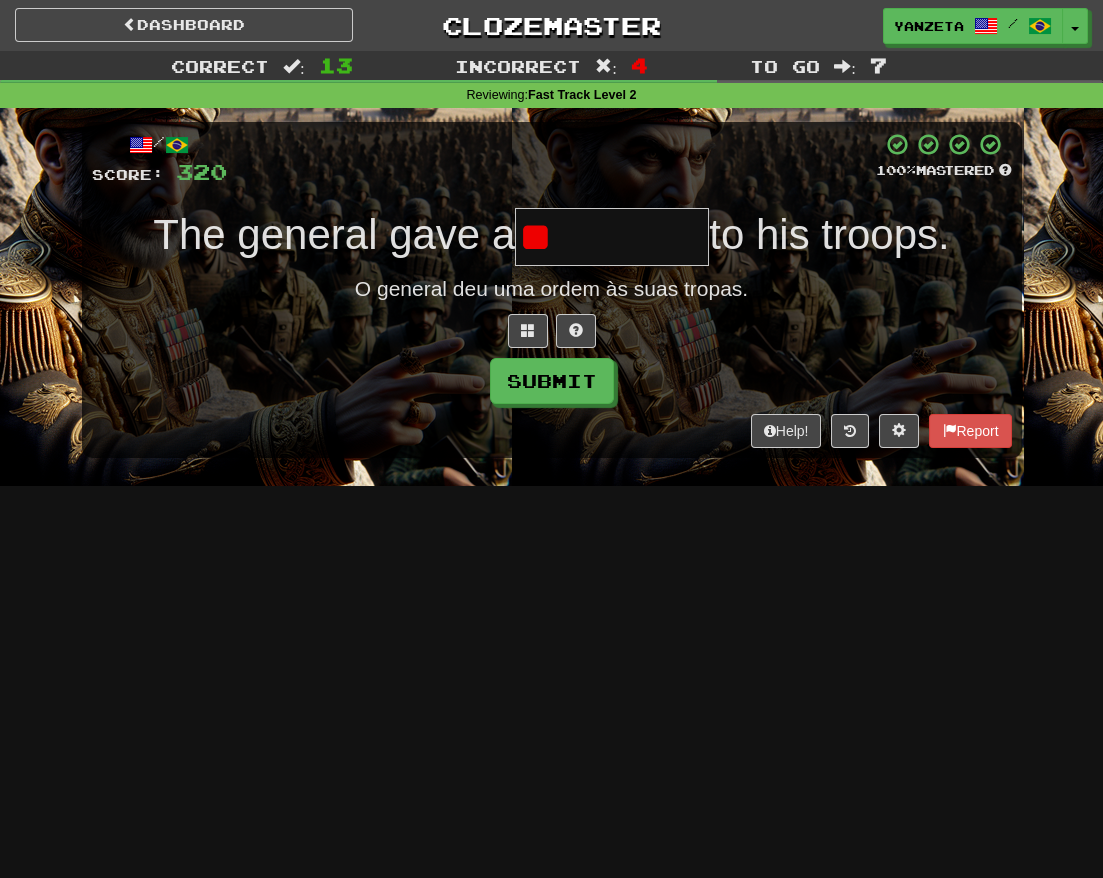 type on "*" 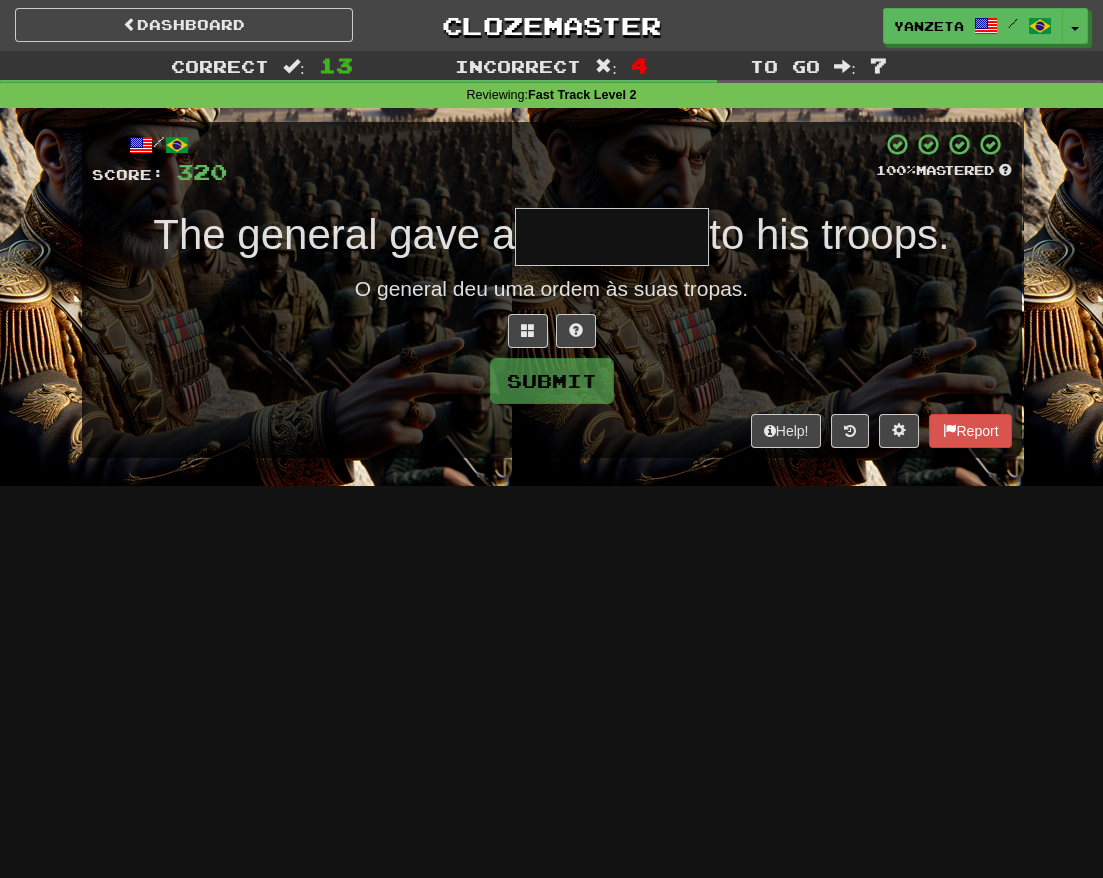 type on "*" 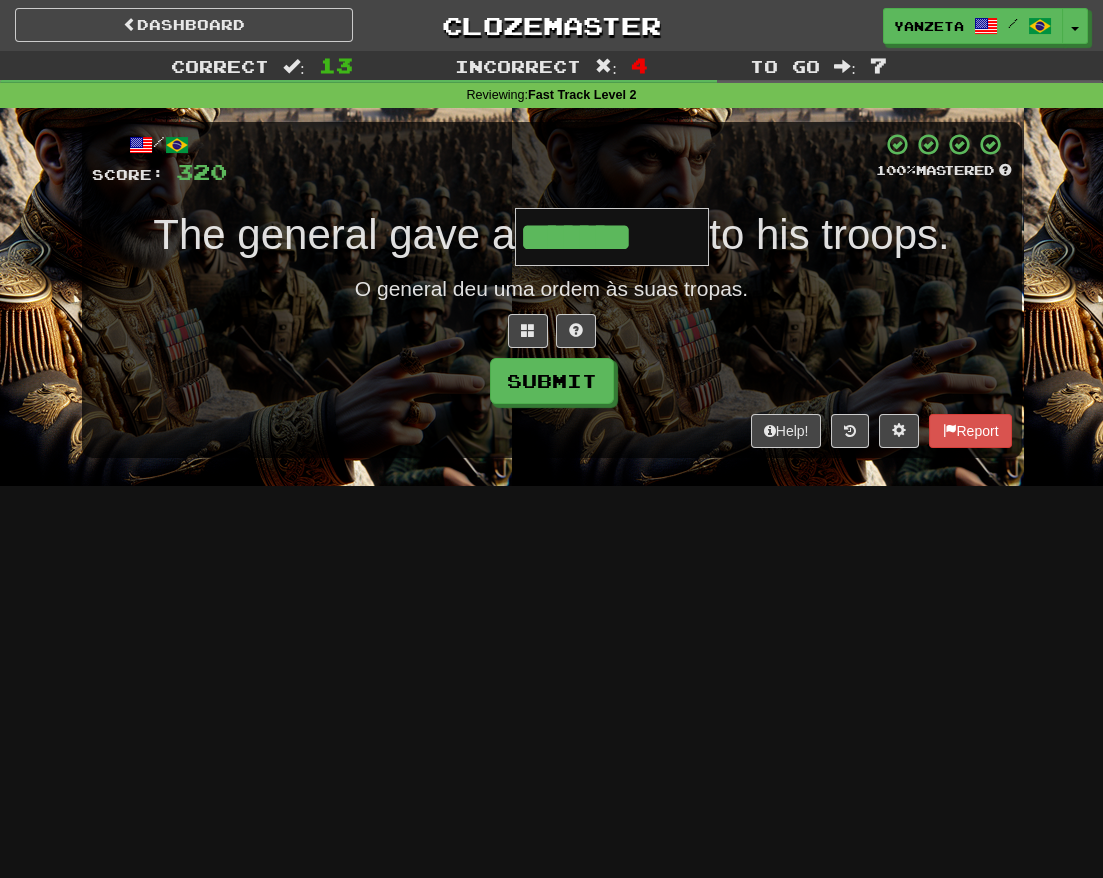 type on "*******" 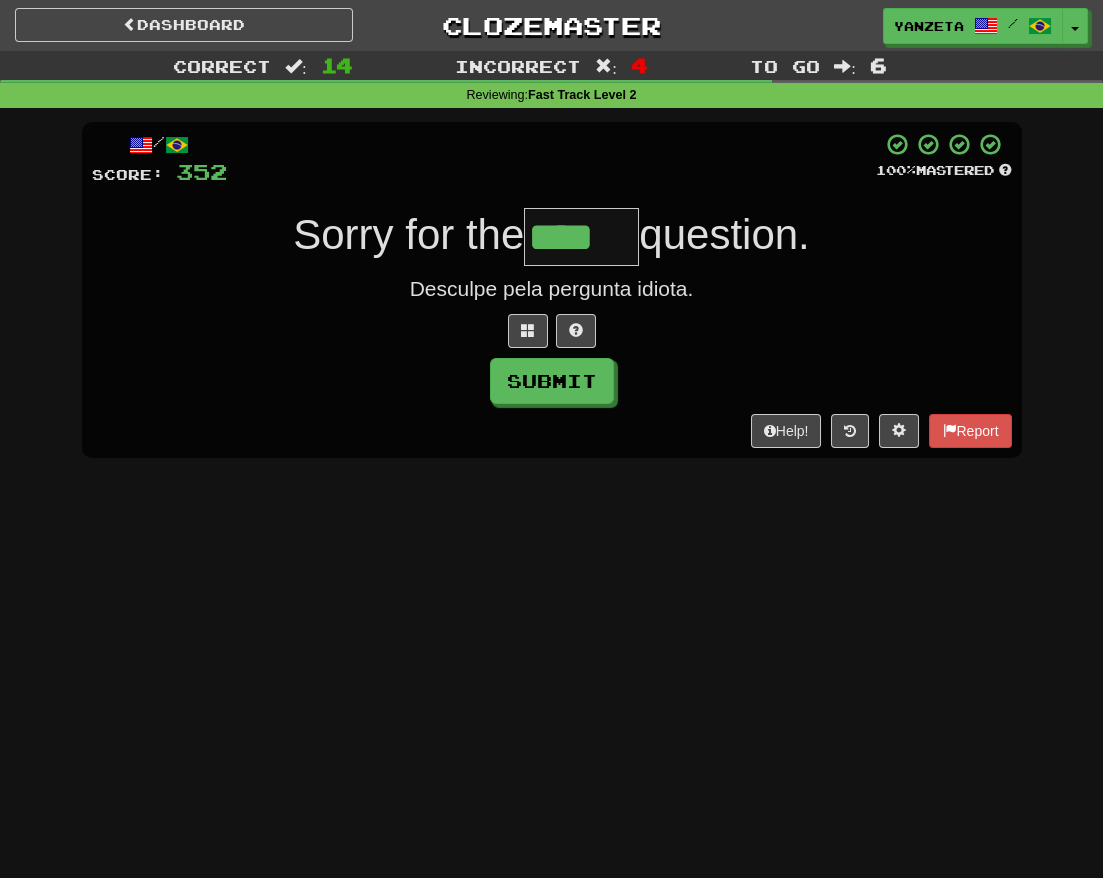 type on "****" 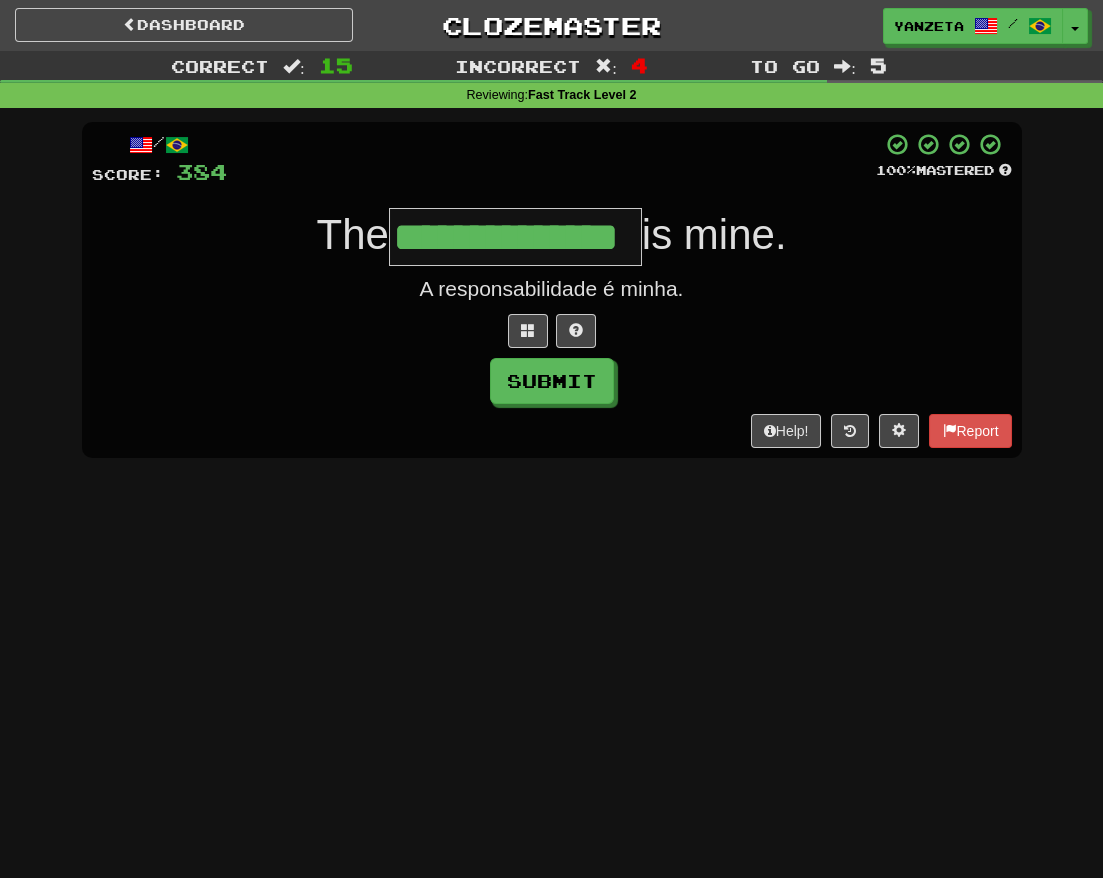 type on "**********" 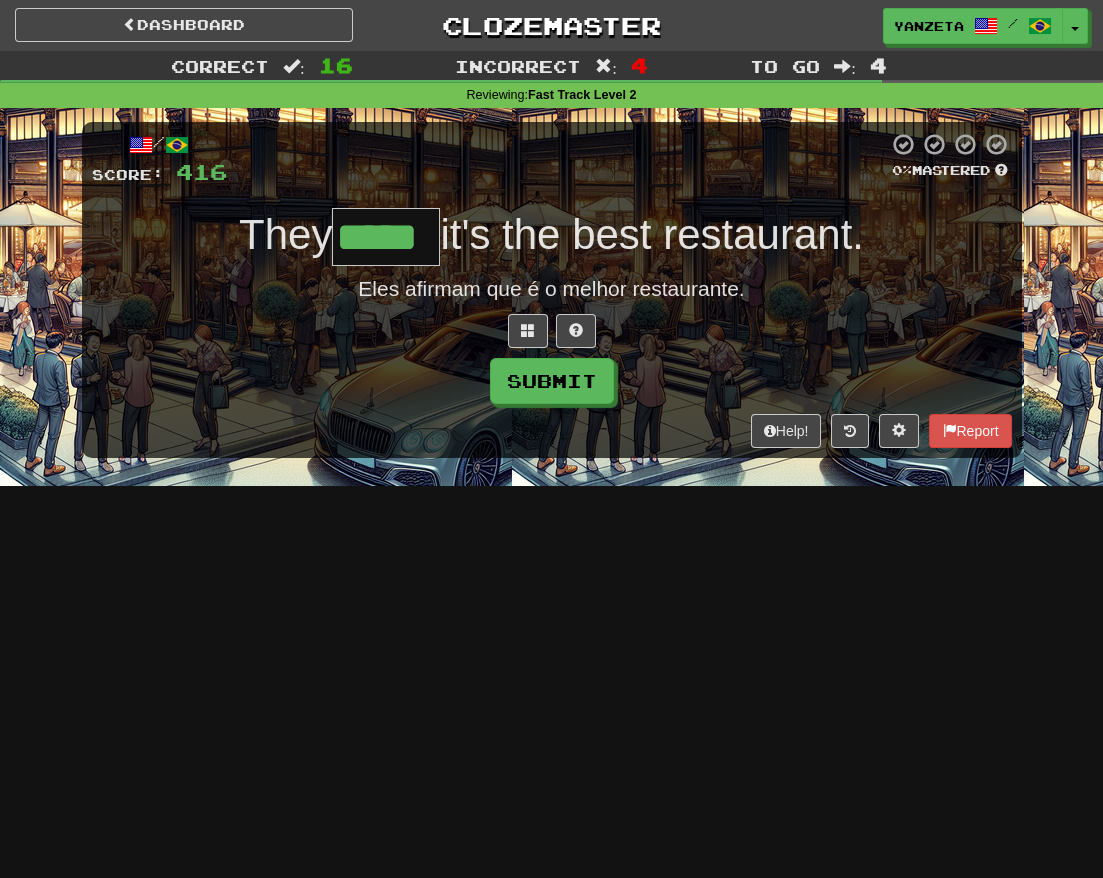 type on "*****" 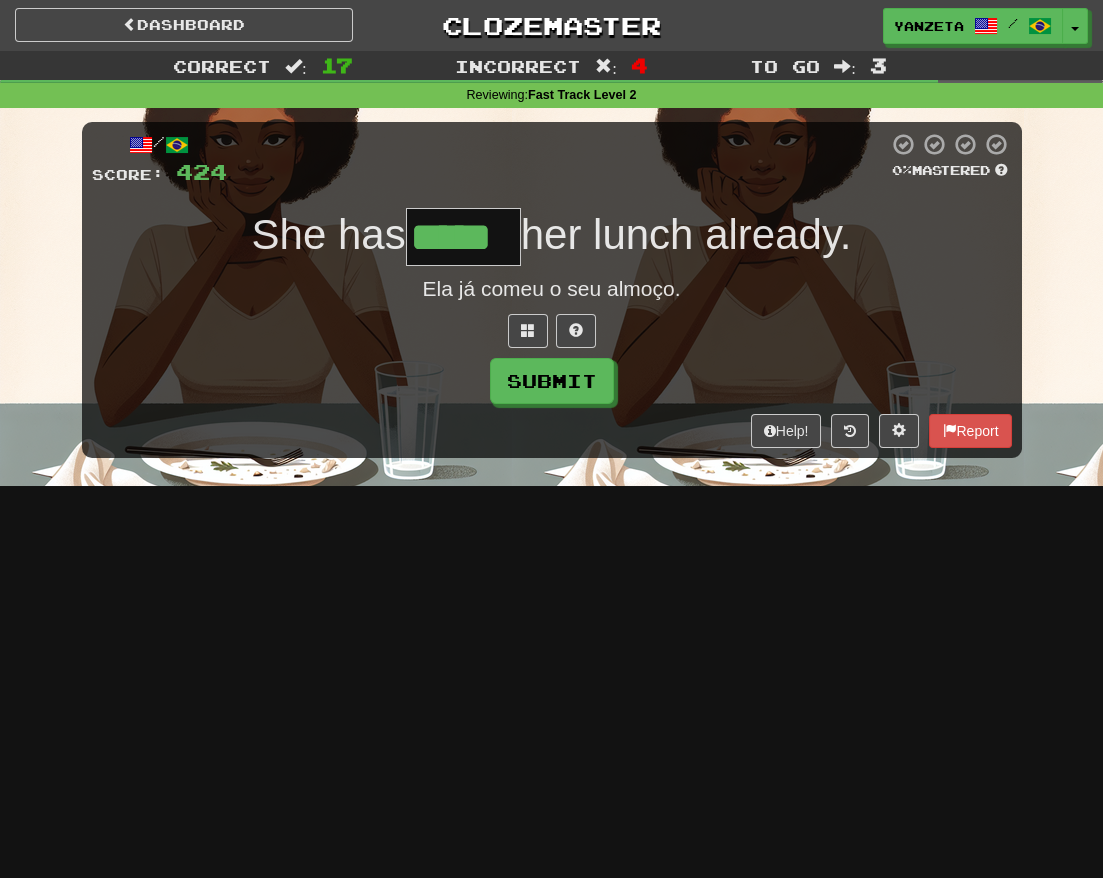type on "*****" 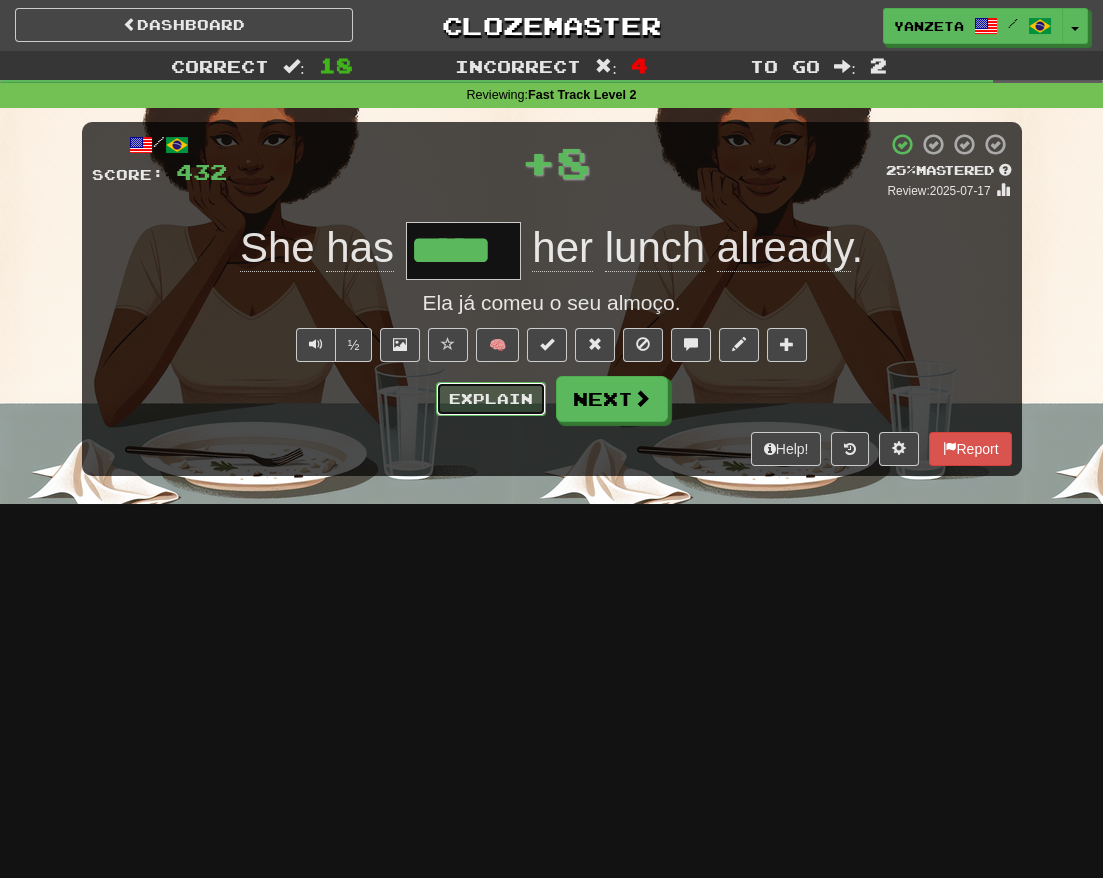 click on "Explain" at bounding box center [491, 399] 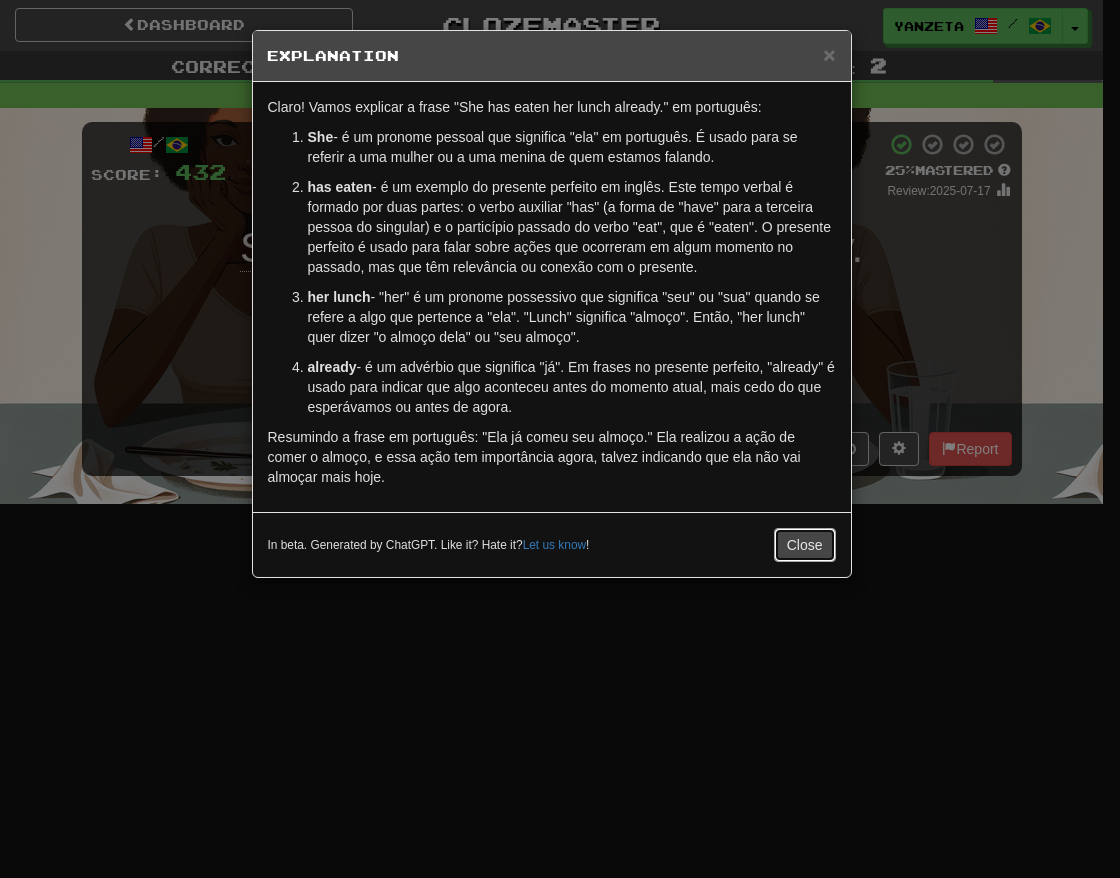 click on "Close" at bounding box center [805, 545] 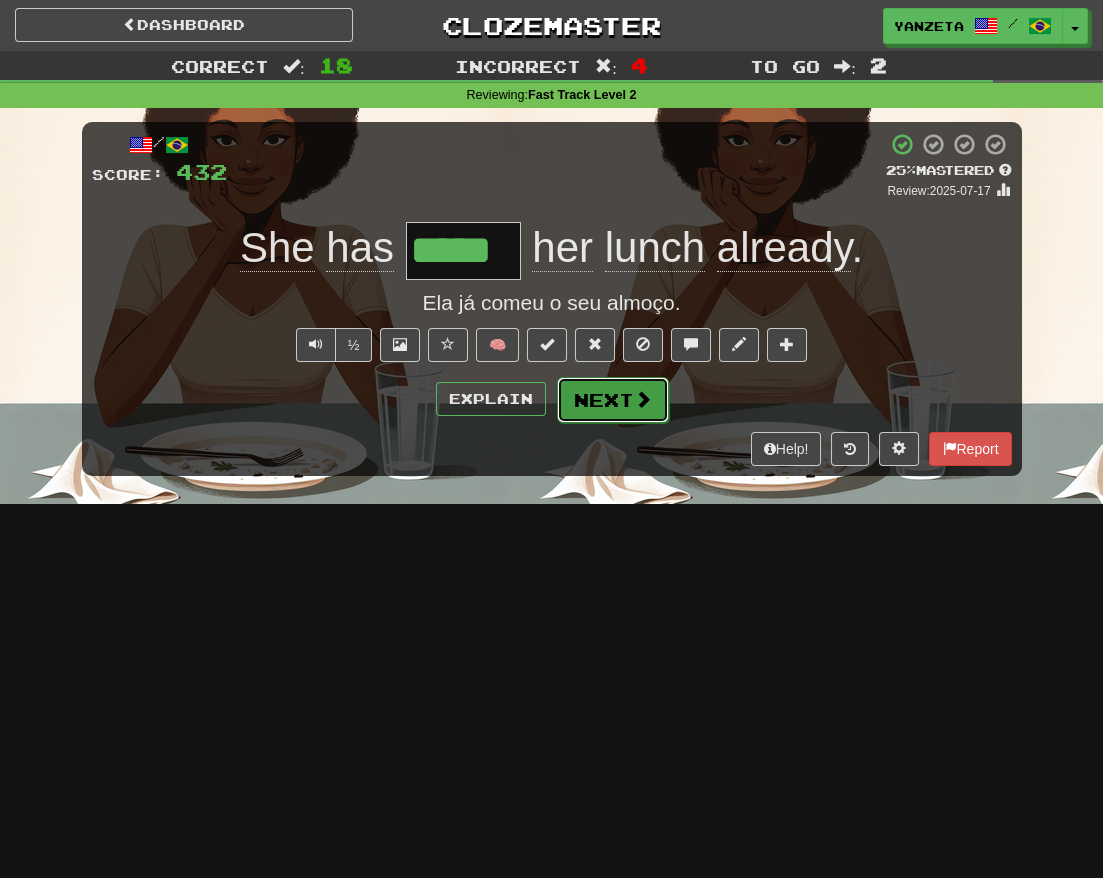 click on "Next" at bounding box center [613, 400] 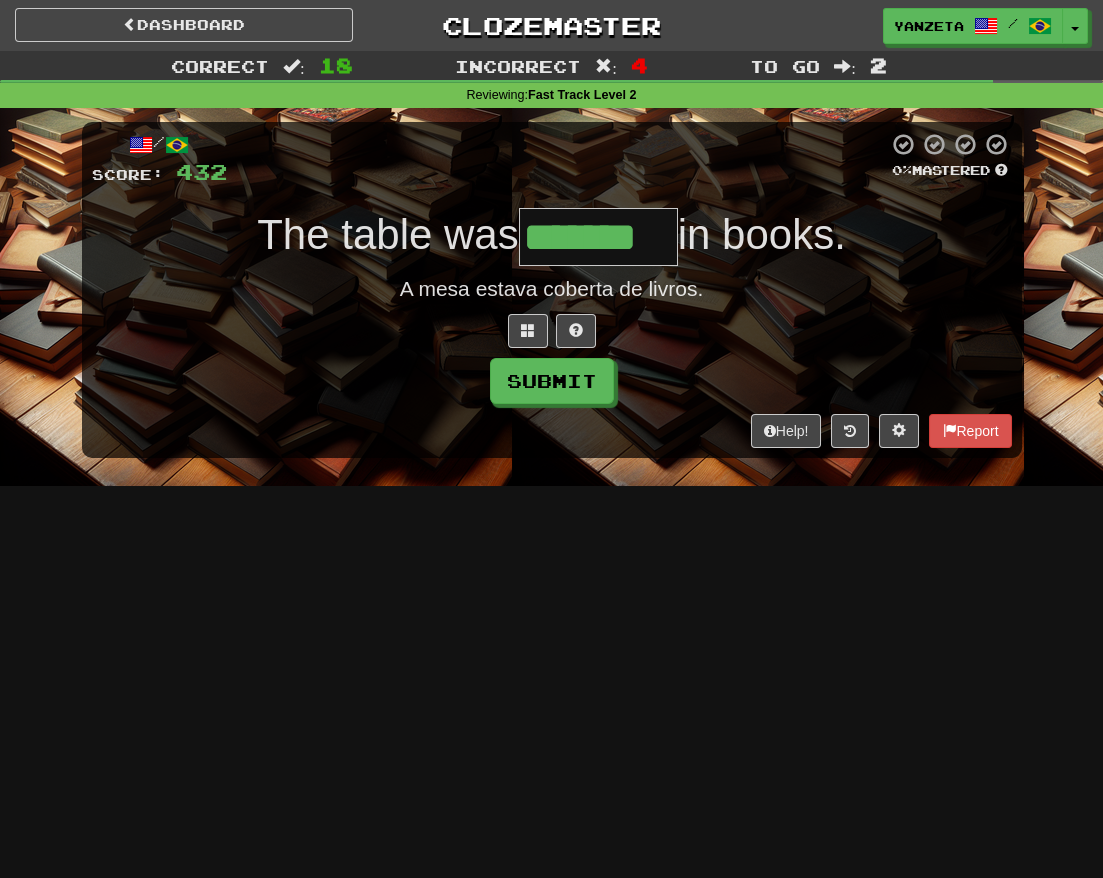 type on "*******" 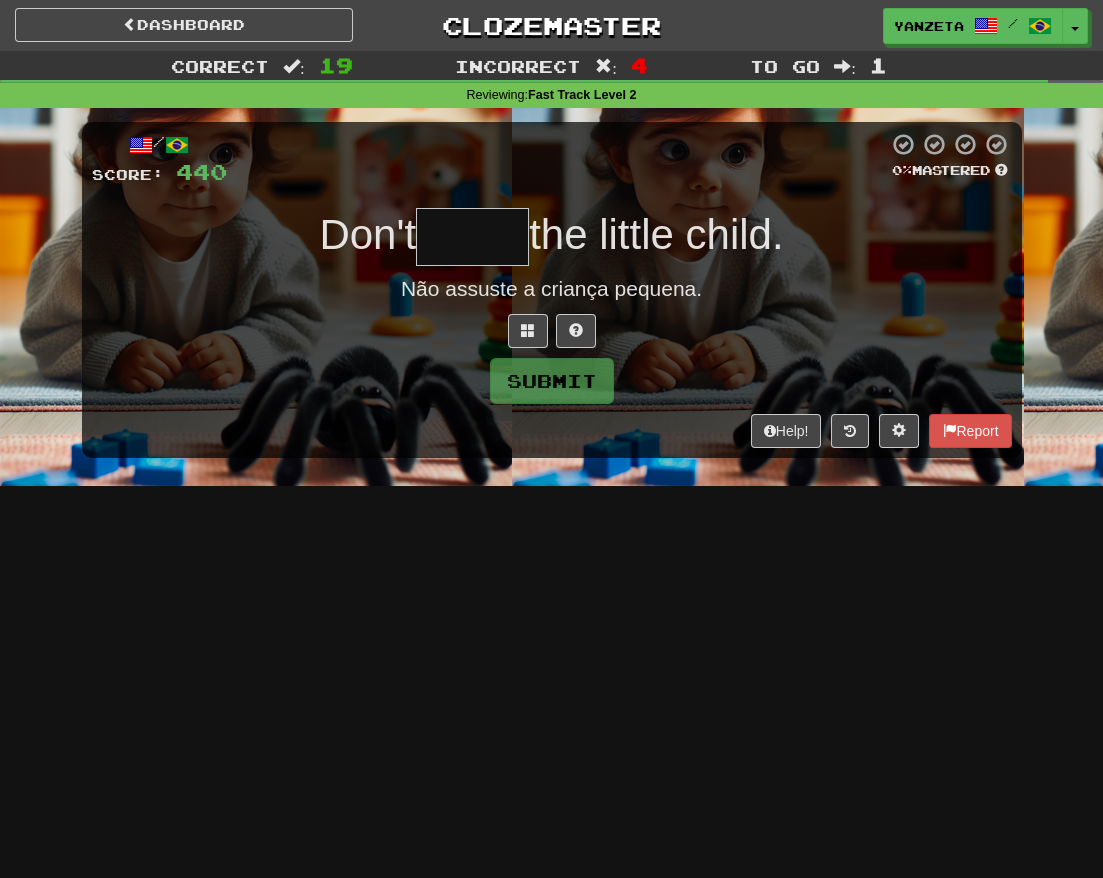 type on "*" 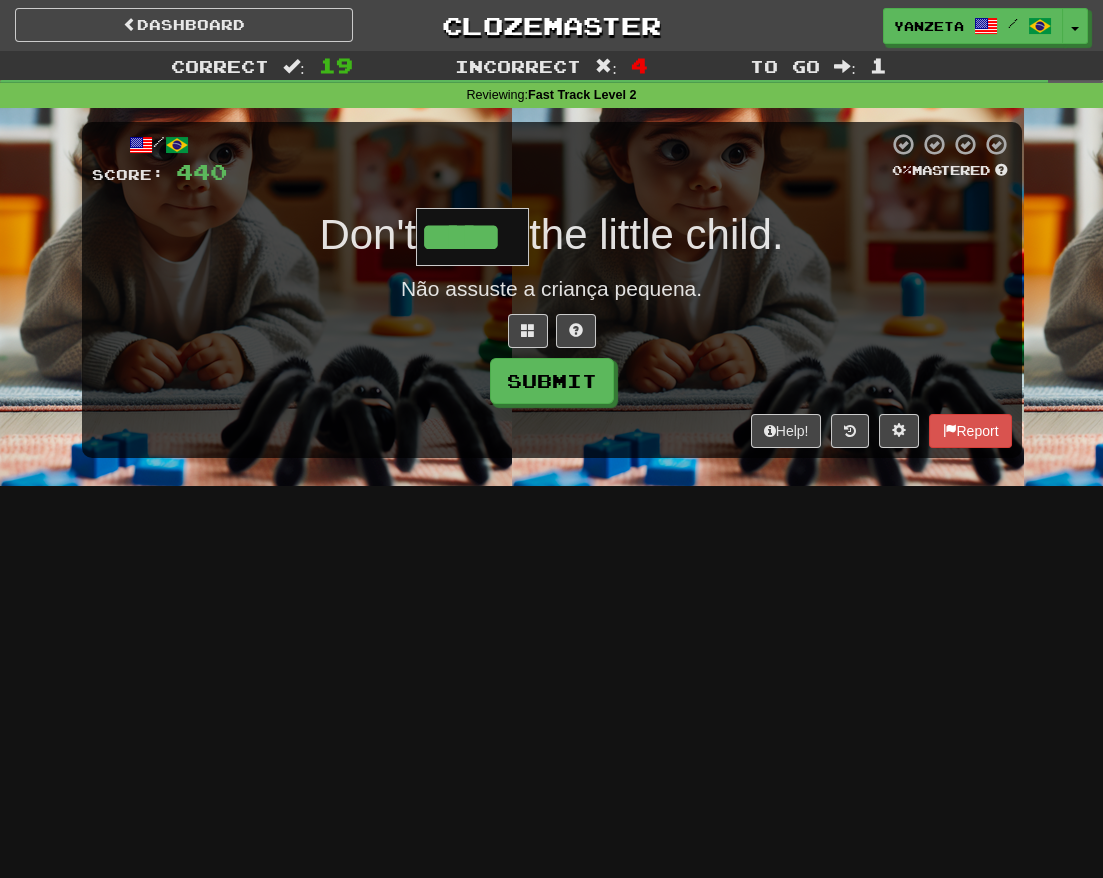 type on "*****" 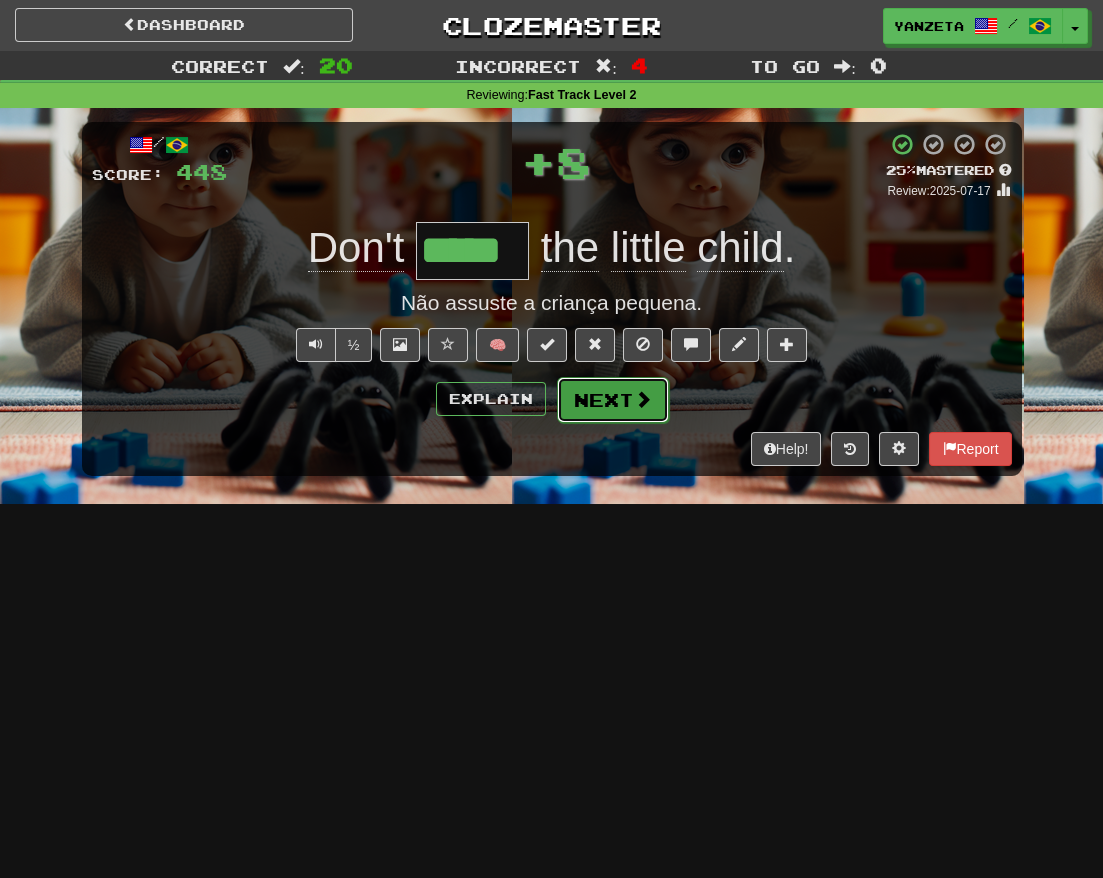 click on "Next" at bounding box center [613, 400] 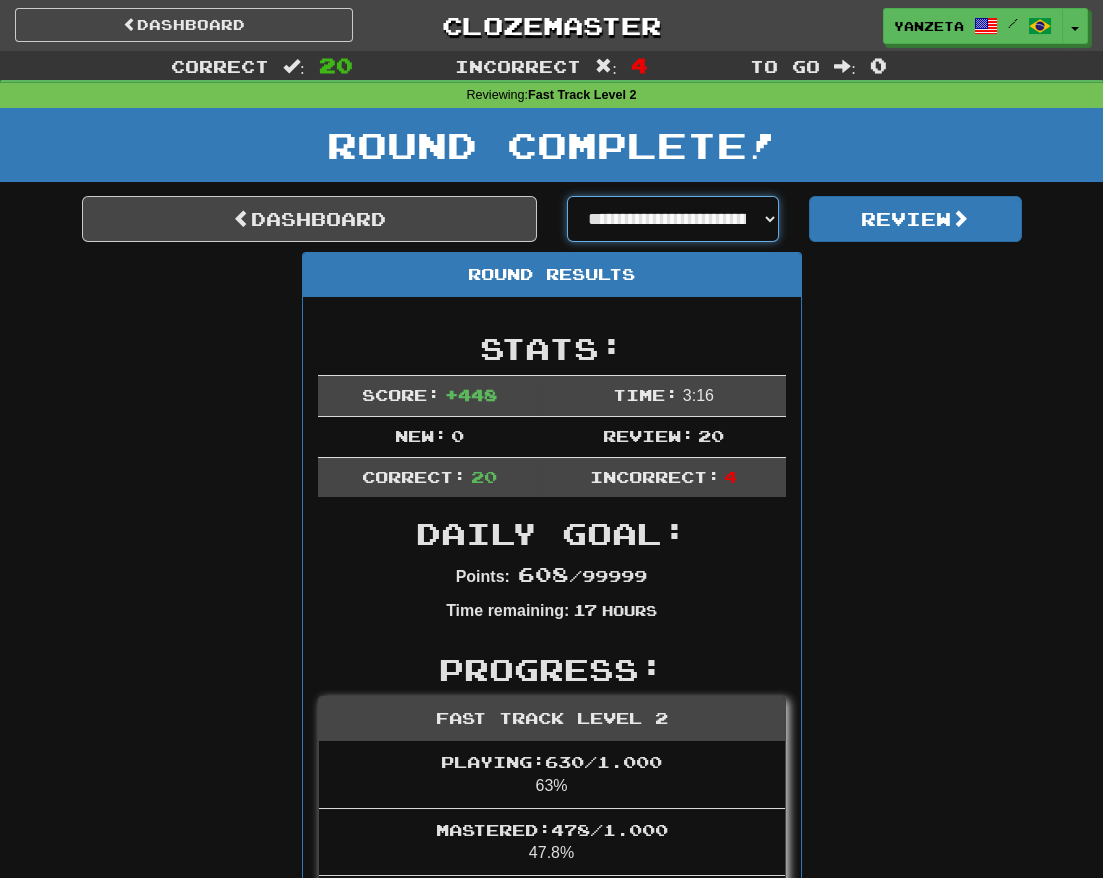 click on "**********" at bounding box center (673, 219) 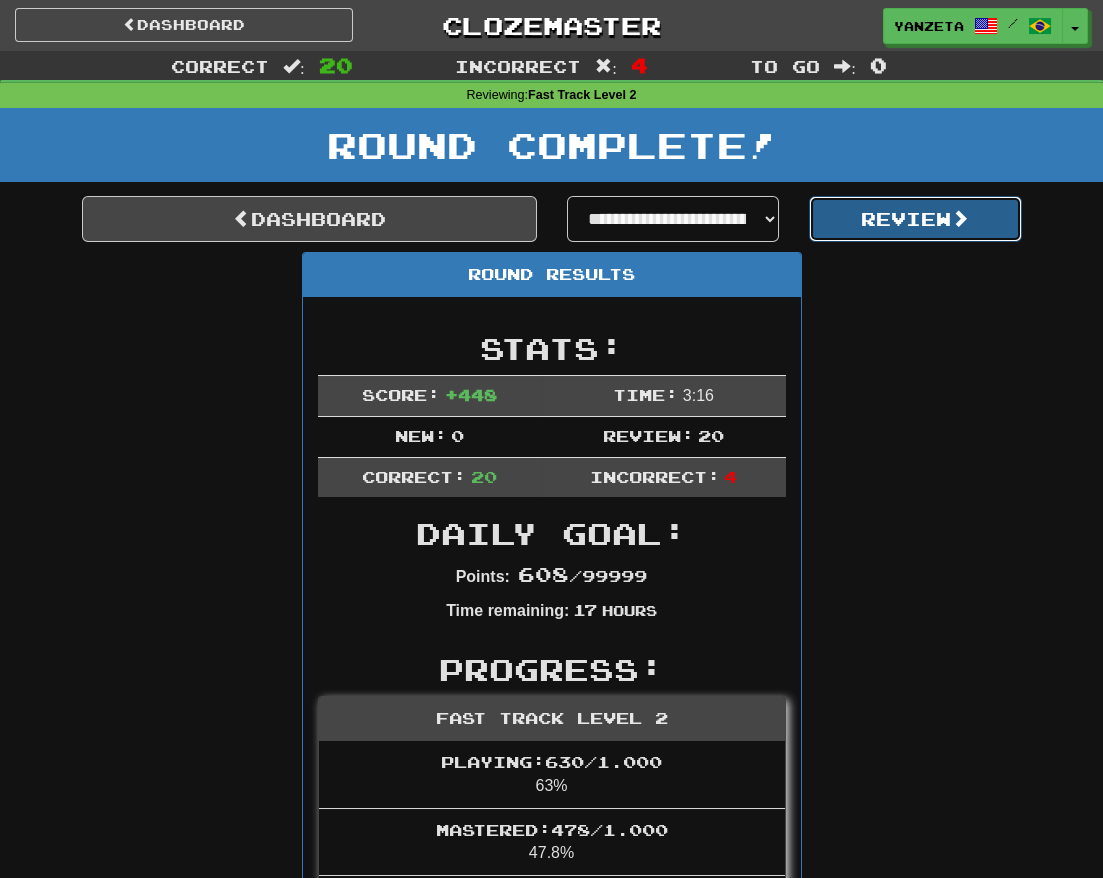 click on "Review" at bounding box center [915, 219] 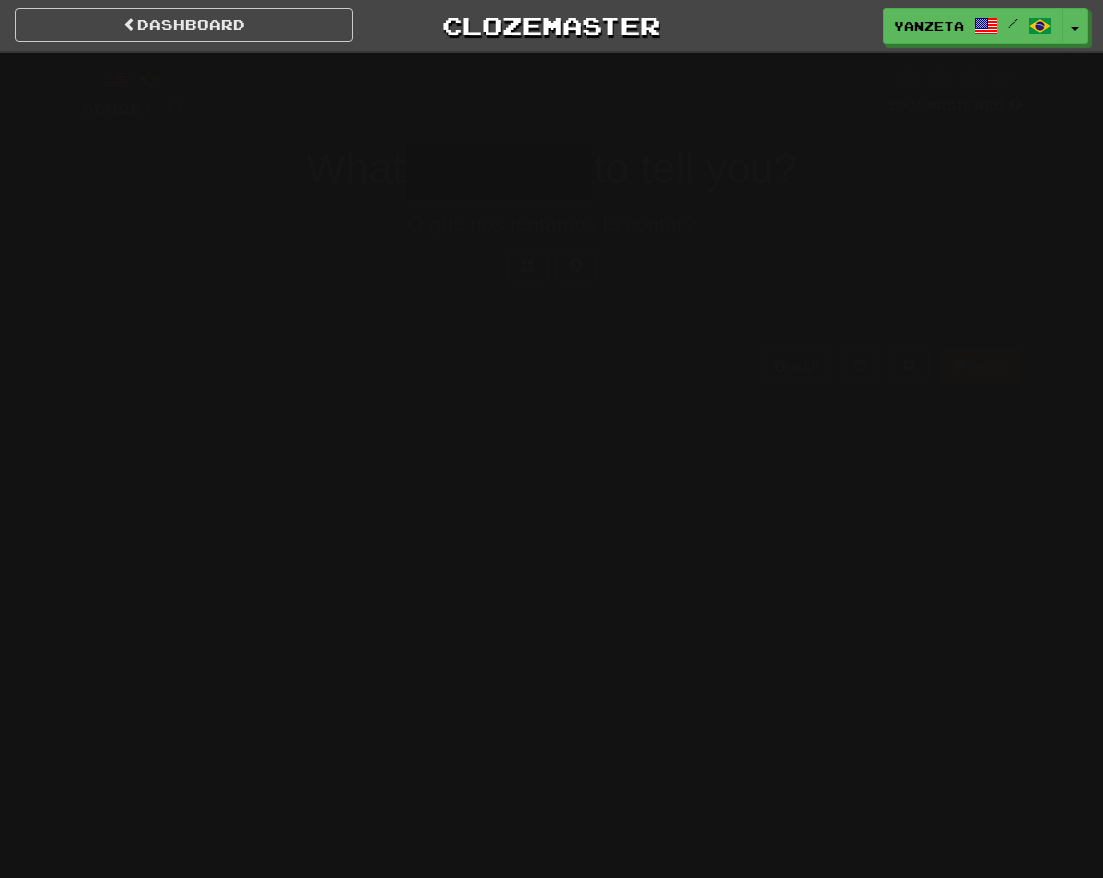 scroll, scrollTop: 0, scrollLeft: 0, axis: both 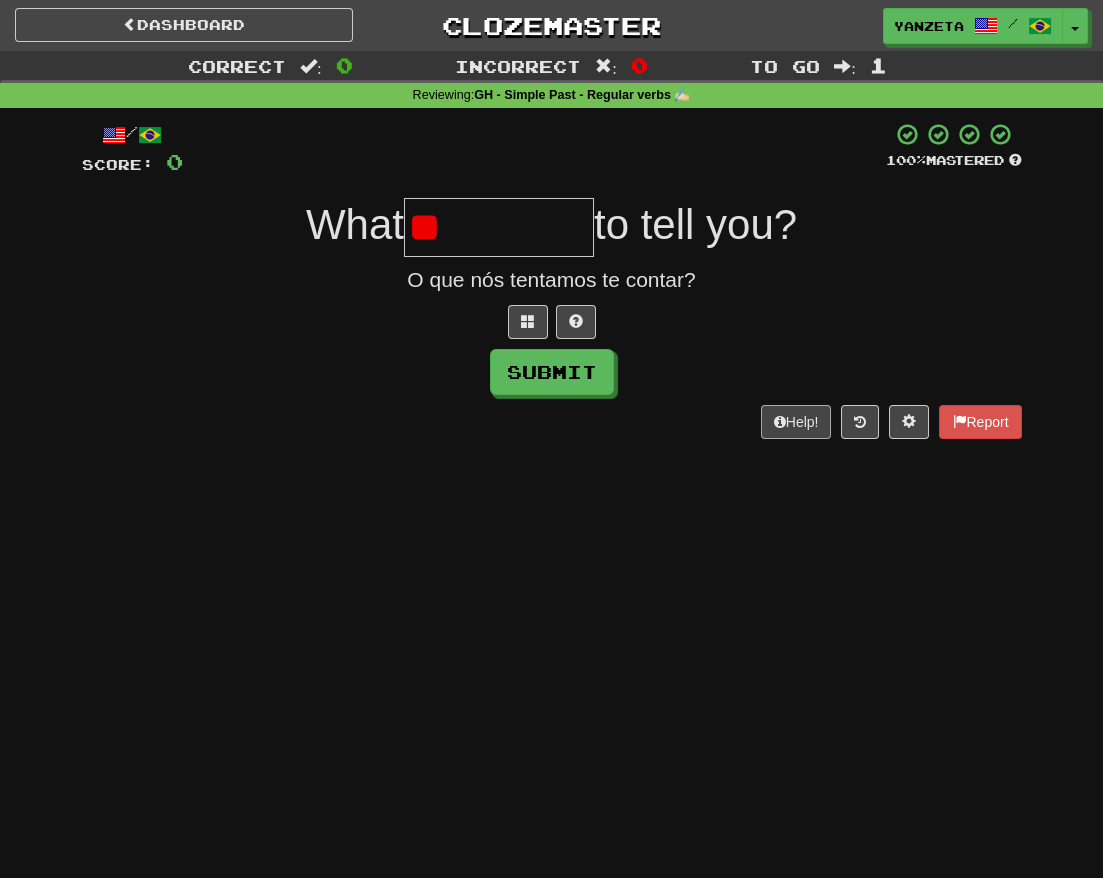 type on "*" 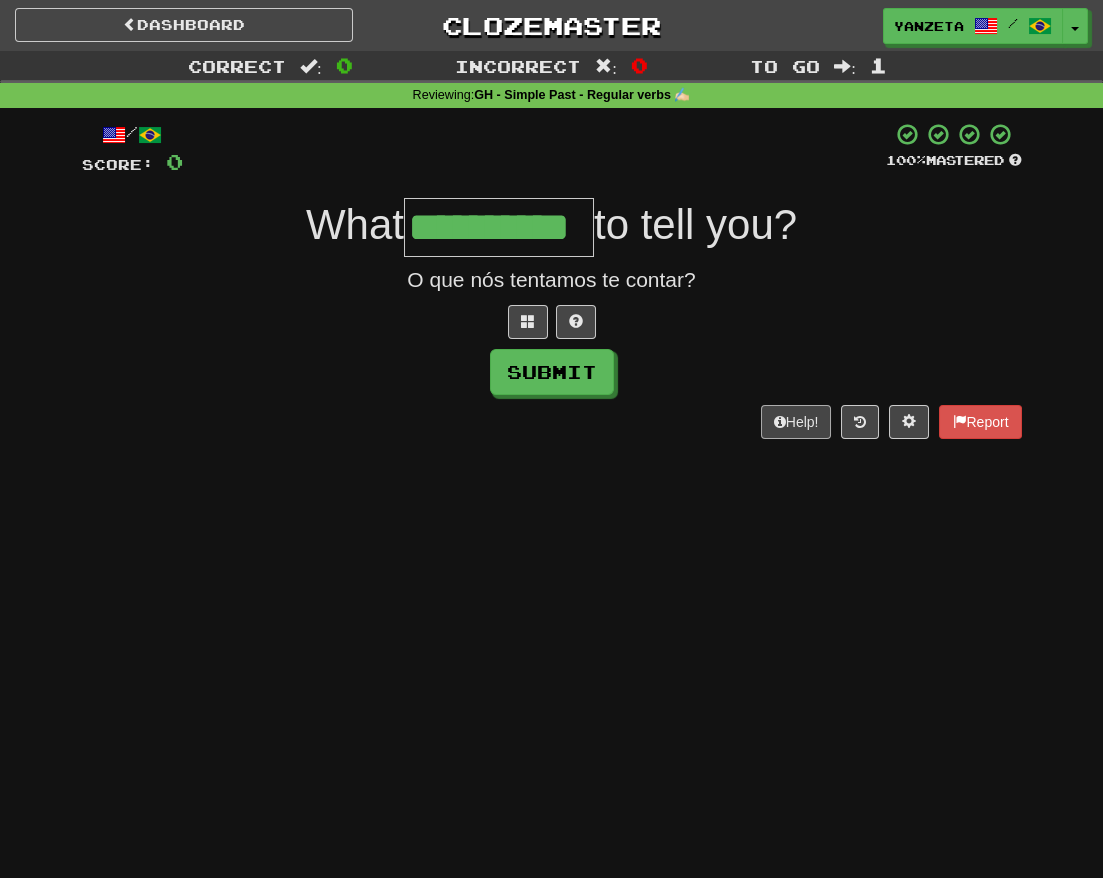 type on "**********" 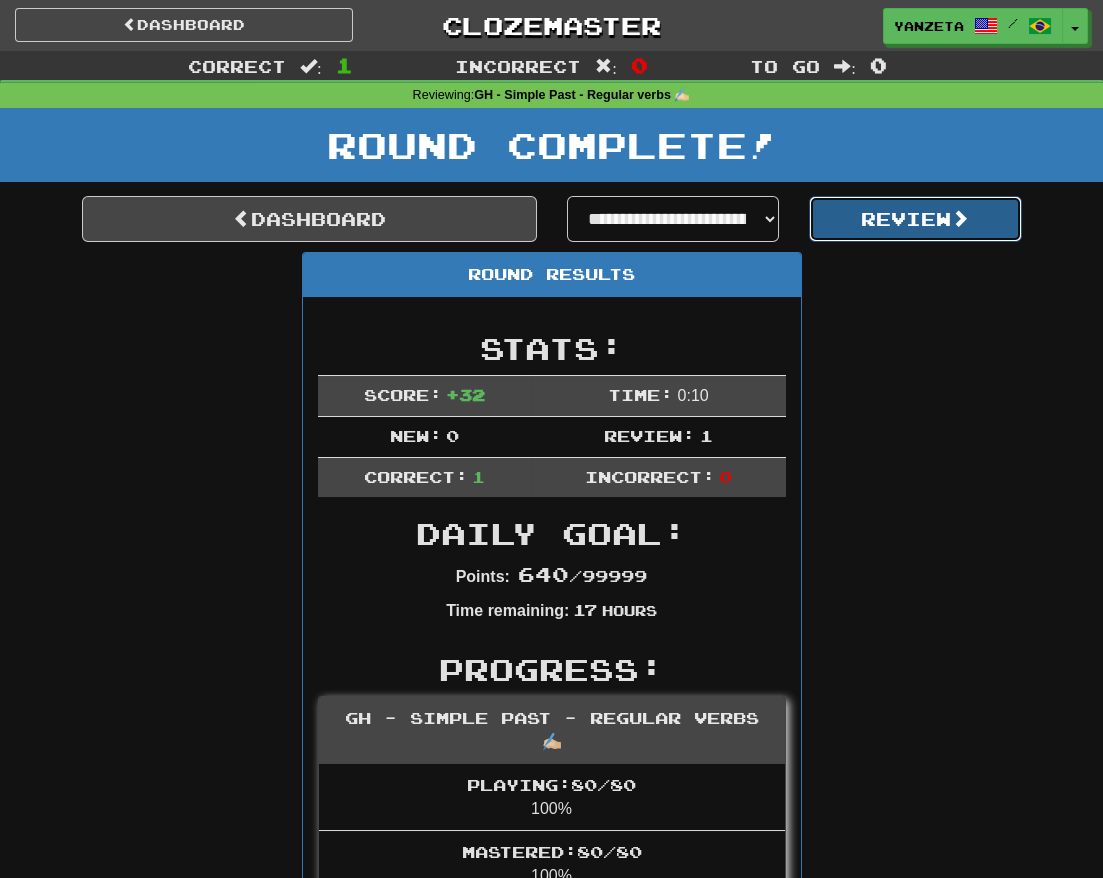 drag, startPoint x: 836, startPoint y: 227, endPoint x: 814, endPoint y: 223, distance: 22.36068 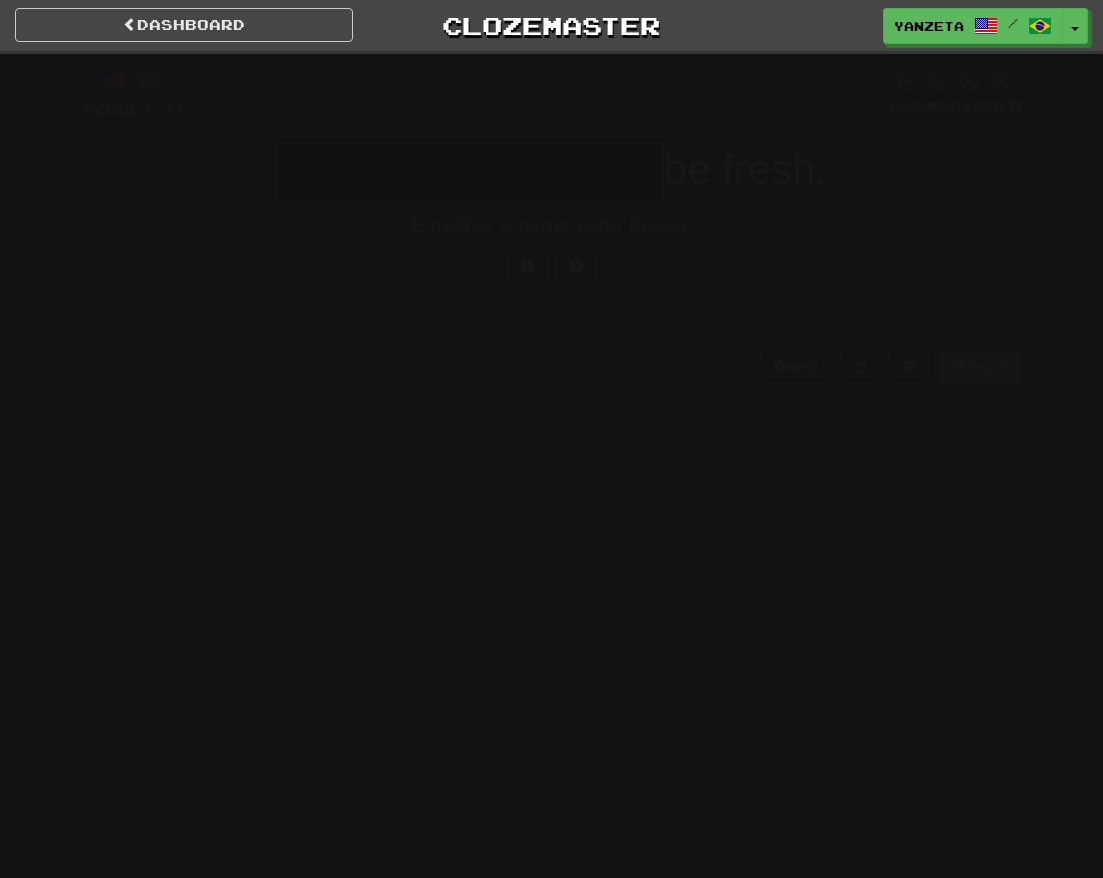 scroll, scrollTop: 0, scrollLeft: 0, axis: both 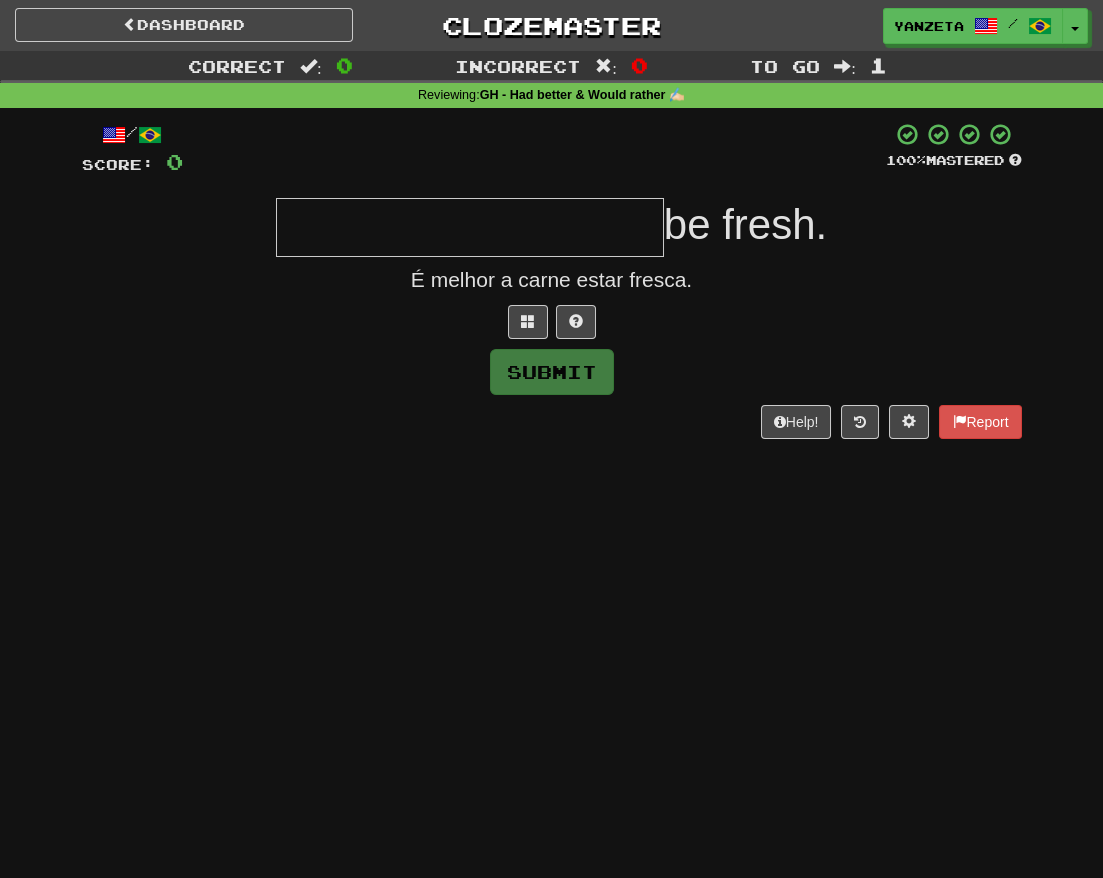 drag, startPoint x: 651, startPoint y: 219, endPoint x: 658, endPoint y: 210, distance: 11.401754 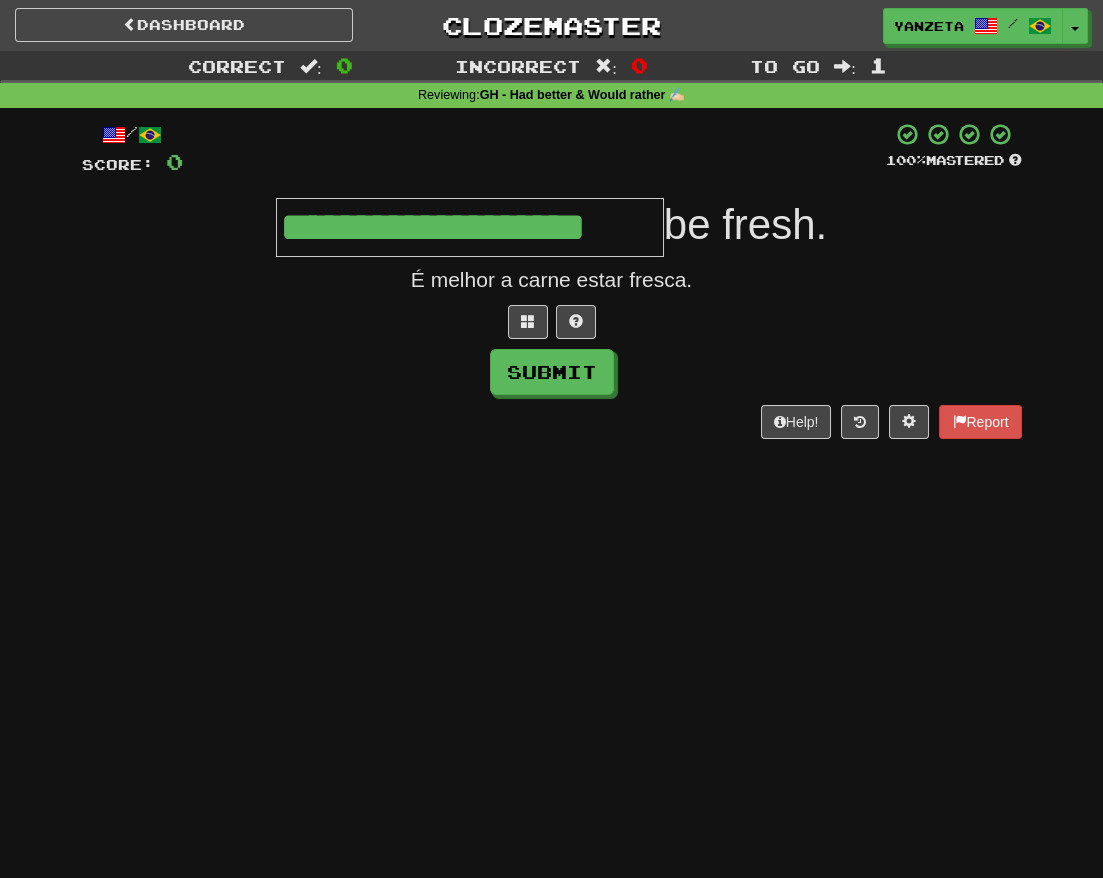 type on "**********" 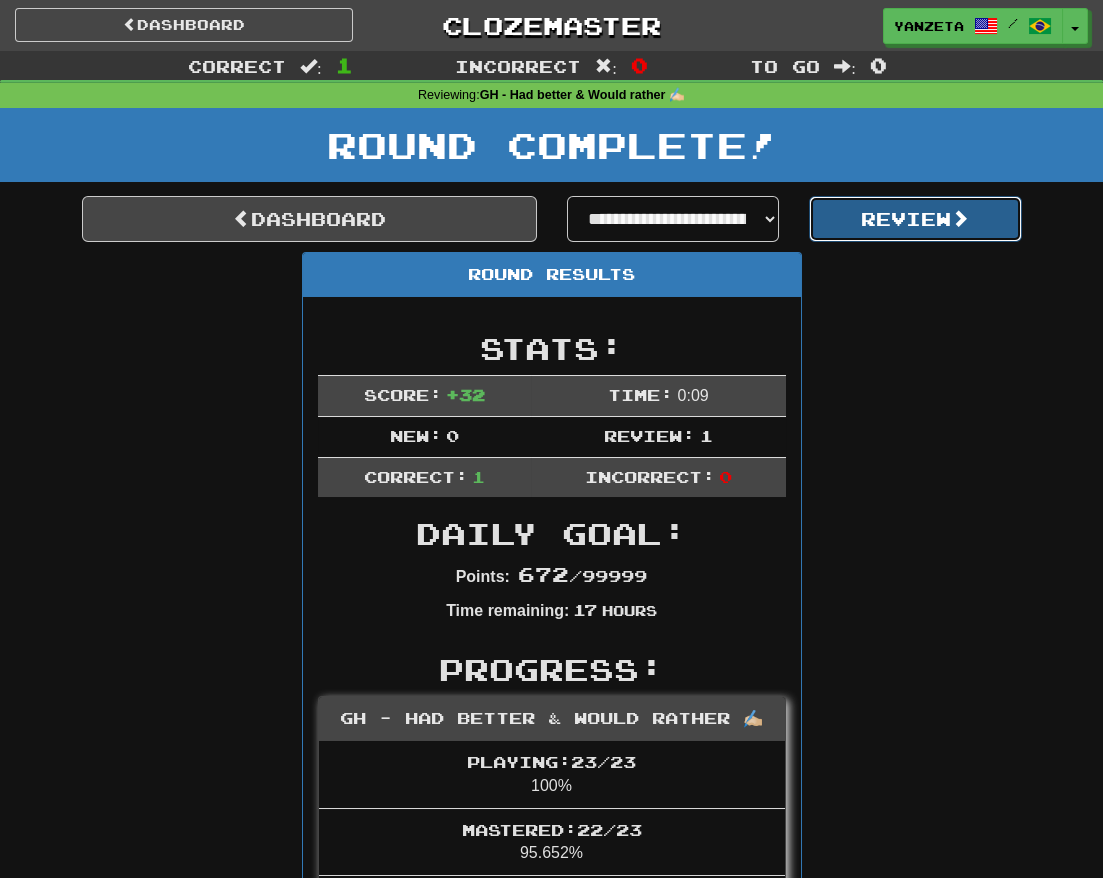 click on "Review" at bounding box center (915, 219) 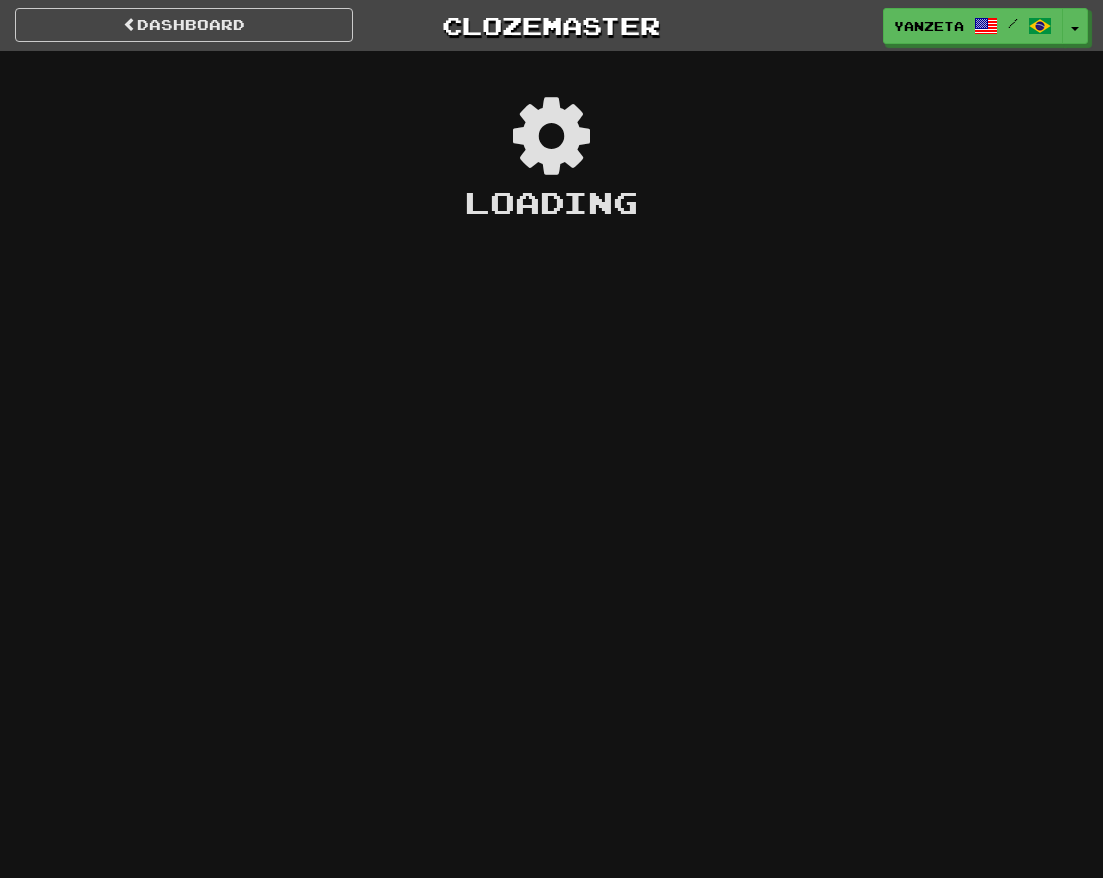 scroll, scrollTop: 0, scrollLeft: 0, axis: both 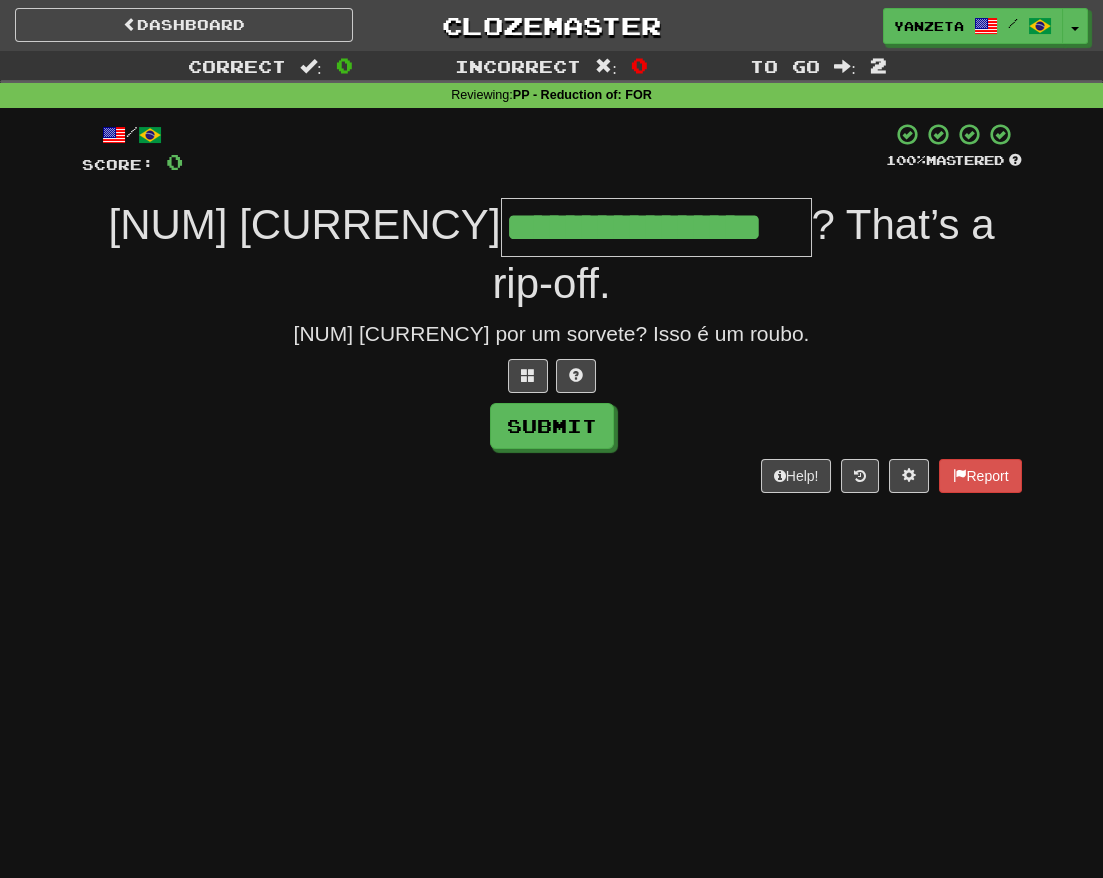 type on "**********" 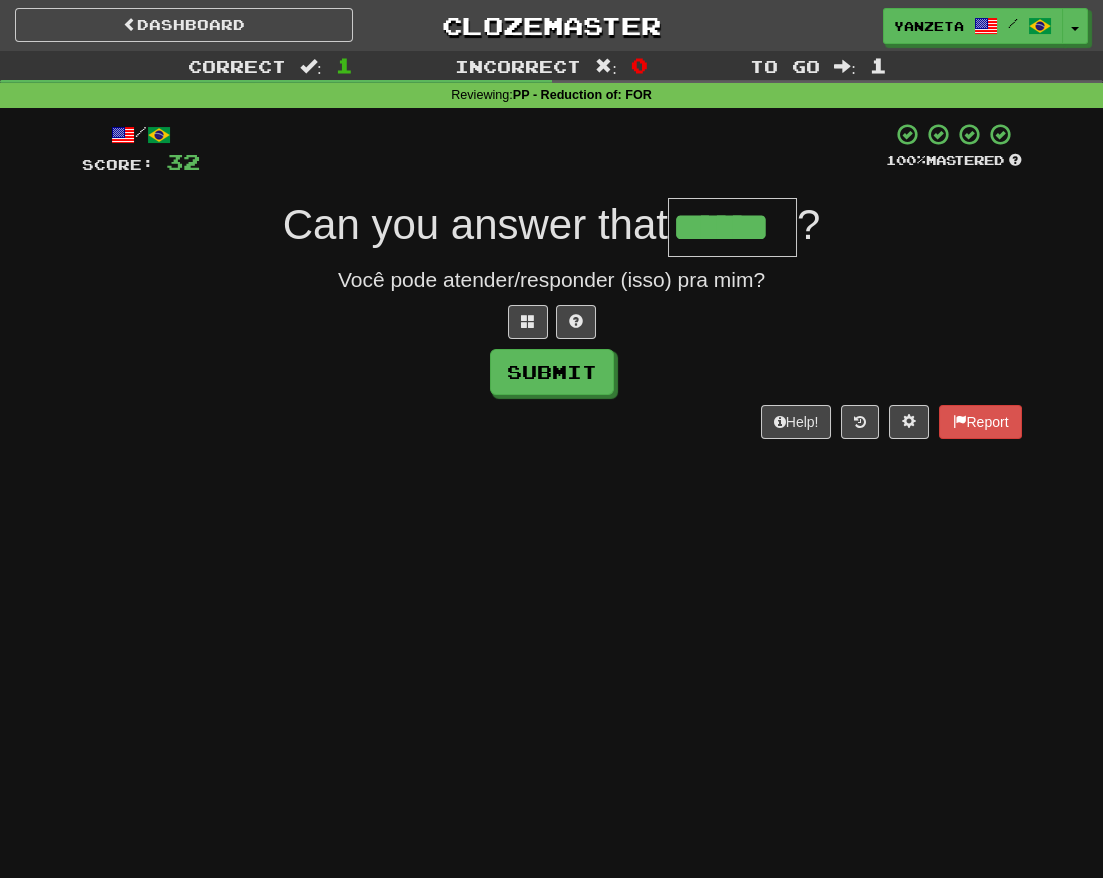 type on "******" 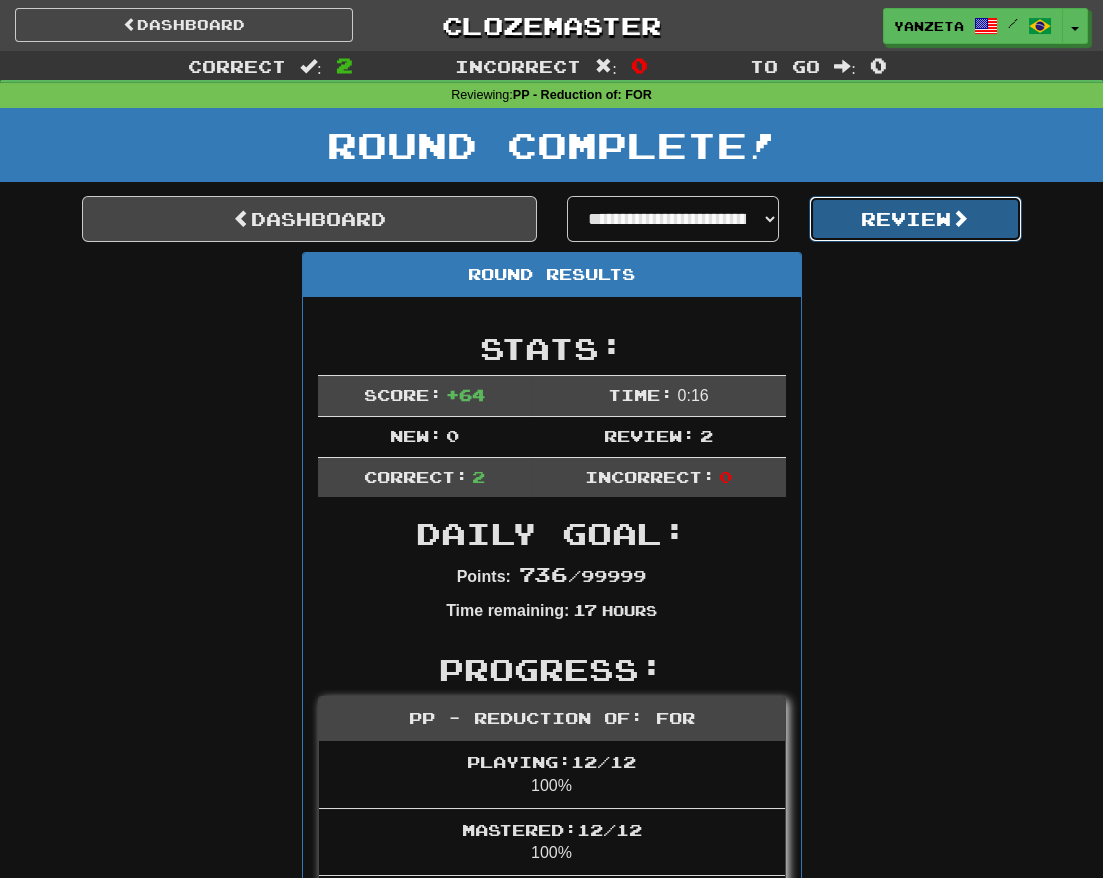 click on "Review" at bounding box center [915, 219] 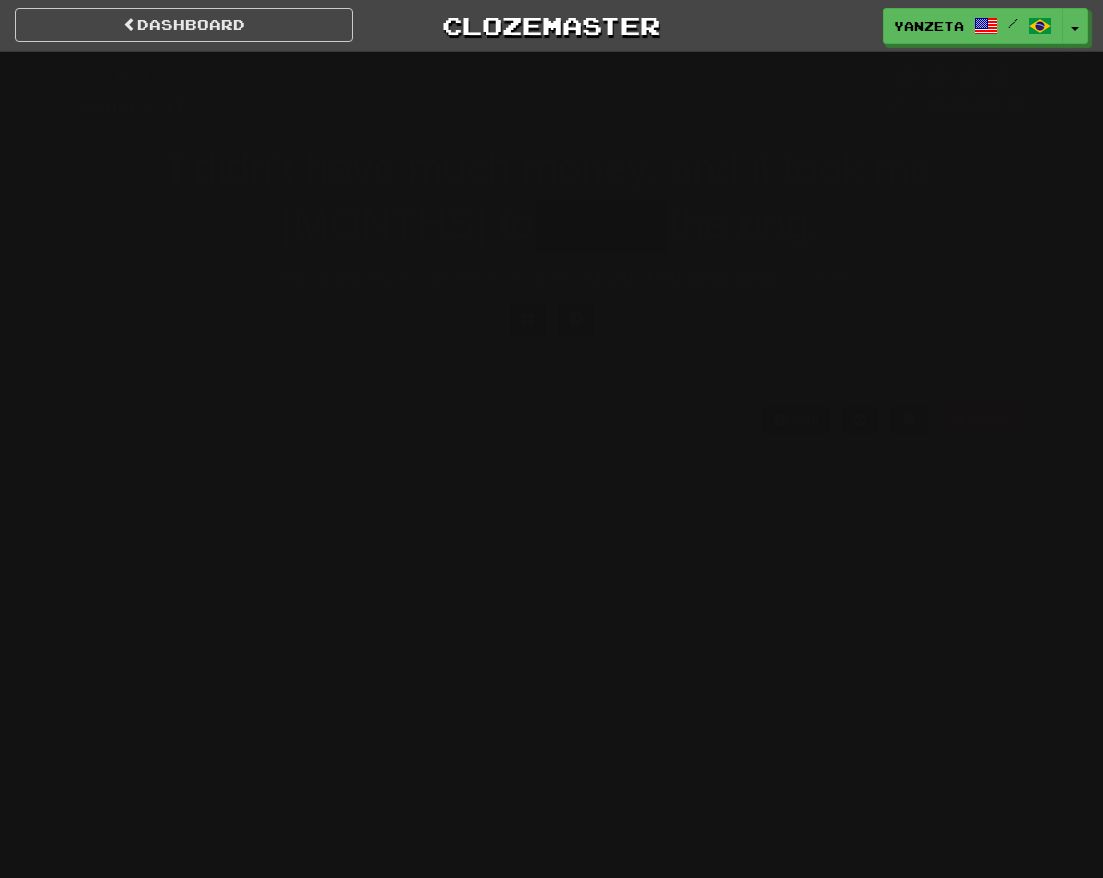 scroll, scrollTop: 0, scrollLeft: 0, axis: both 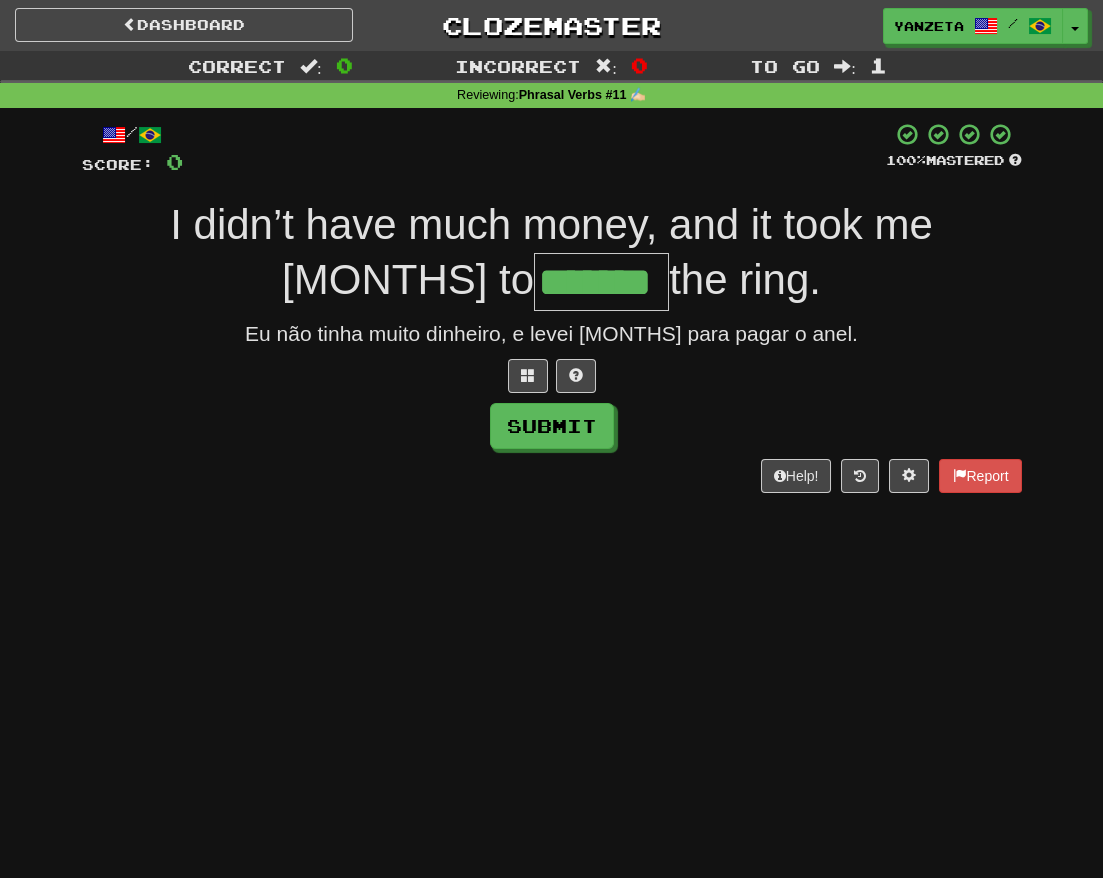 type on "*******" 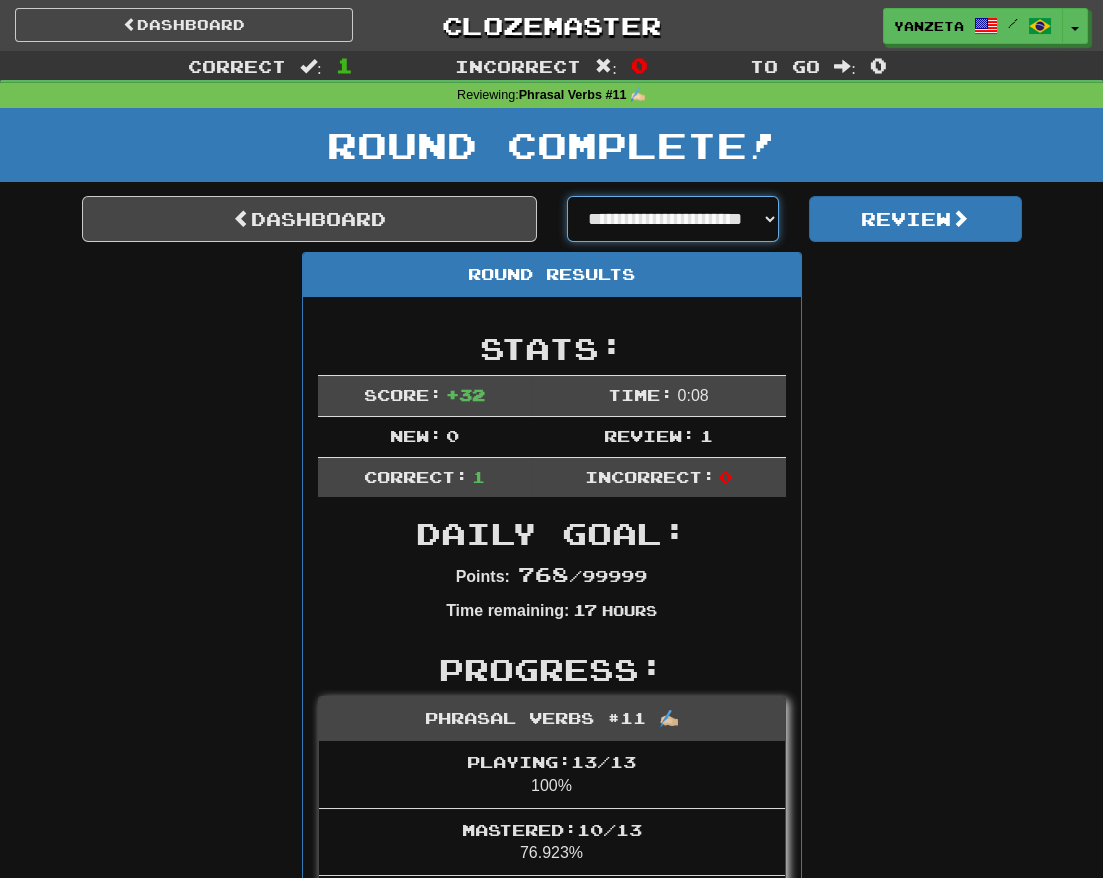 click on "**********" at bounding box center (673, 219) 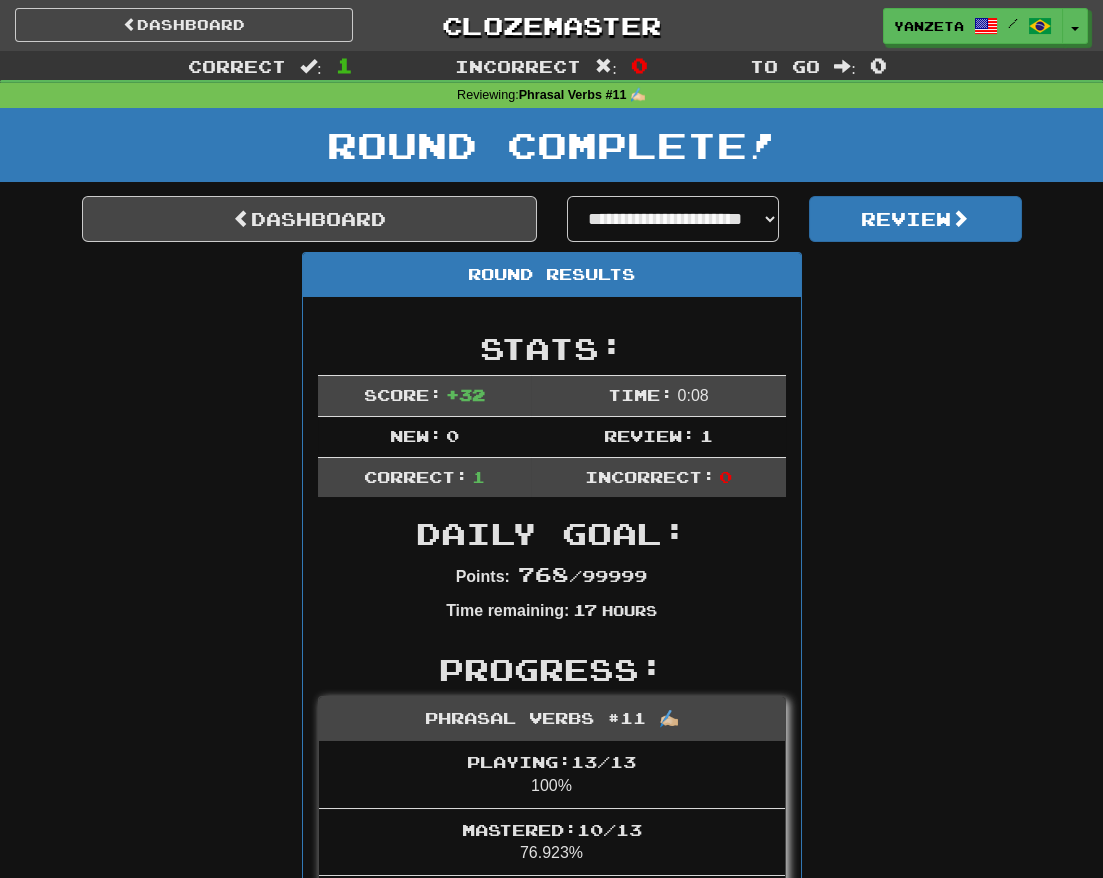 click on "Round Complete!" at bounding box center [551, 145] 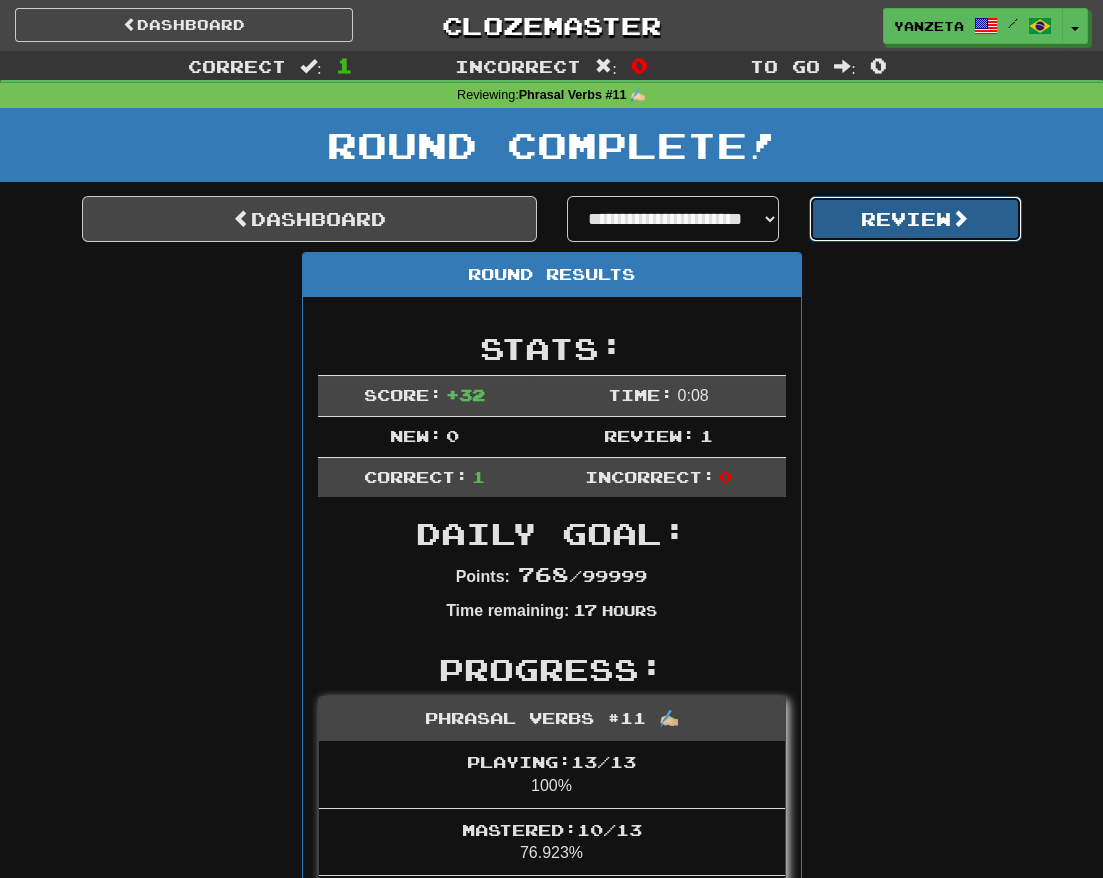 click on "Review" at bounding box center (915, 219) 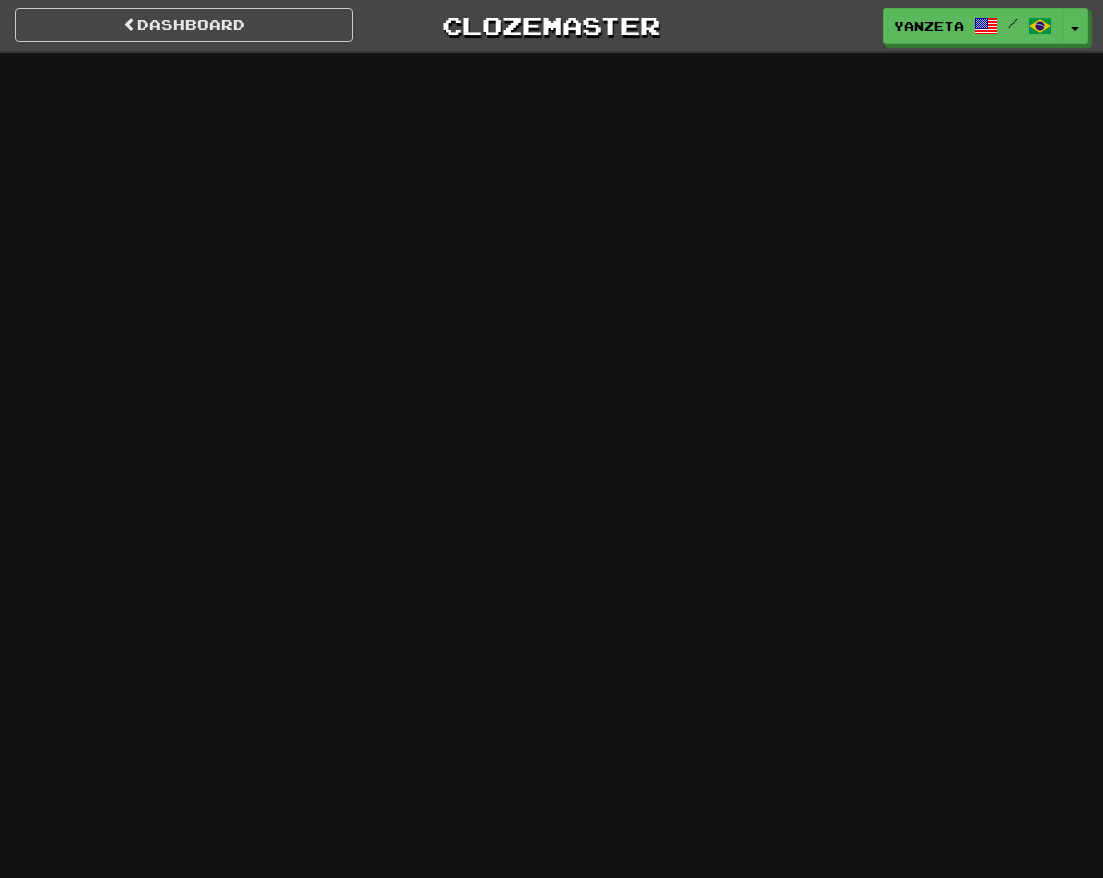 scroll, scrollTop: 0, scrollLeft: 0, axis: both 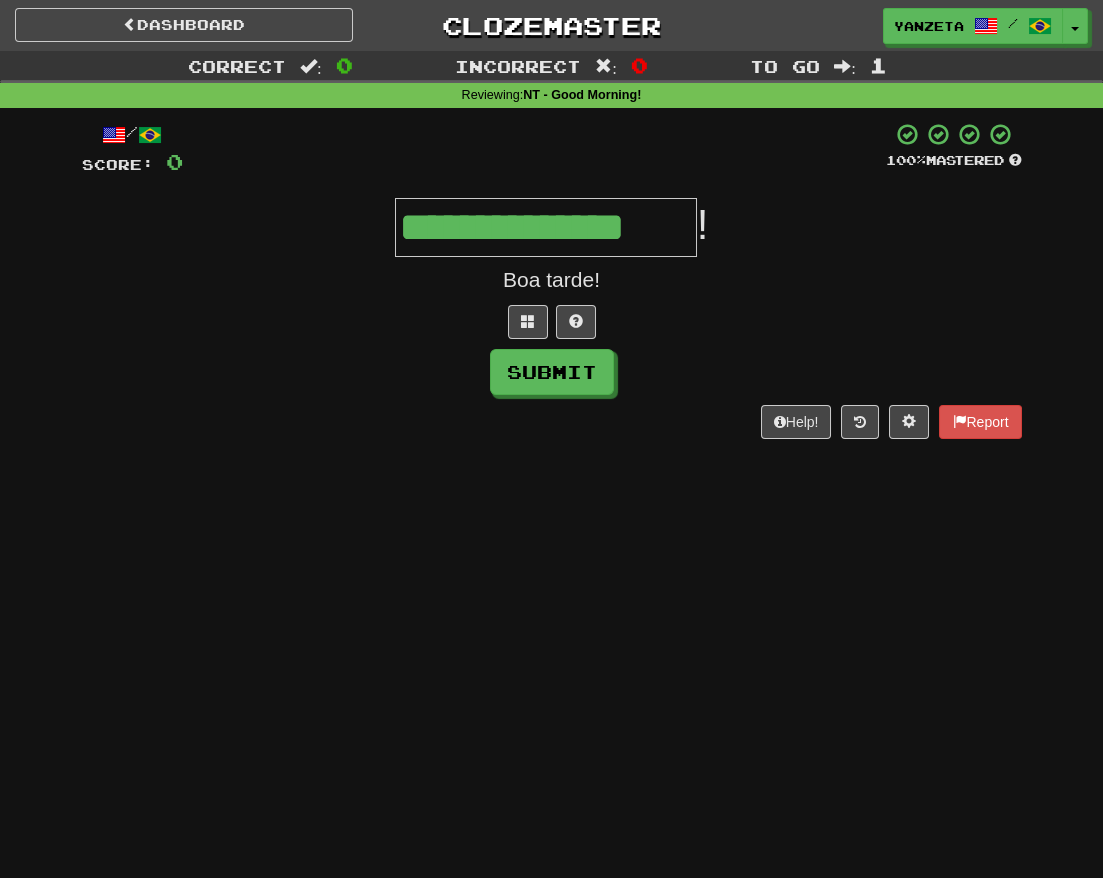 type on "**********" 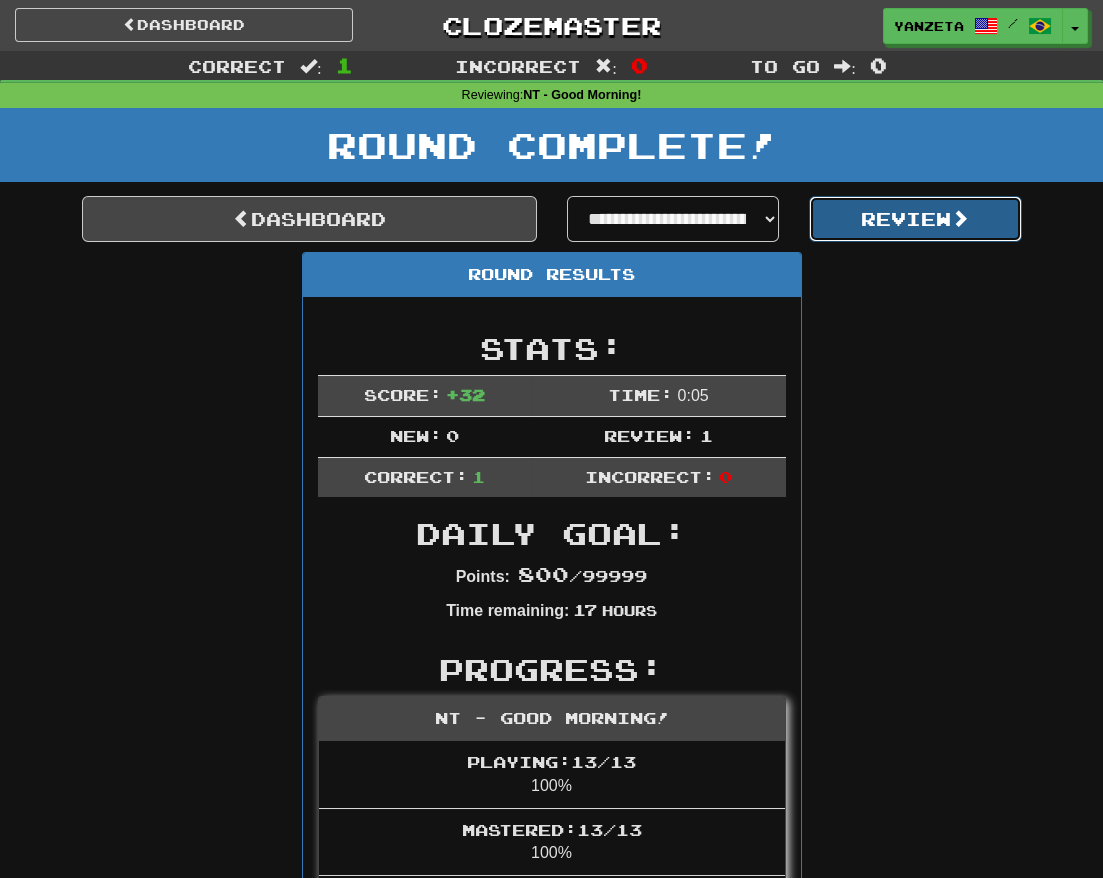 click on "Review" at bounding box center [915, 219] 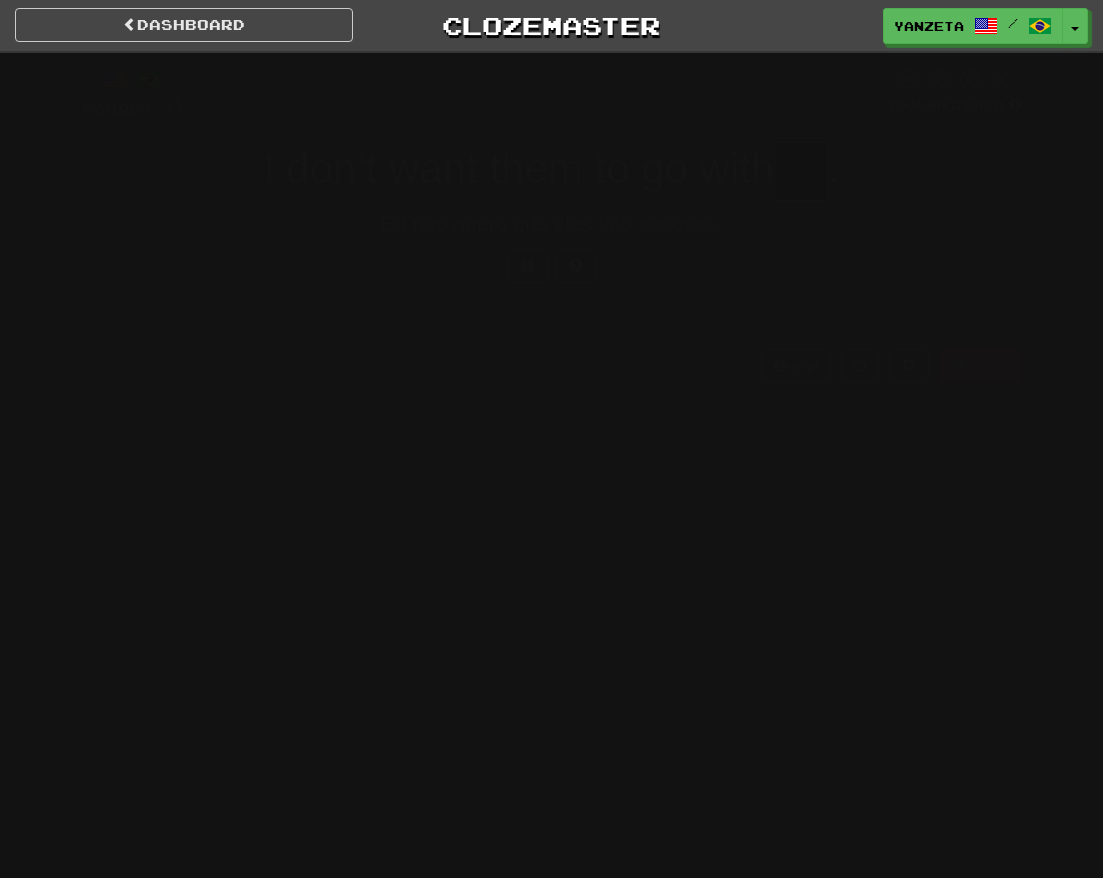 scroll, scrollTop: 0, scrollLeft: 0, axis: both 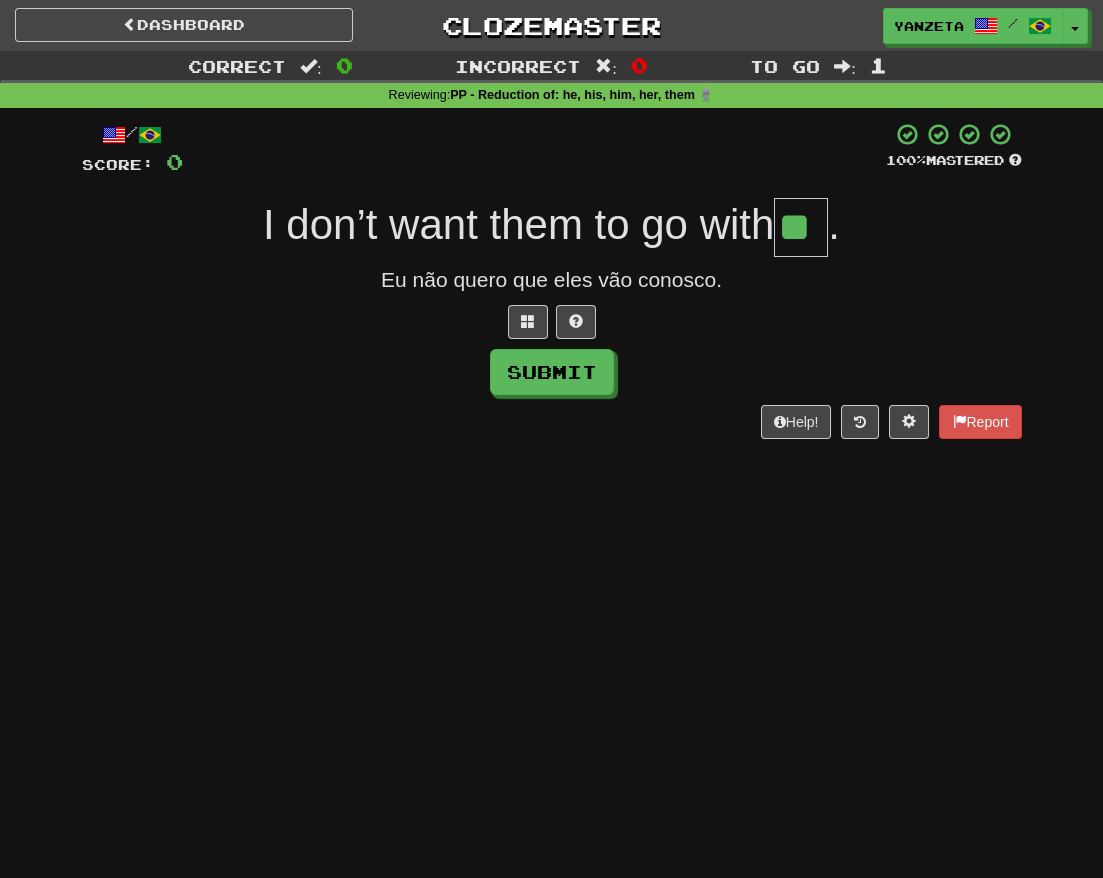 type on "**" 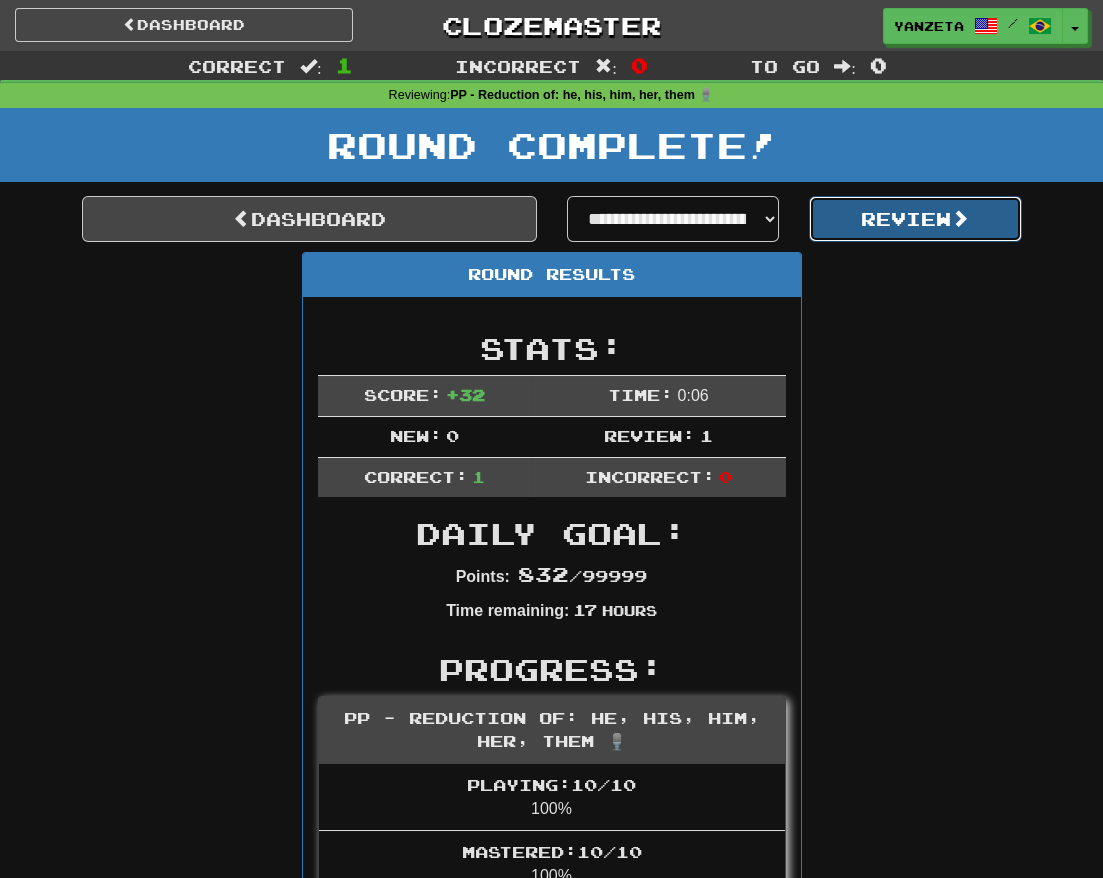 click on "Review" at bounding box center (915, 219) 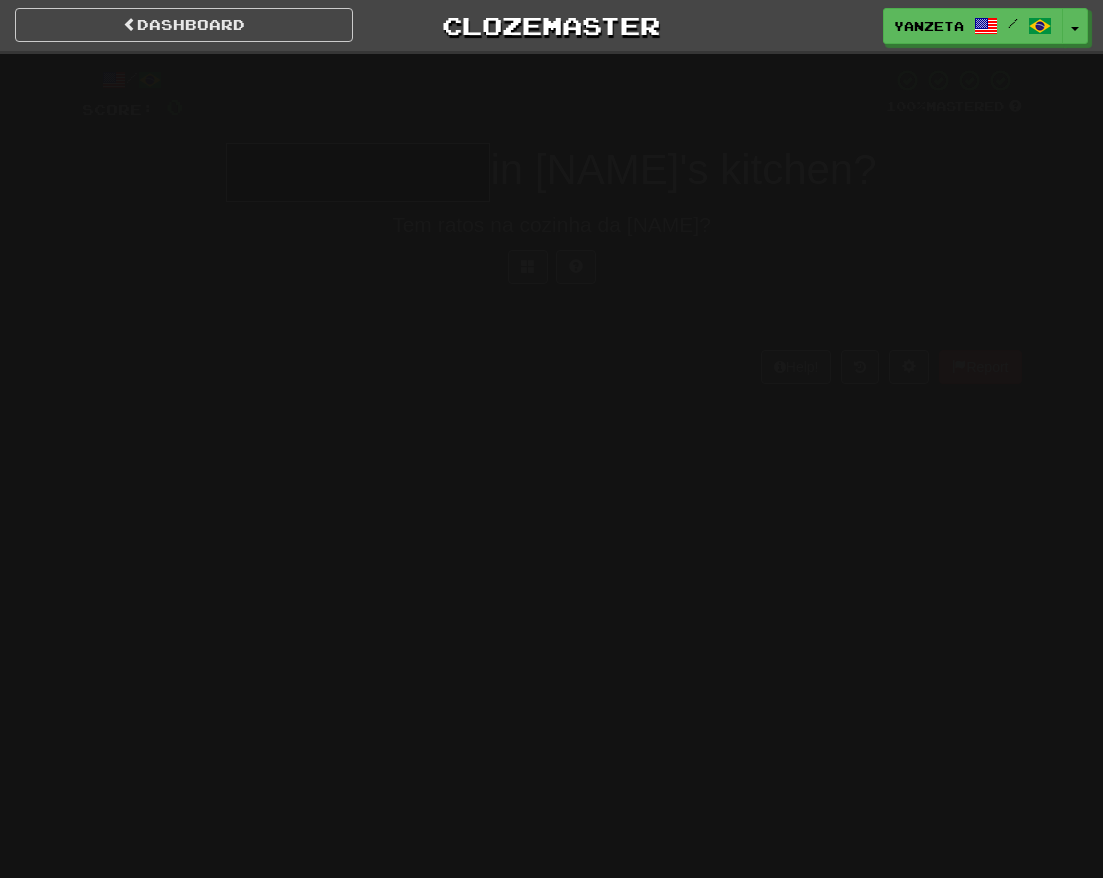 scroll, scrollTop: 0, scrollLeft: 0, axis: both 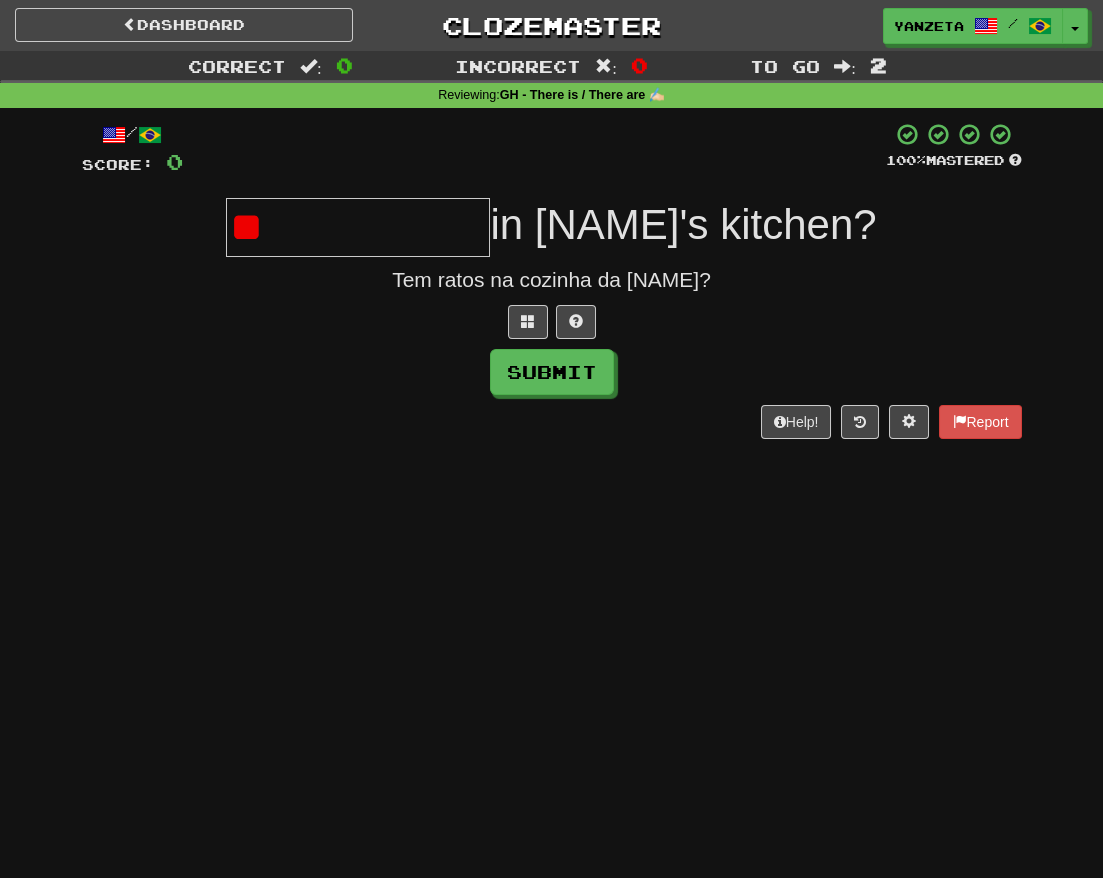 type on "*" 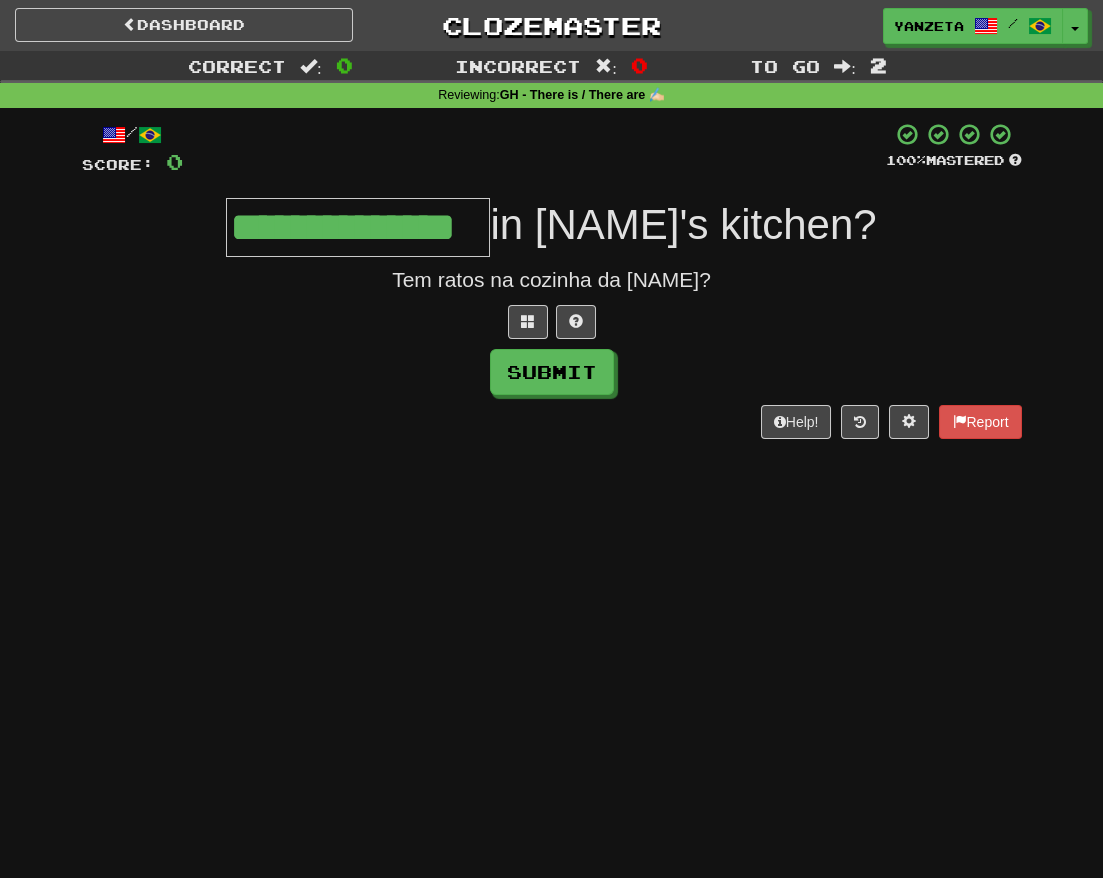 type on "**********" 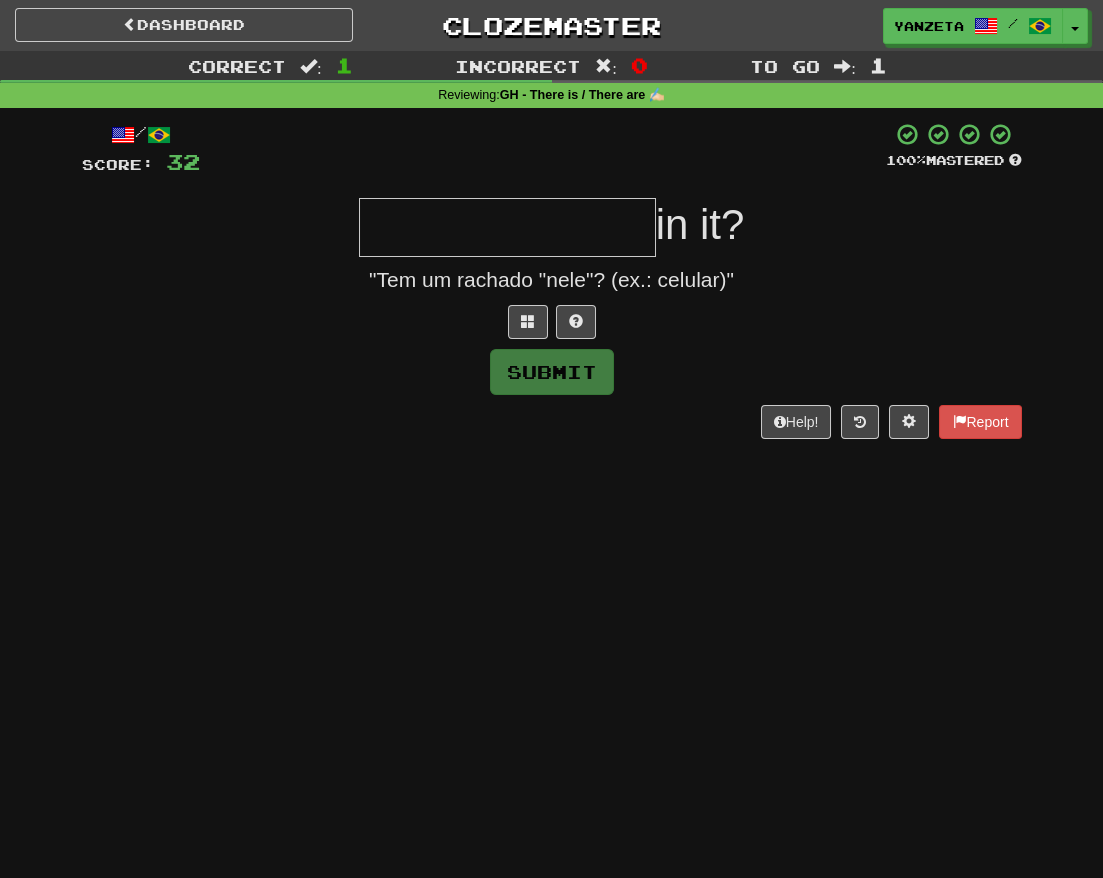 click on "/  Score:   32 100 %  Mastered  in it? "Tem um rachado "nele"? (ex.: celular)" Submit  Help!  Report" at bounding box center [552, 280] 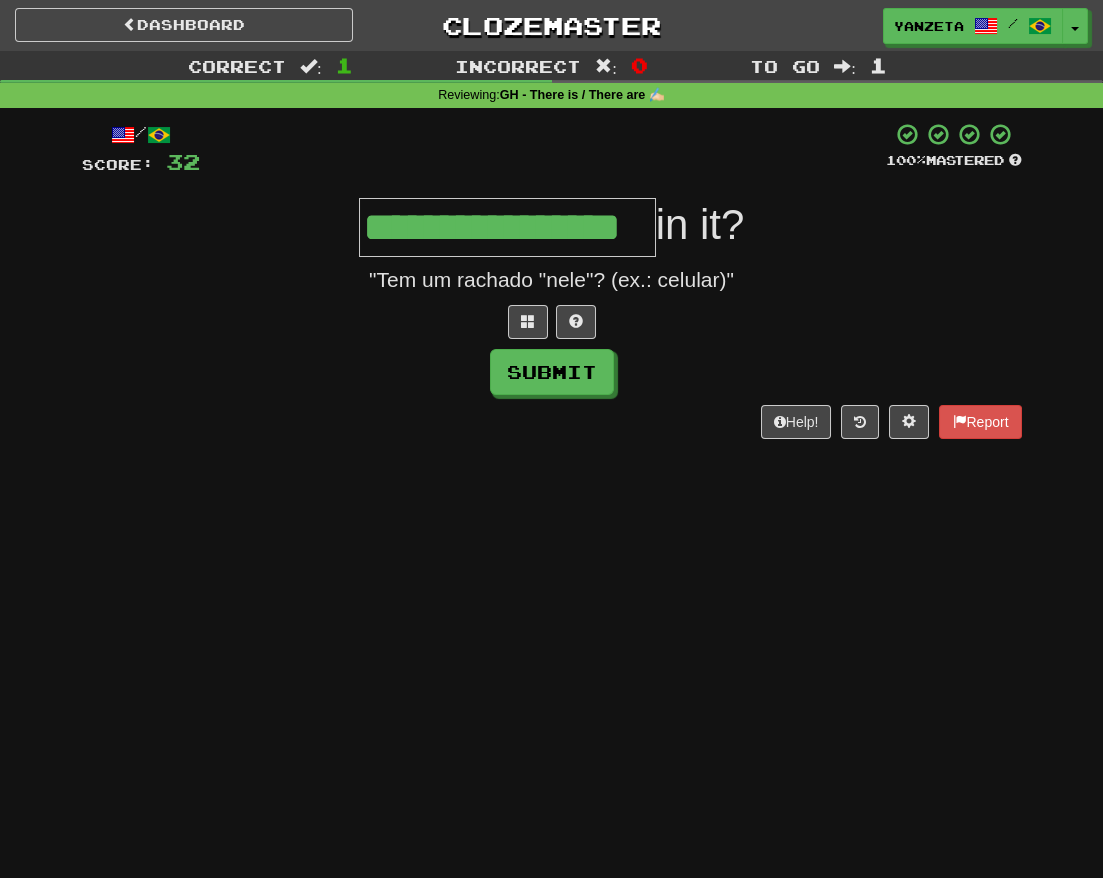 type on "**********" 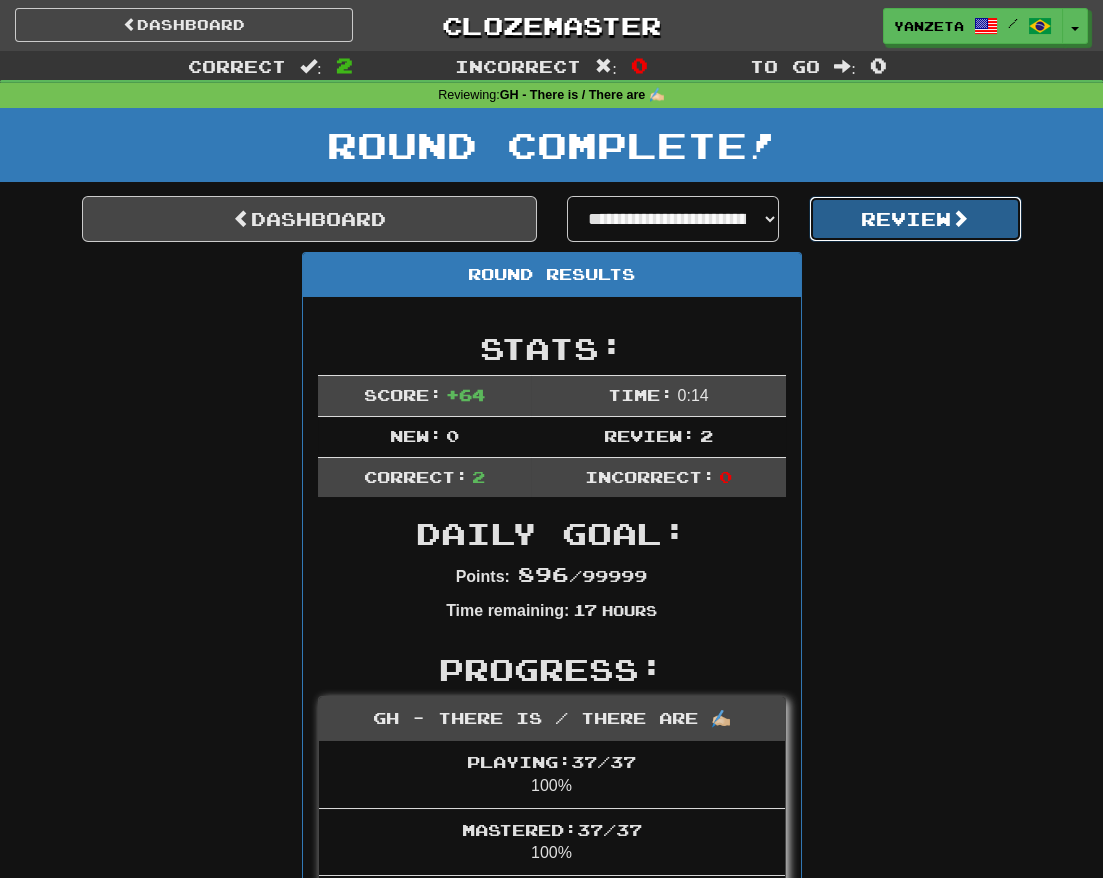 click on "Review" at bounding box center [915, 219] 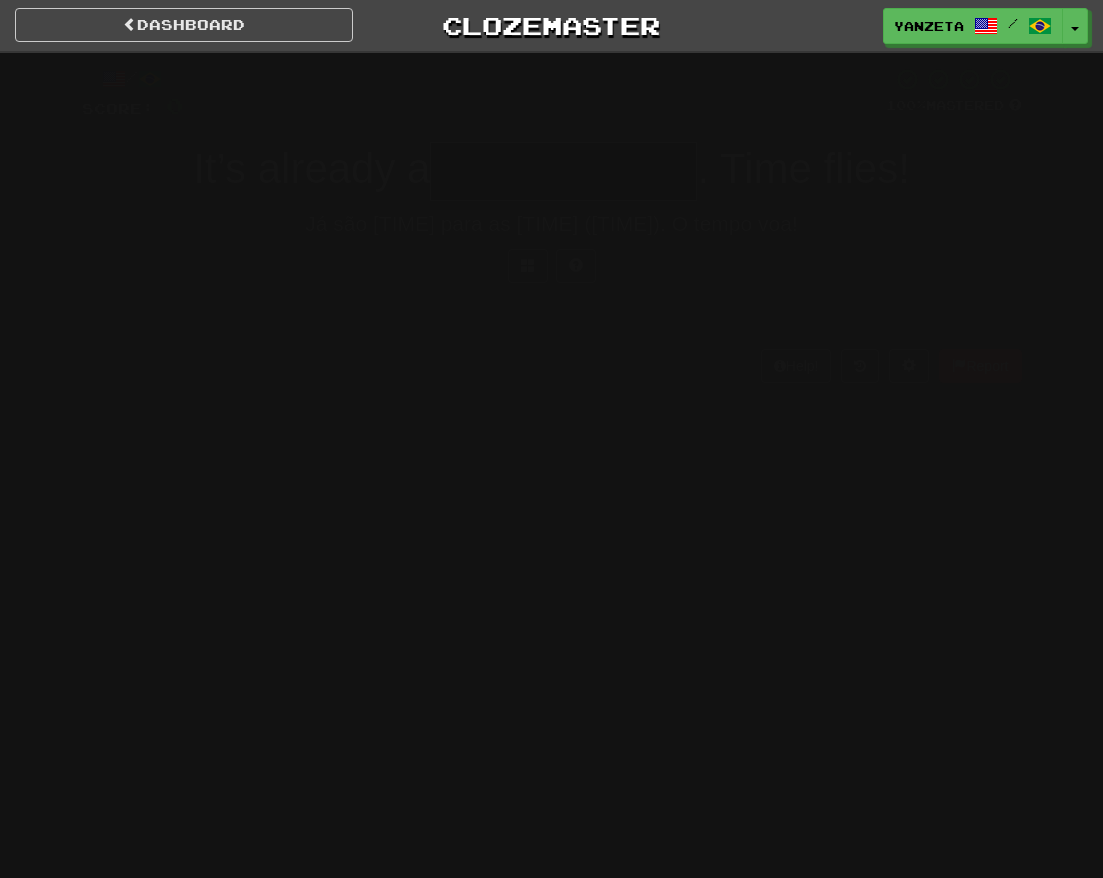 scroll, scrollTop: 0, scrollLeft: 0, axis: both 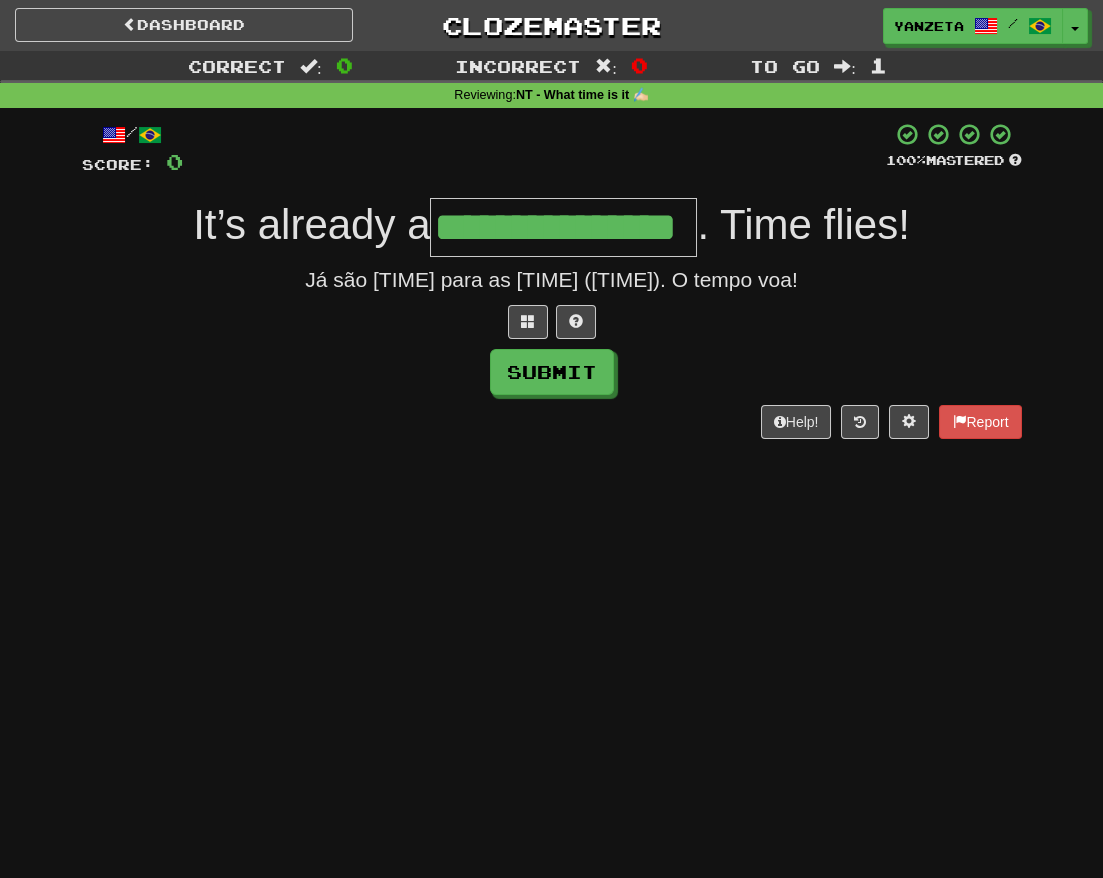 type on "**********" 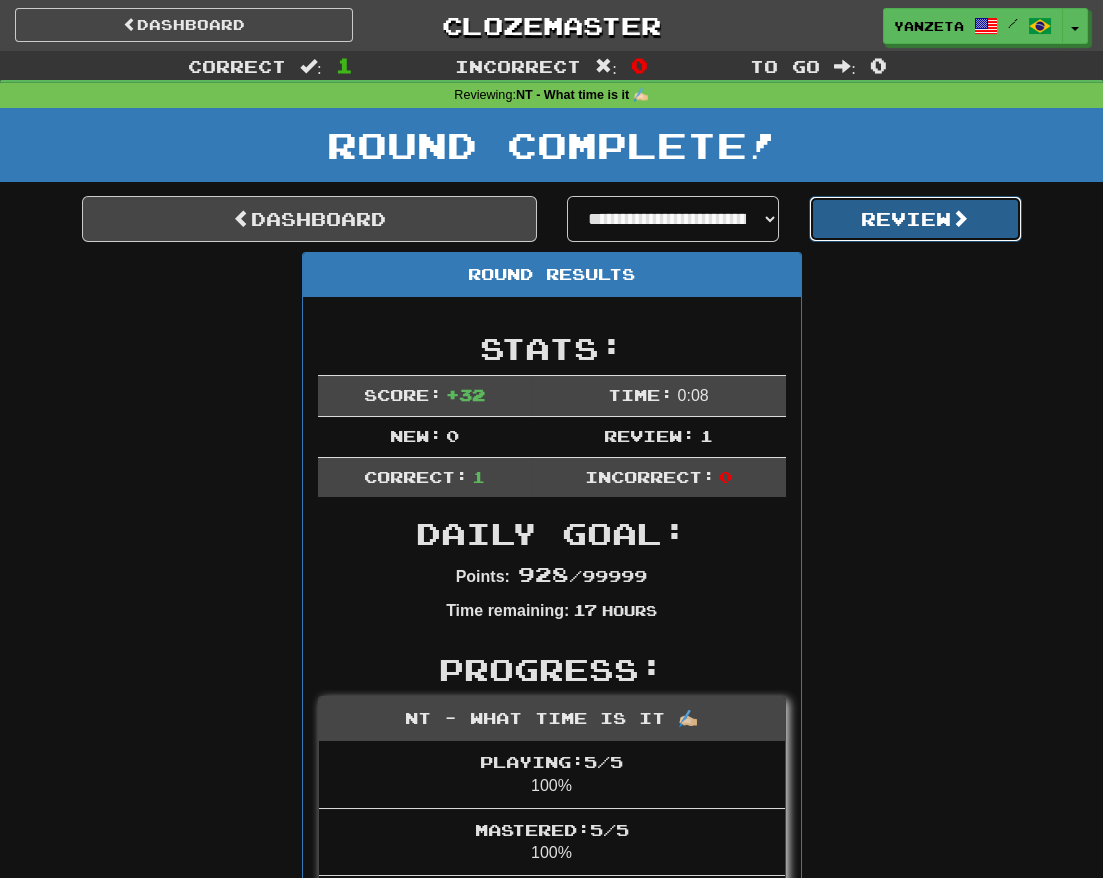 click on "Review" at bounding box center (915, 219) 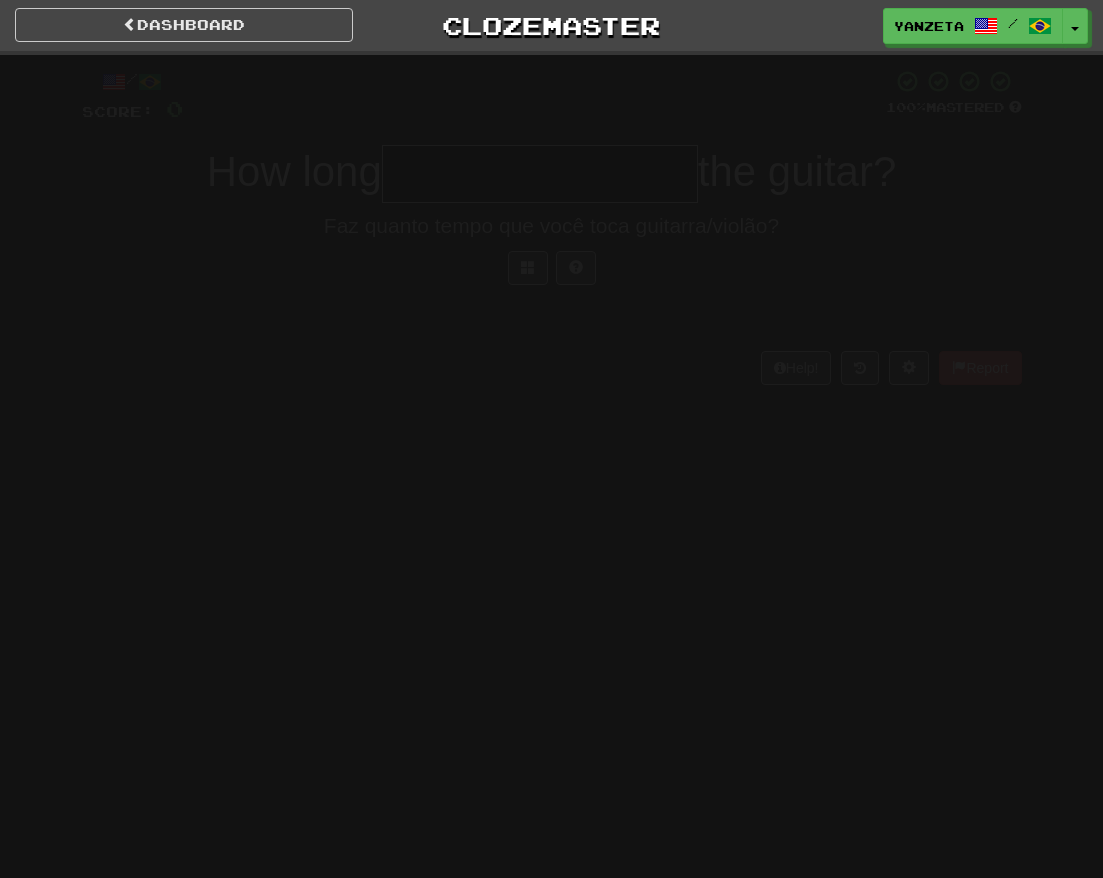 scroll, scrollTop: 0, scrollLeft: 0, axis: both 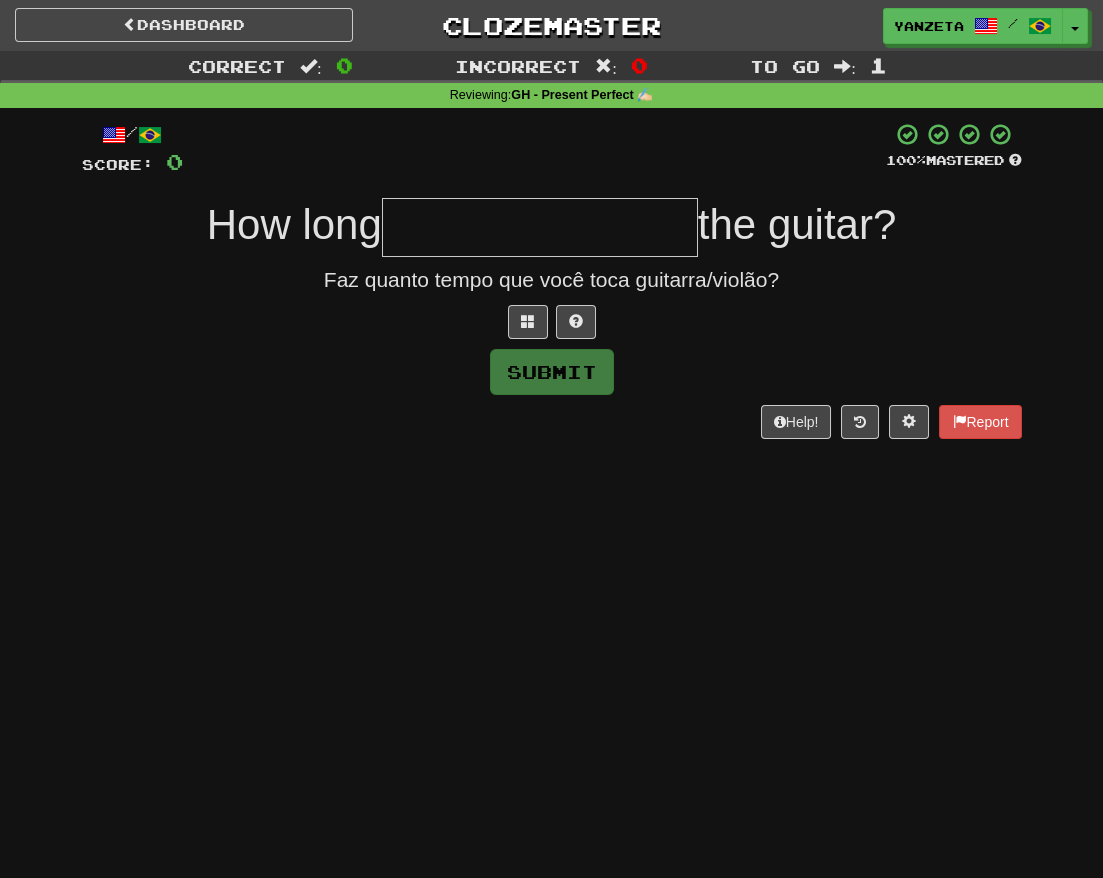 click at bounding box center (540, 227) 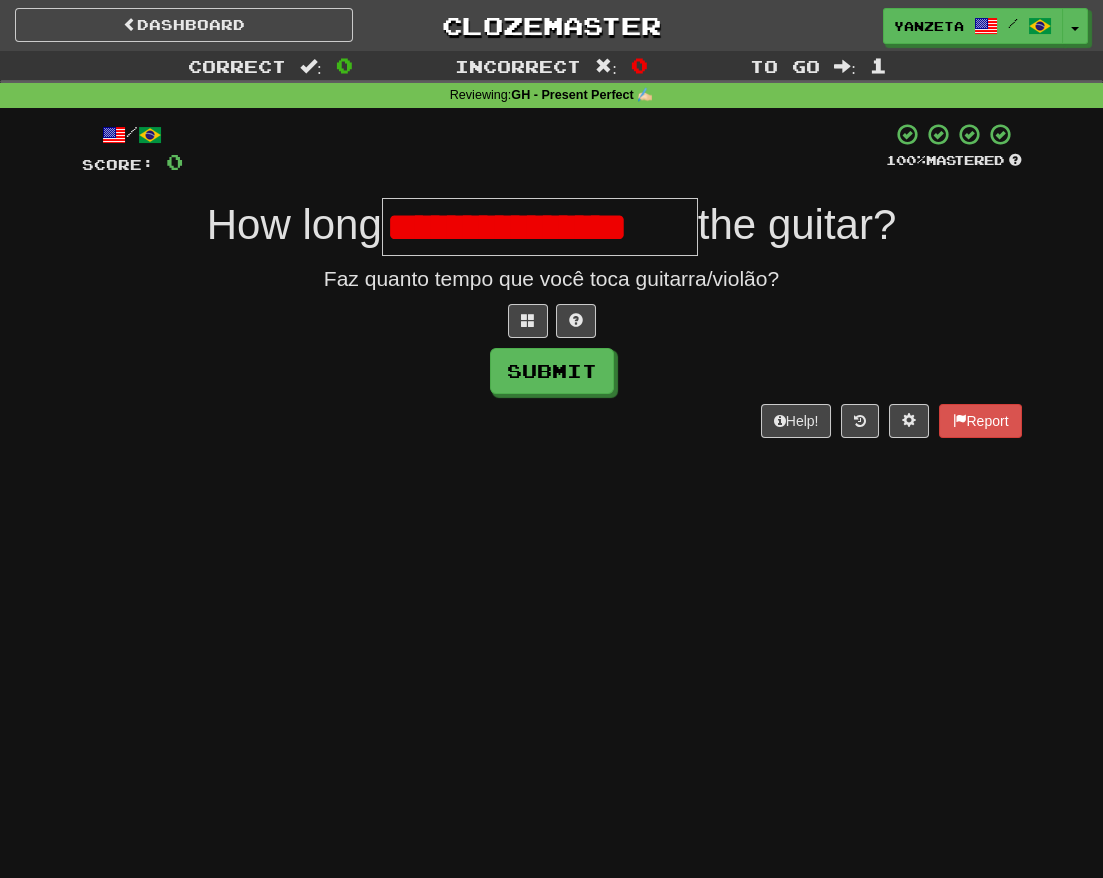 scroll, scrollTop: 0, scrollLeft: 0, axis: both 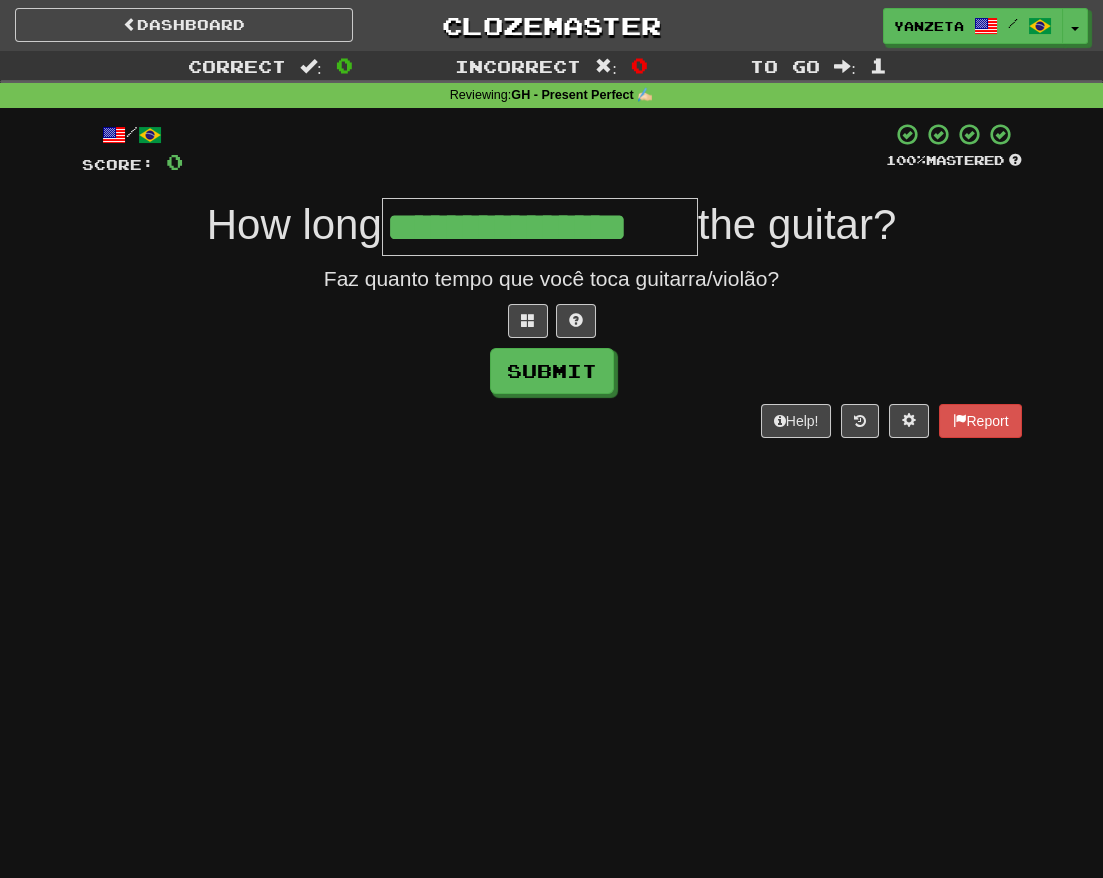 type on "**********" 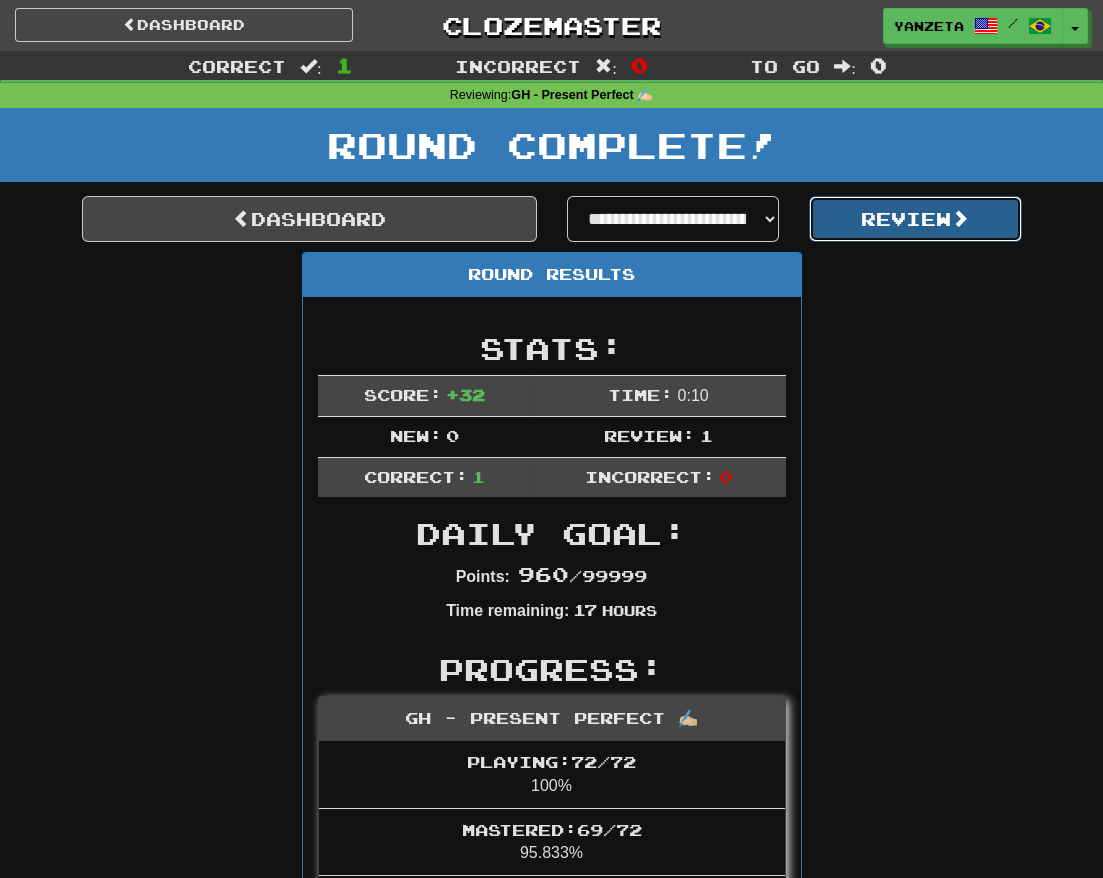 click on "Review" at bounding box center (915, 219) 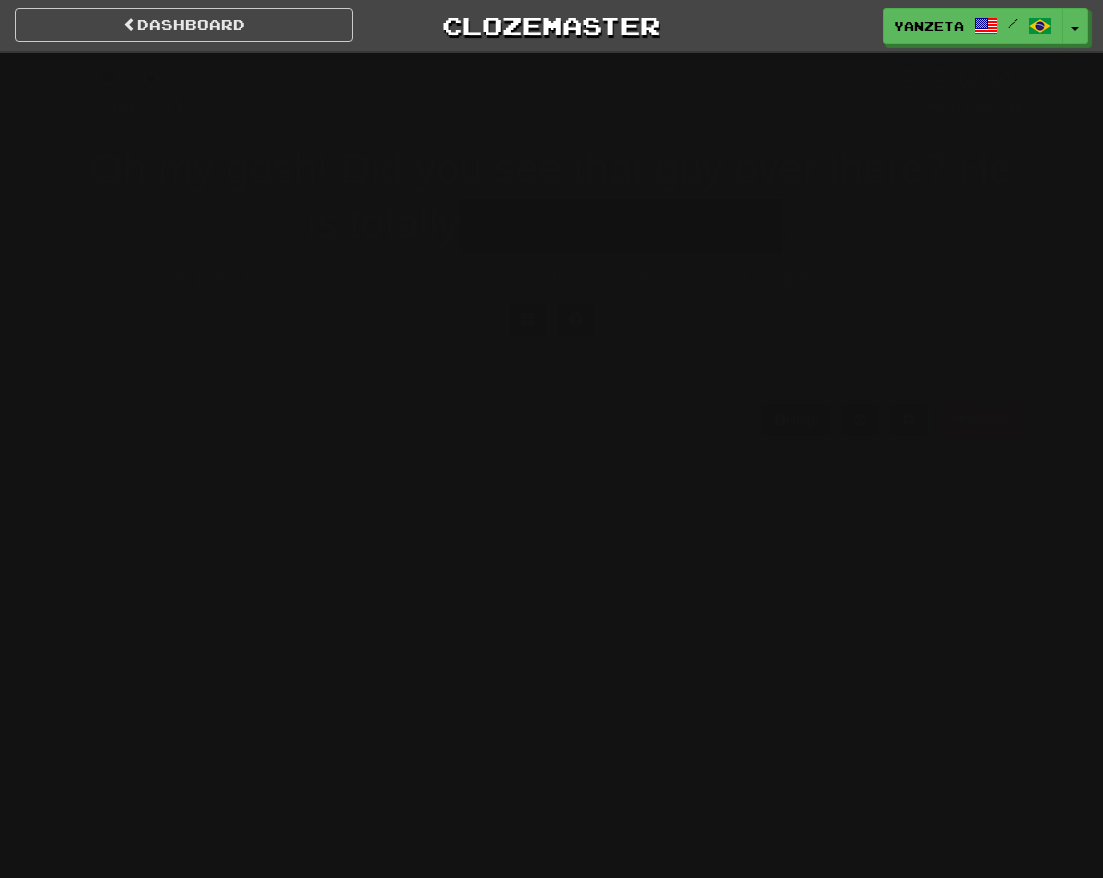 scroll, scrollTop: 0, scrollLeft: 0, axis: both 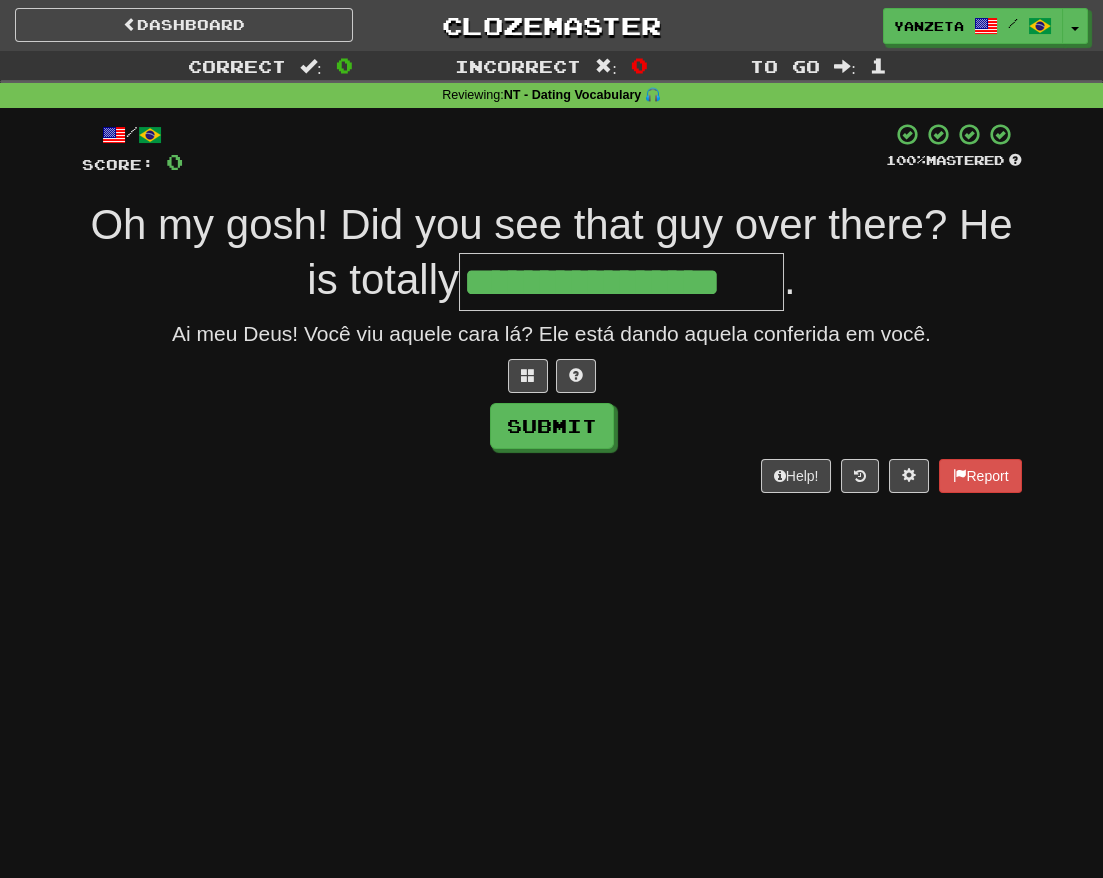 type on "**********" 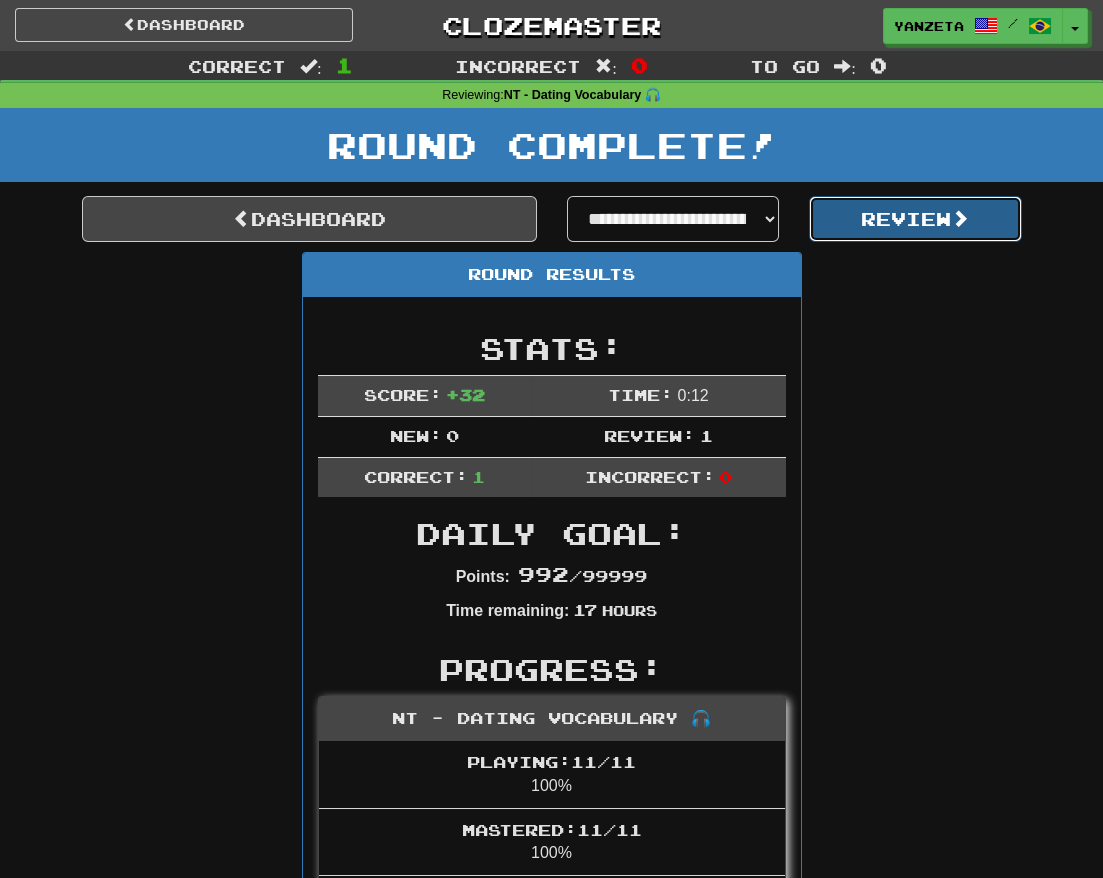 click on "Review" at bounding box center (915, 219) 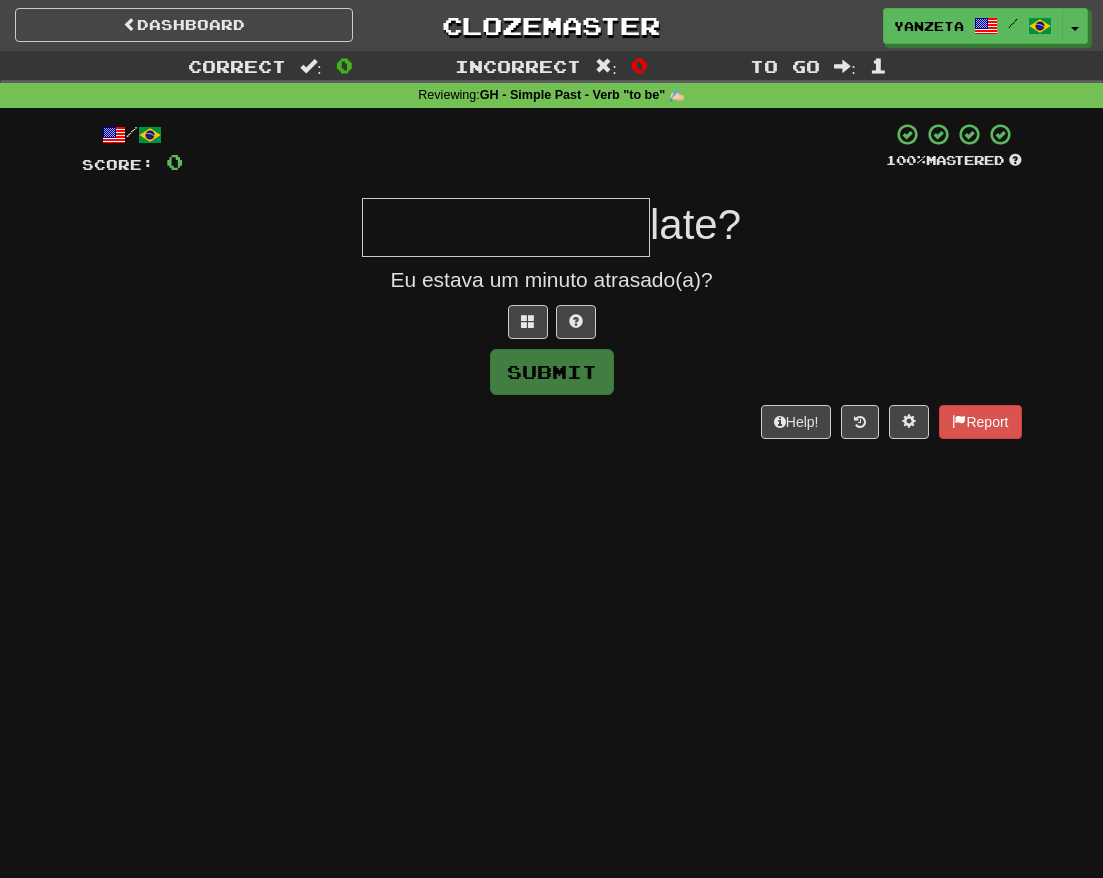 scroll, scrollTop: 0, scrollLeft: 0, axis: both 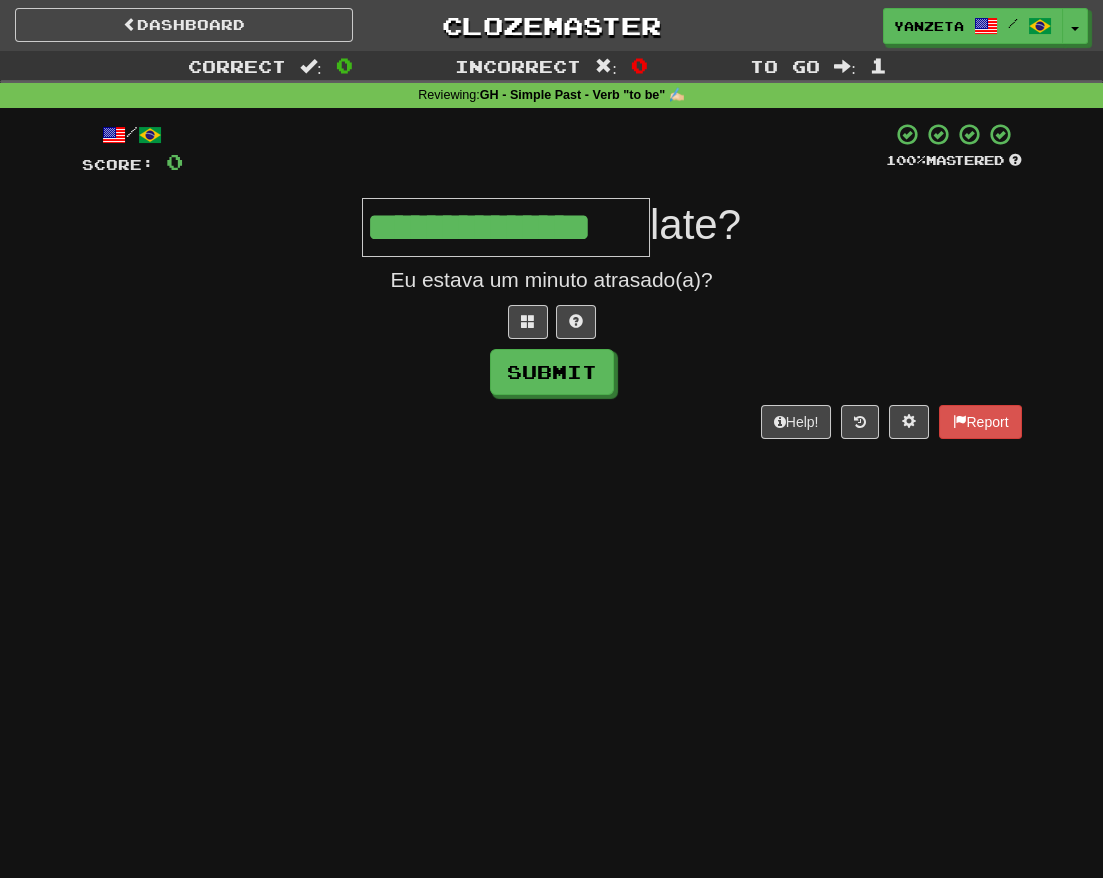 type on "**********" 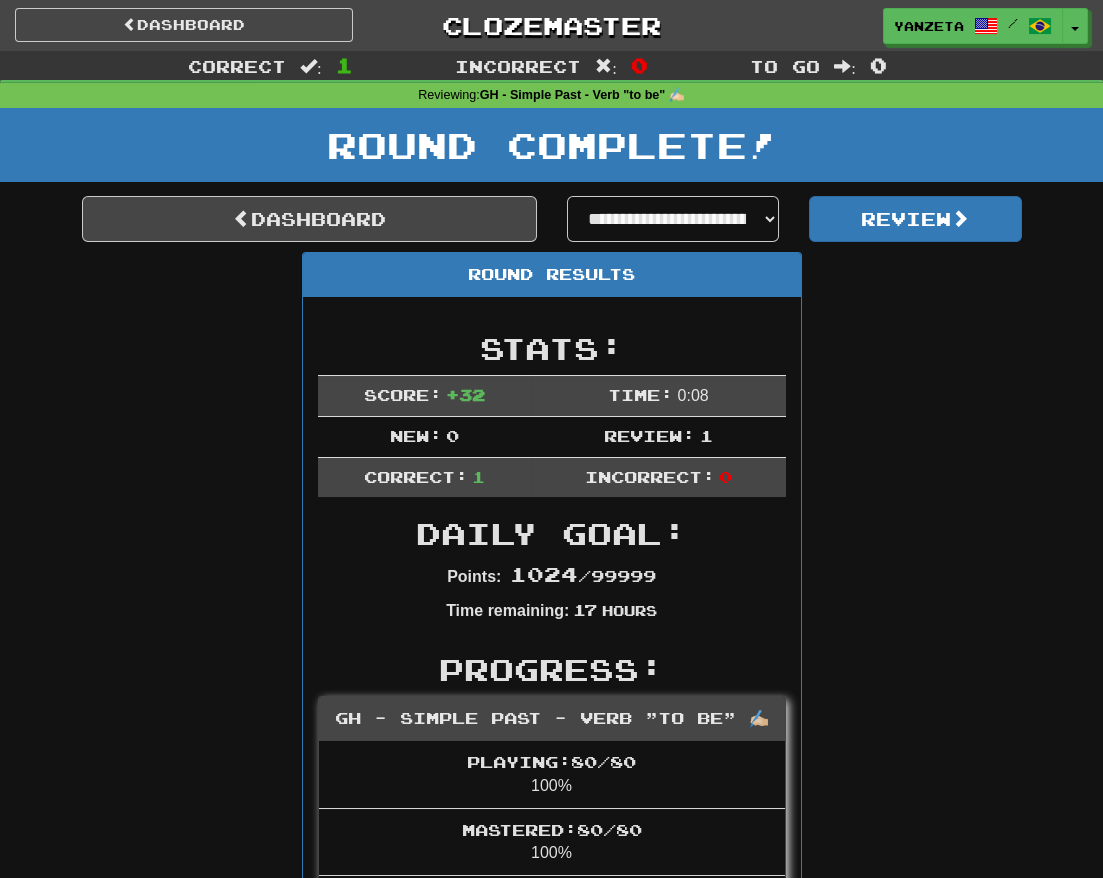 click on "Round Complete!" 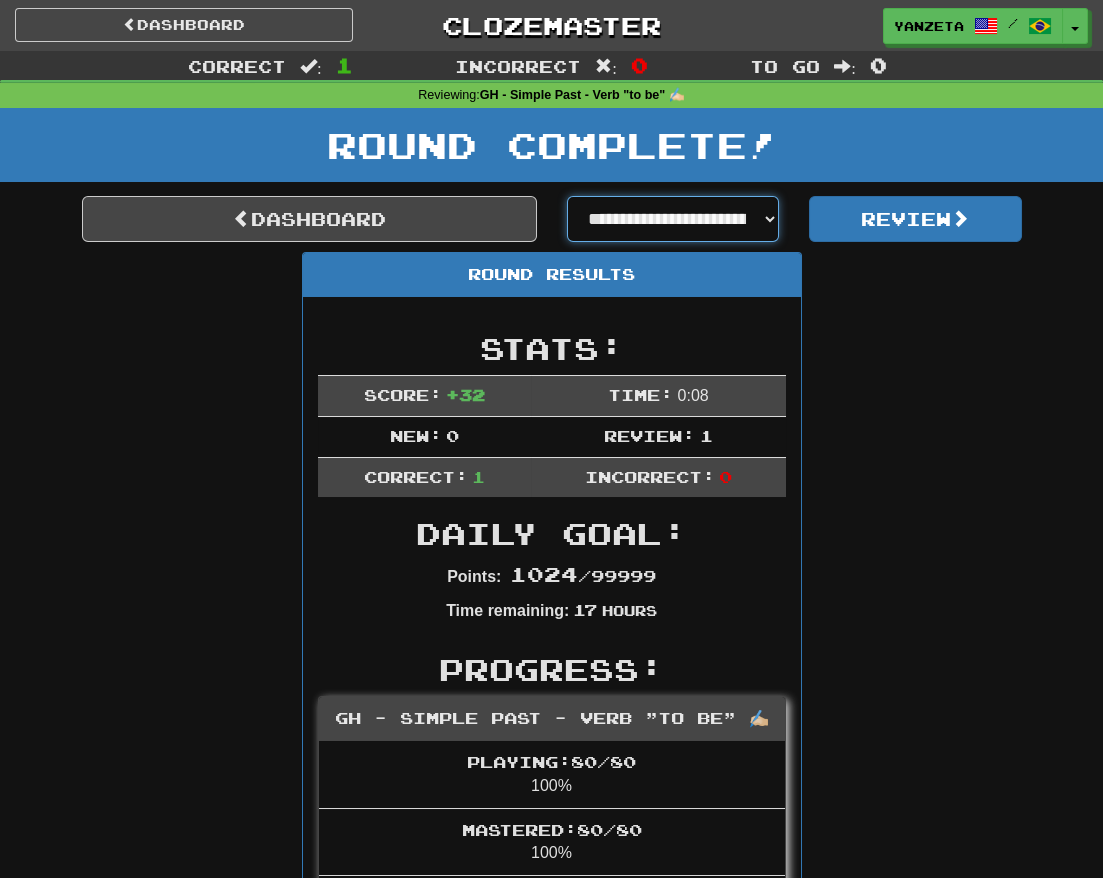 click on "**********" 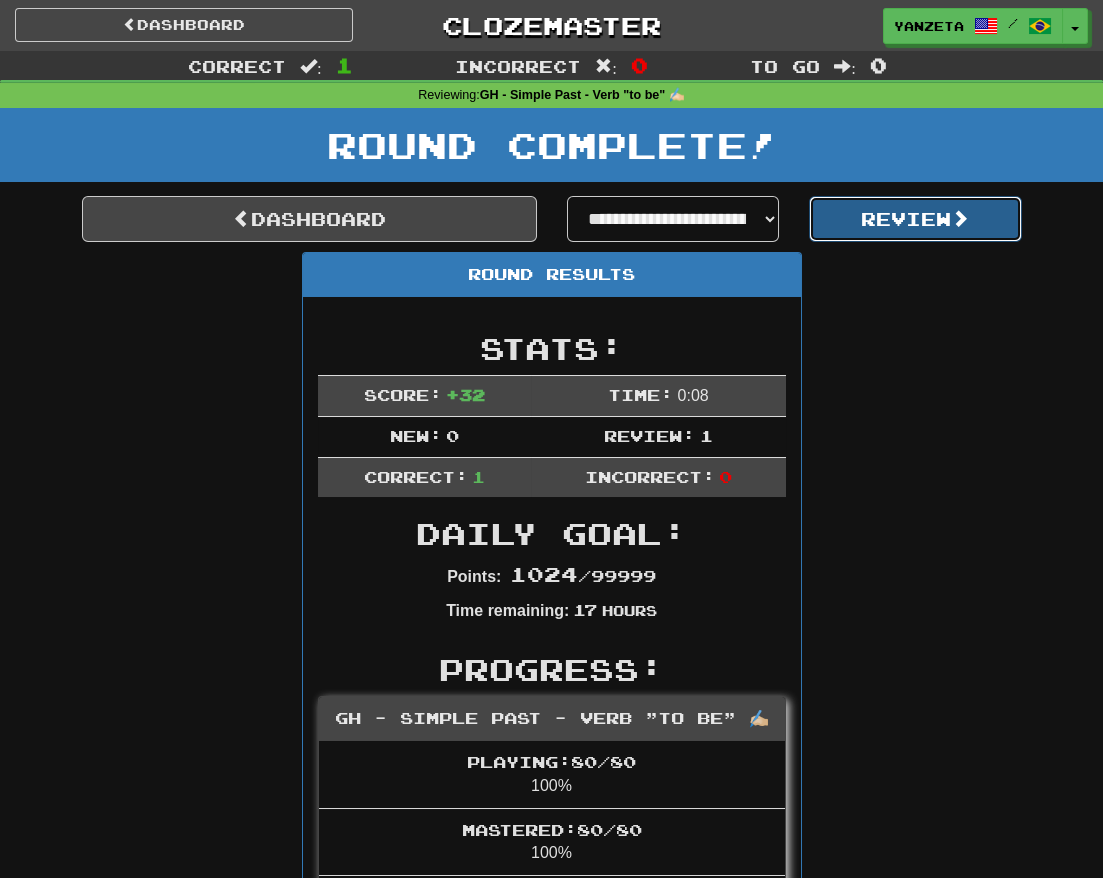 click on "Review" 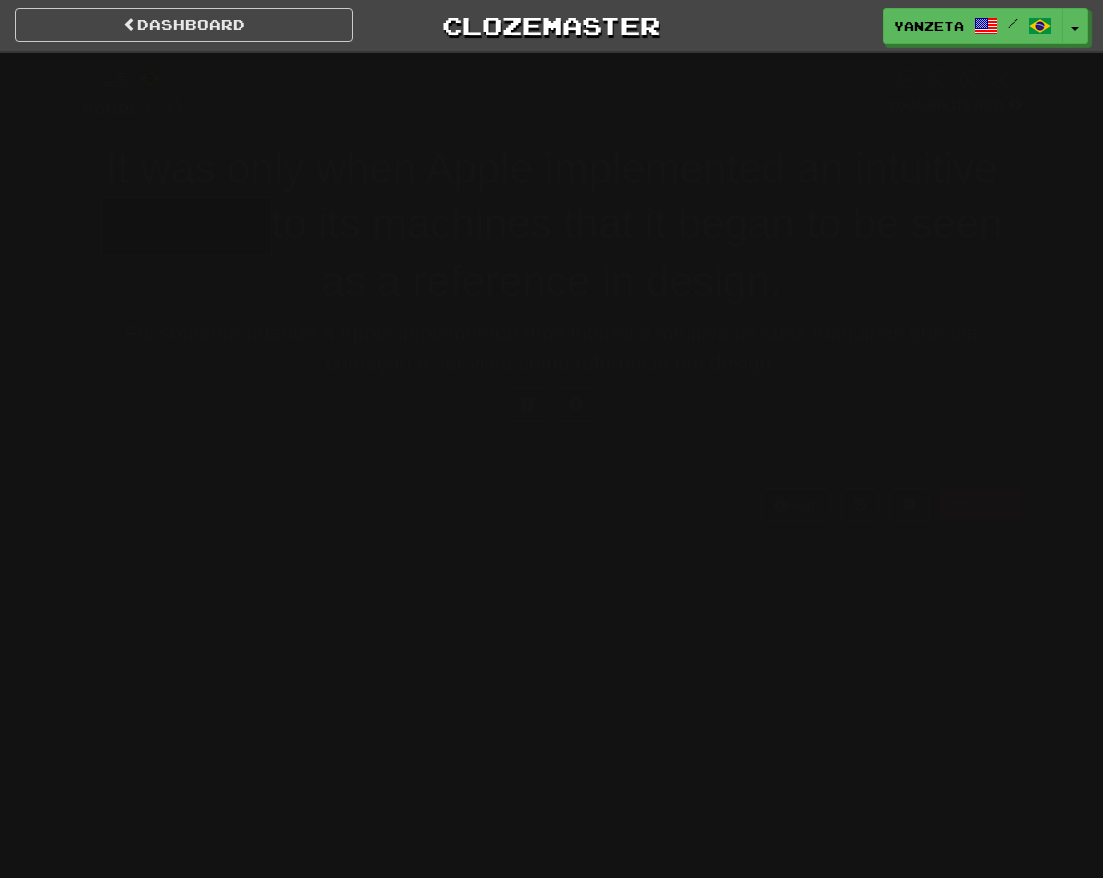 scroll, scrollTop: 0, scrollLeft: 0, axis: both 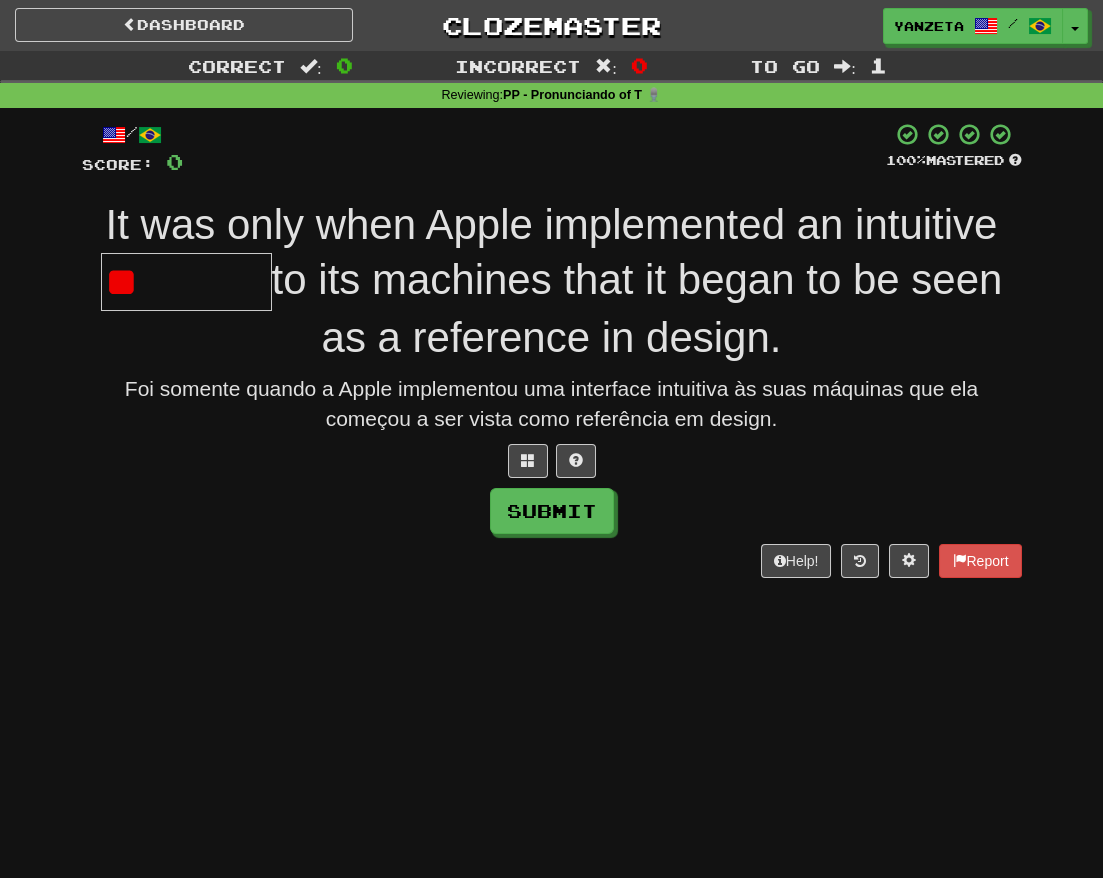 type on "*" 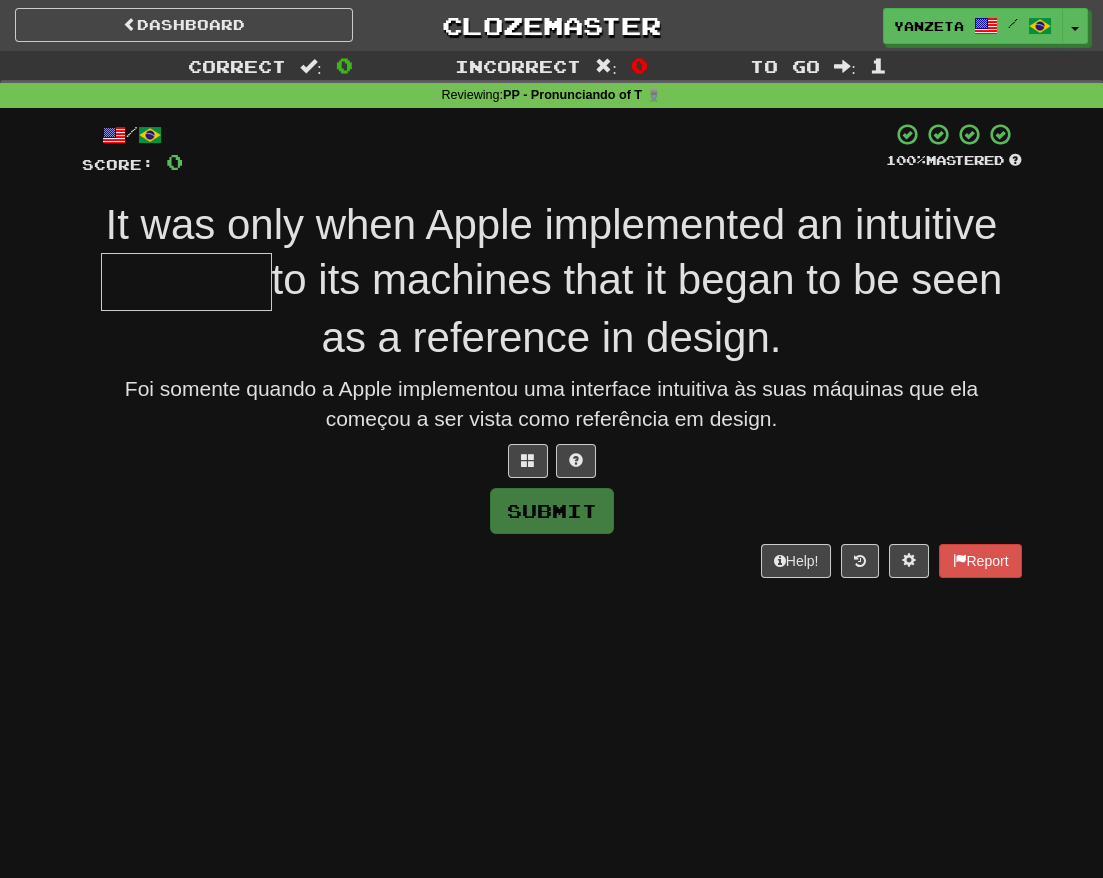 type on "*" 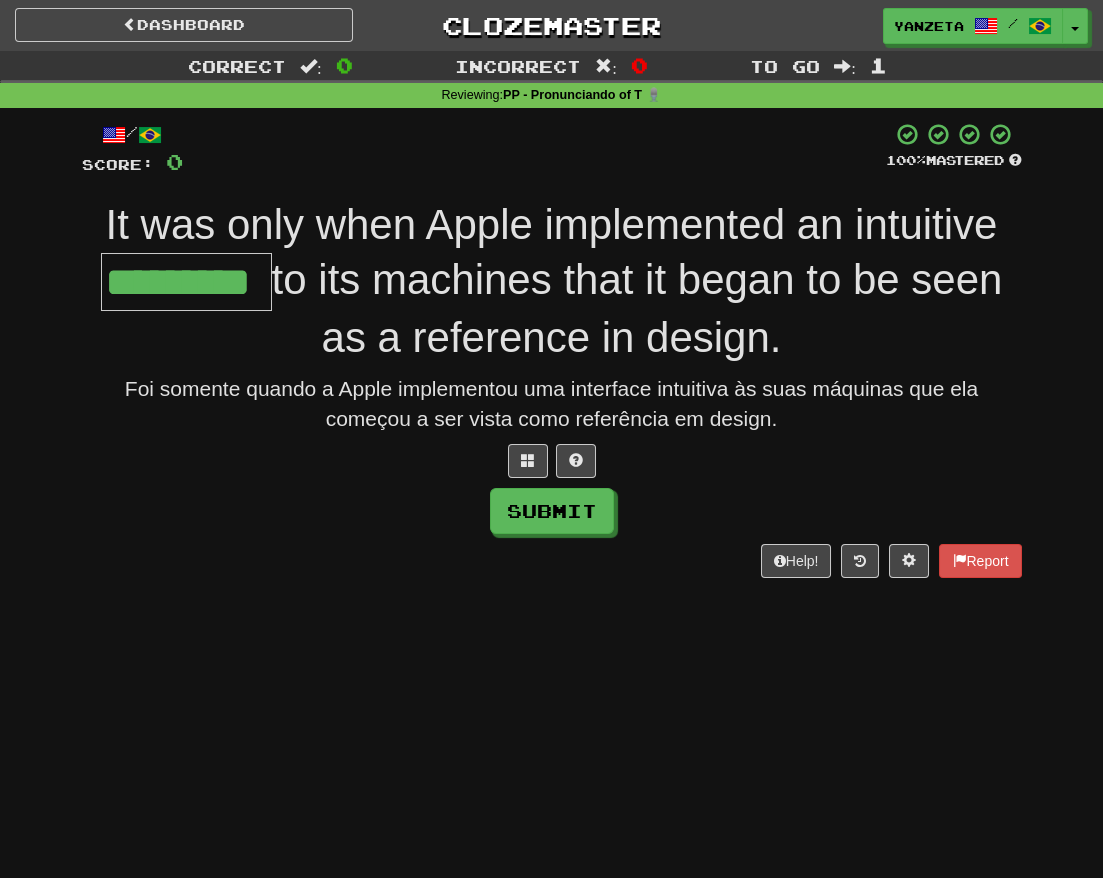 type on "*********" 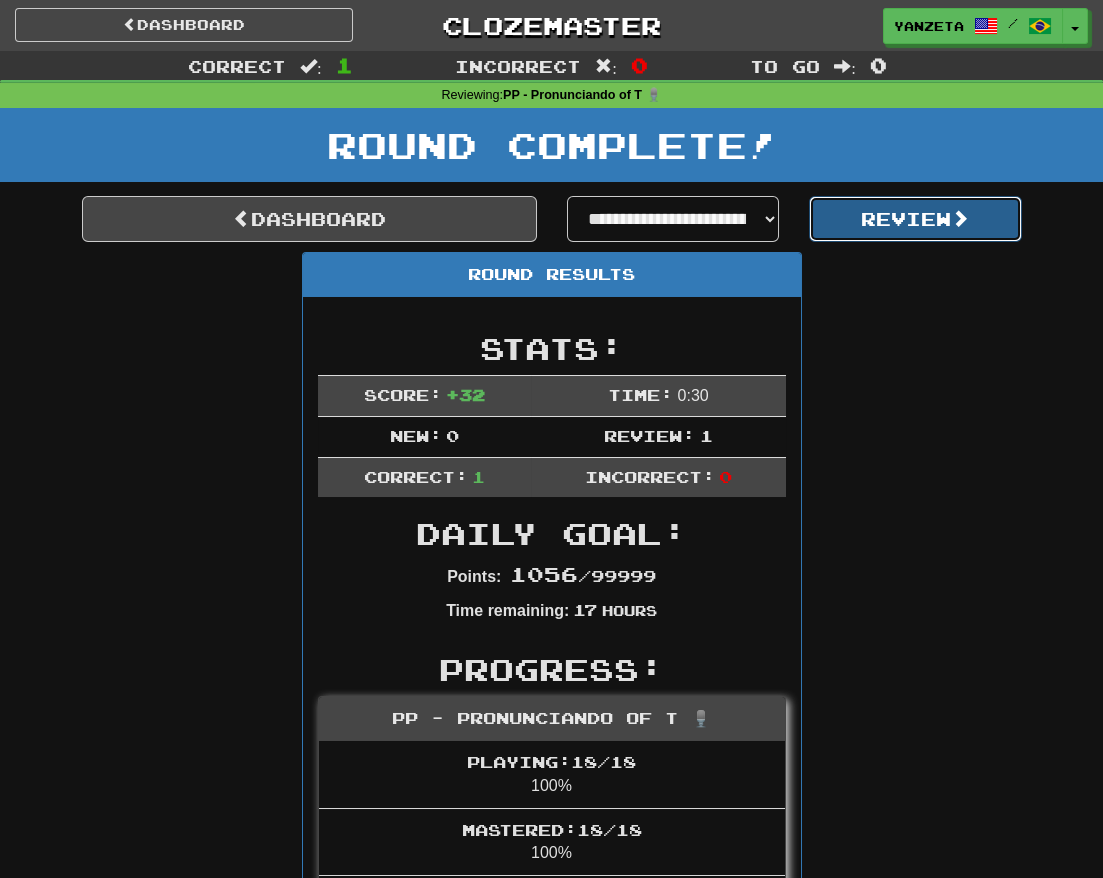 click on "Review" at bounding box center (915, 219) 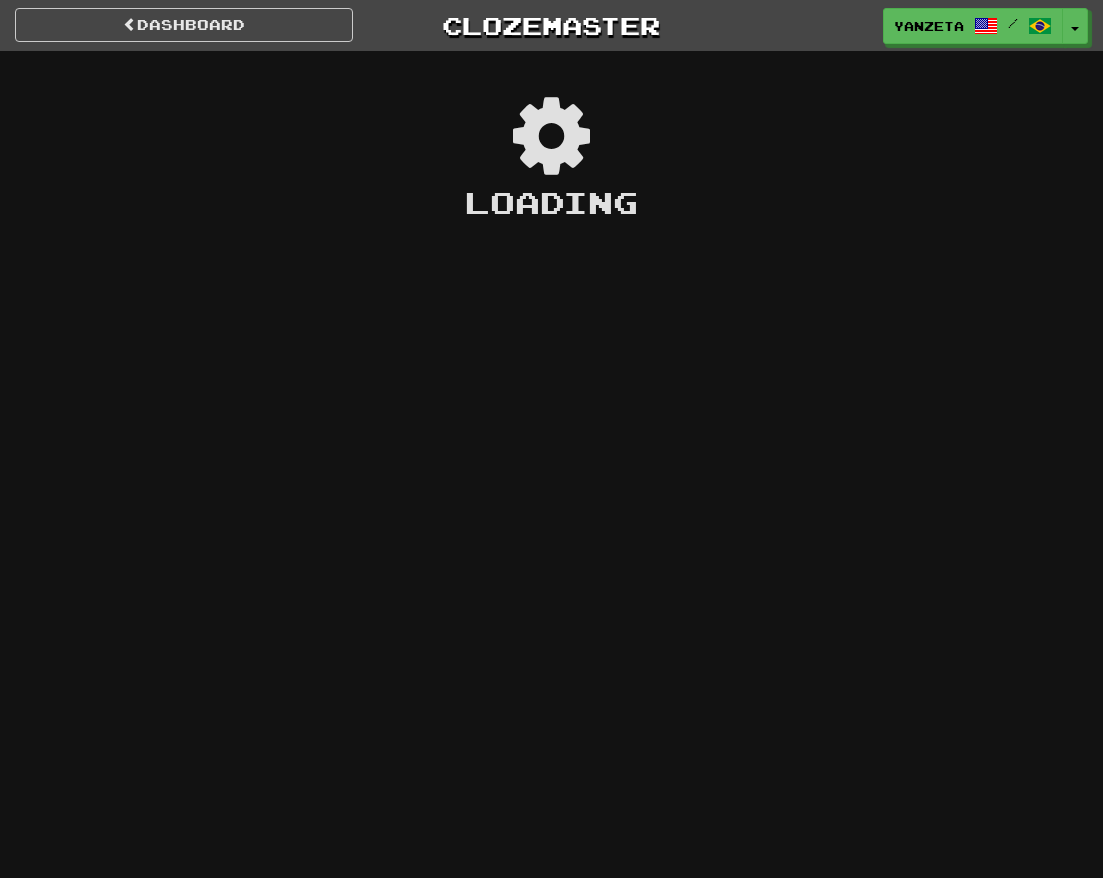 scroll, scrollTop: 0, scrollLeft: 0, axis: both 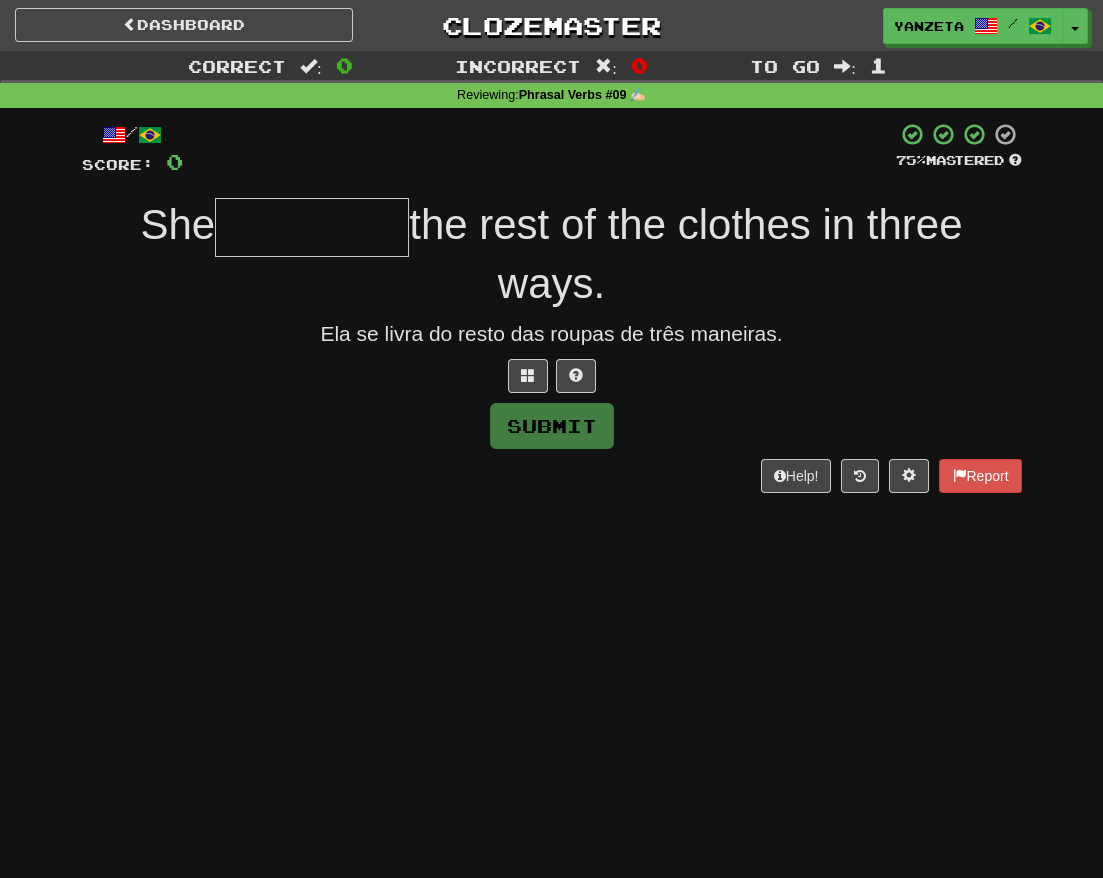 type on "*" 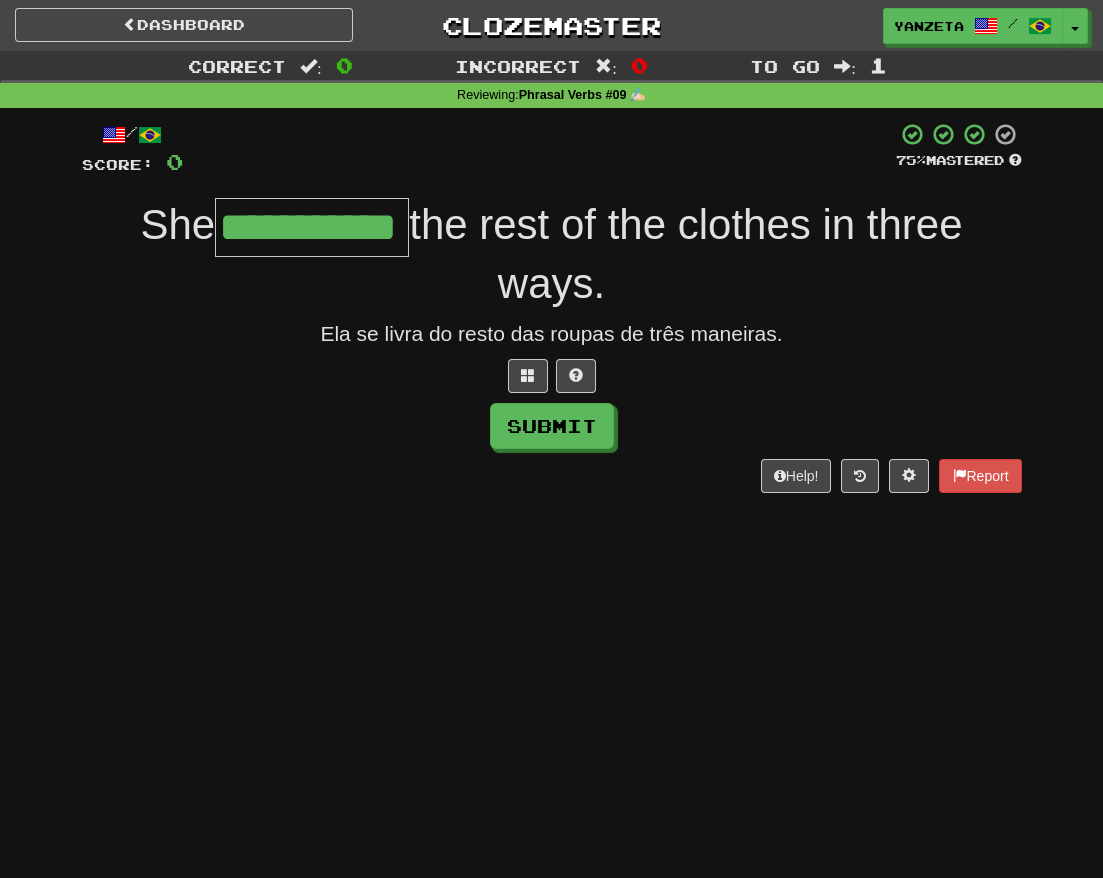 type on "**********" 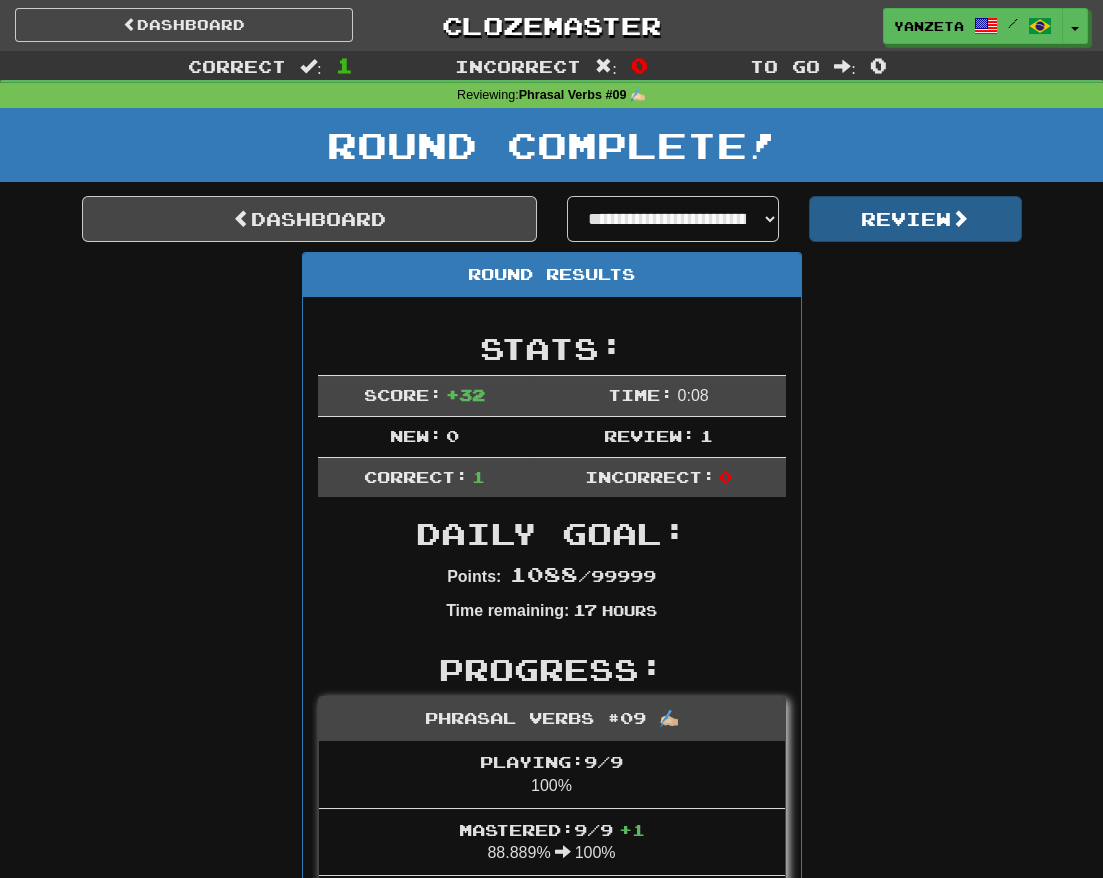 drag, startPoint x: 1045, startPoint y: 215, endPoint x: 990, endPoint y: 210, distance: 55.226807 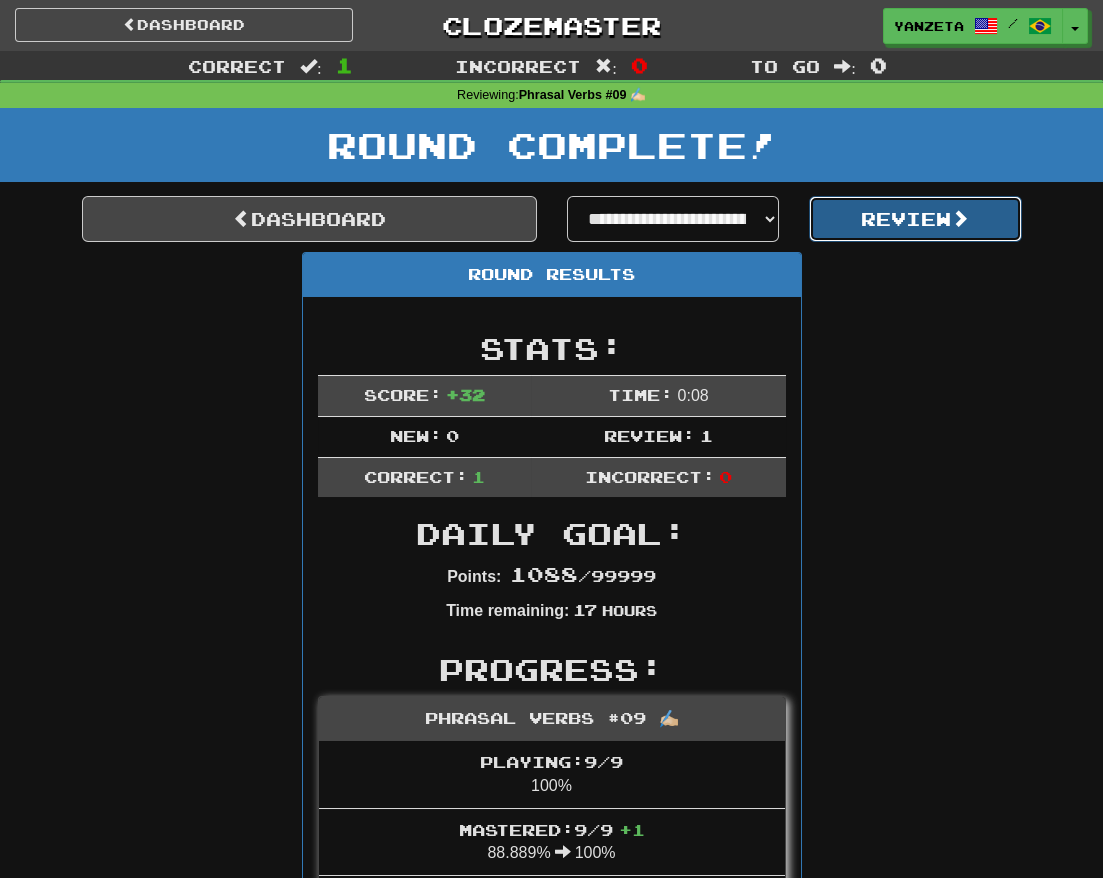 click on "Review" at bounding box center (915, 219) 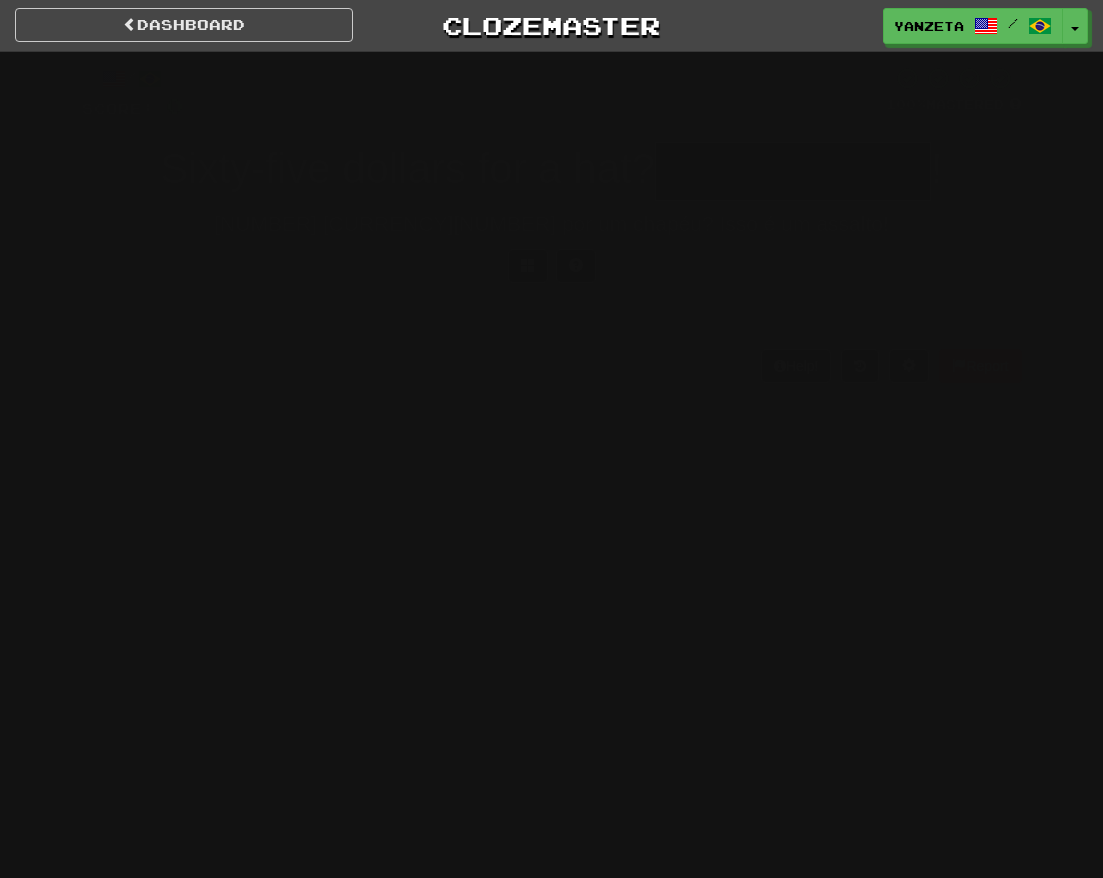 scroll, scrollTop: 0, scrollLeft: 0, axis: both 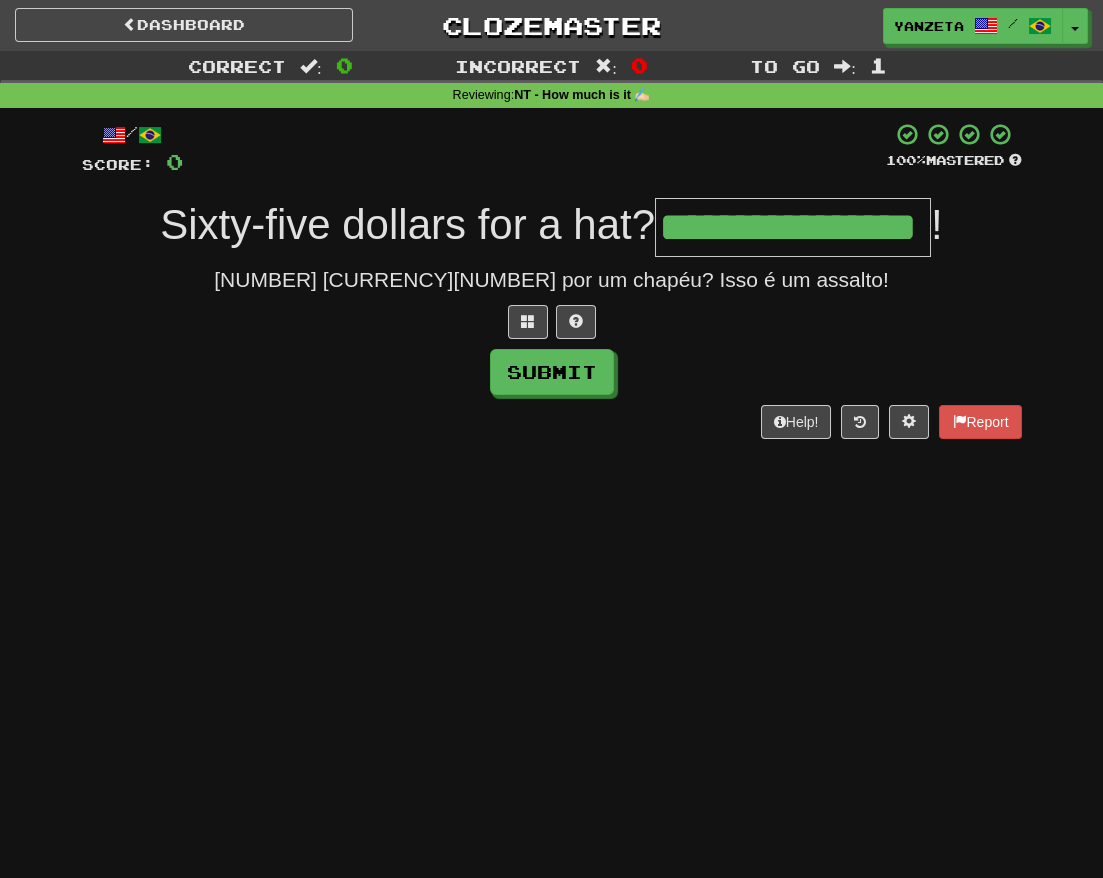 type on "**********" 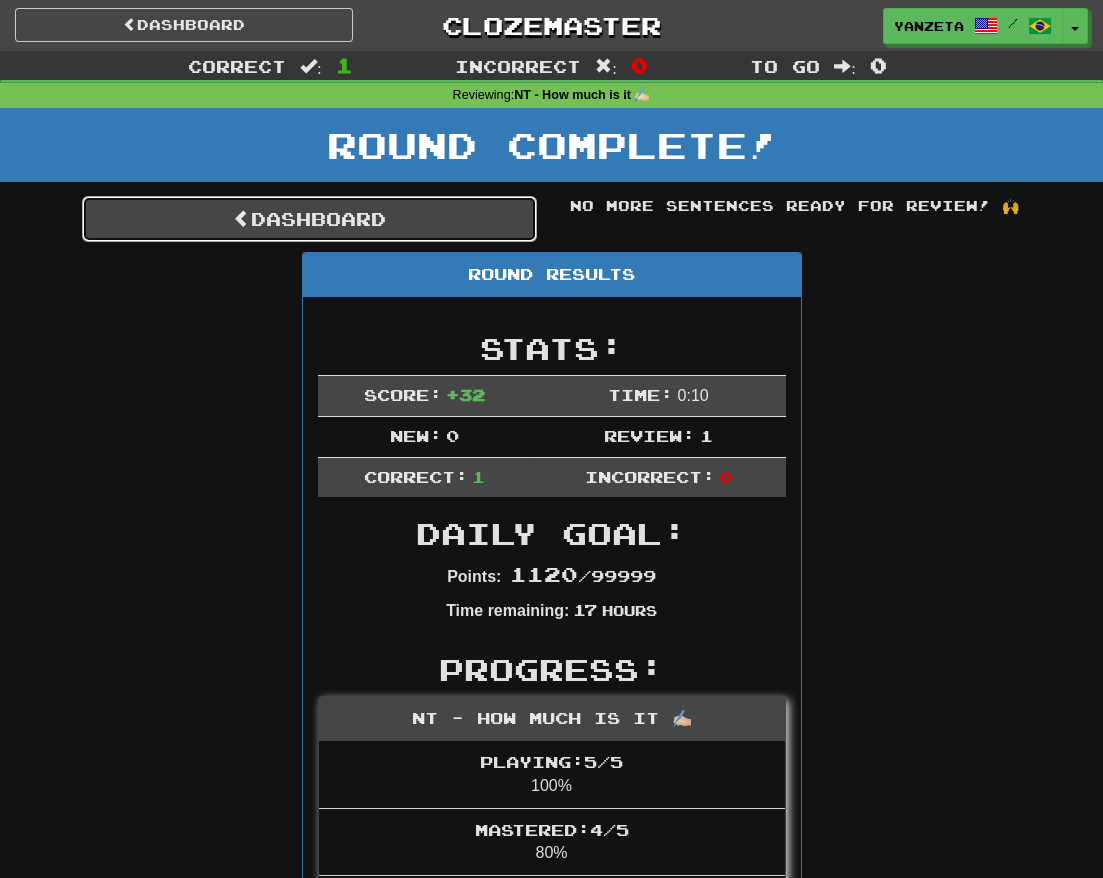 click on "Dashboard" at bounding box center [309, 219] 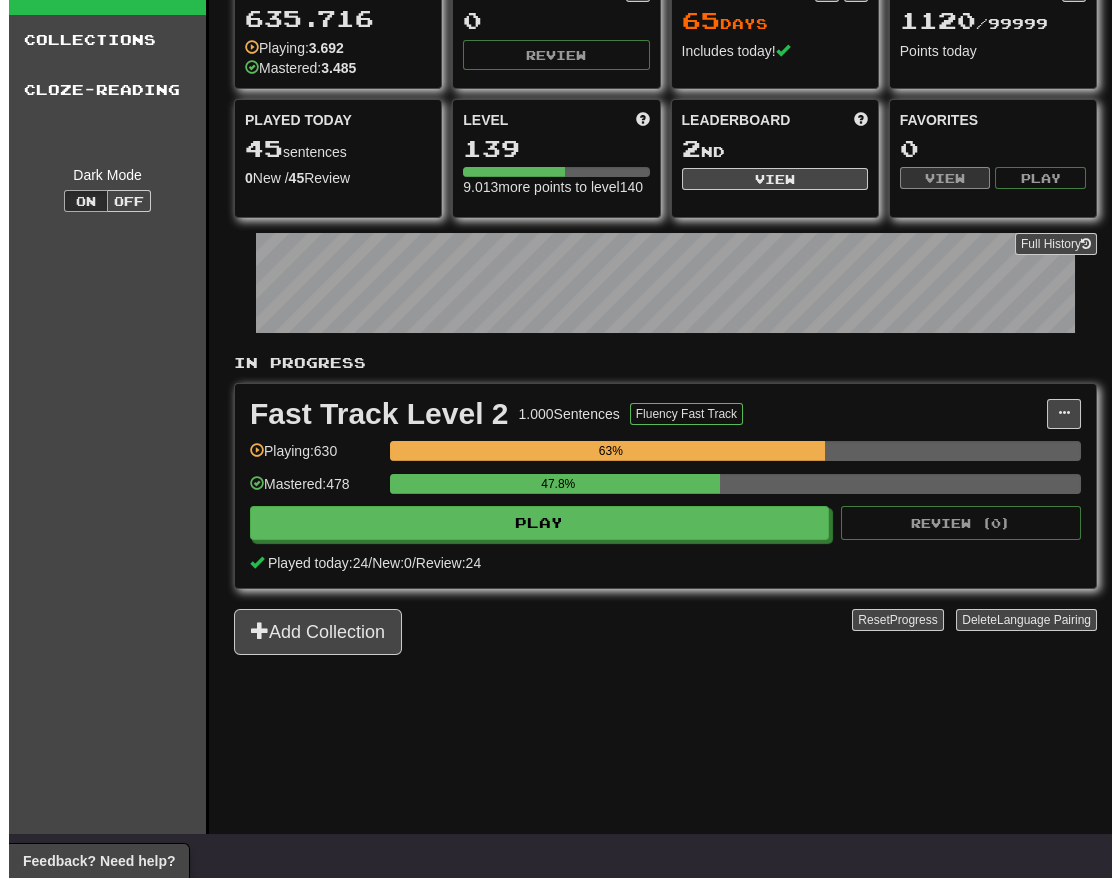 scroll, scrollTop: 111, scrollLeft: 0, axis: vertical 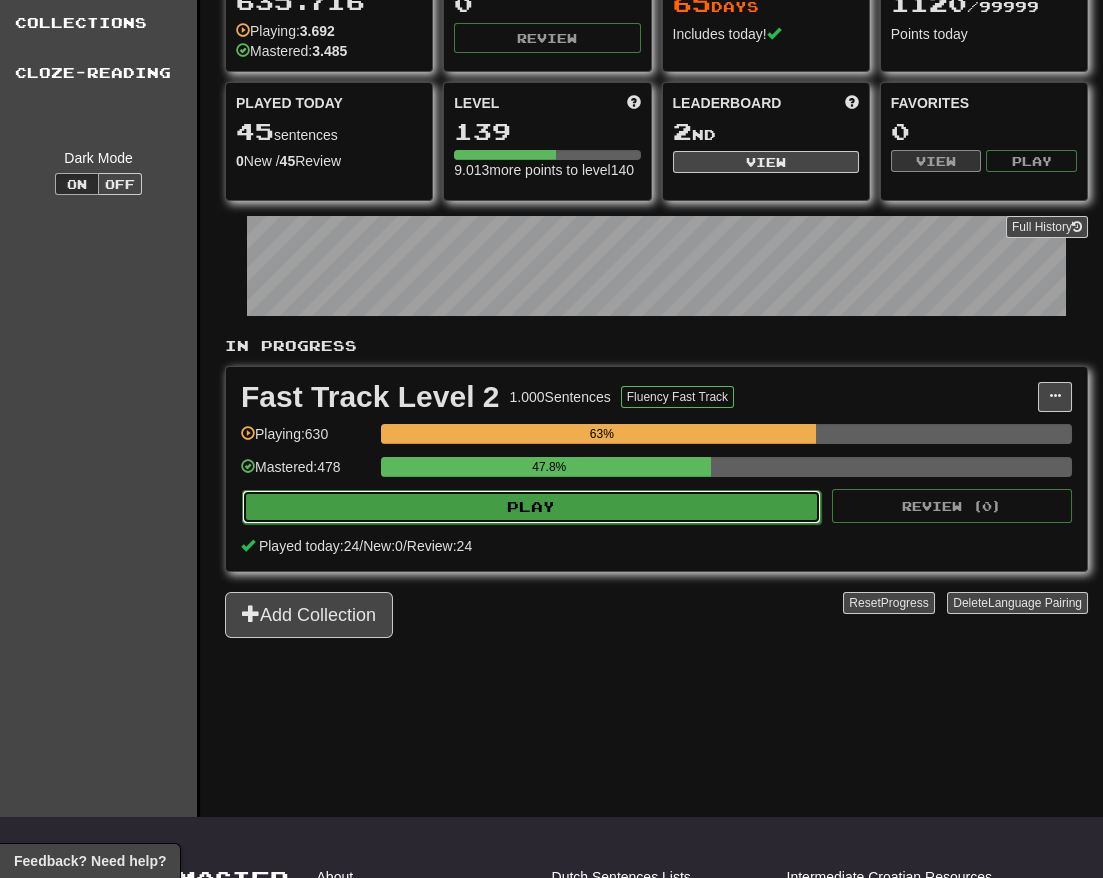 click on "Play" at bounding box center (531, 507) 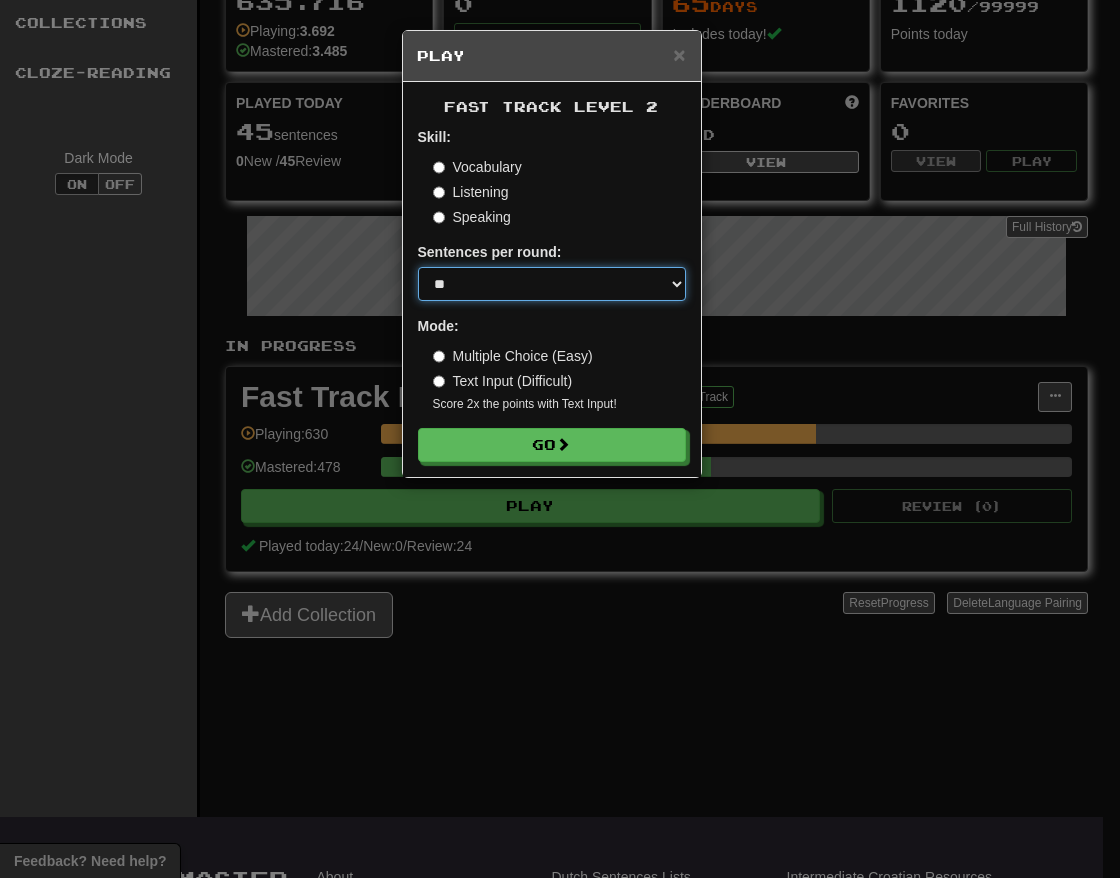 click on "* ** ** ** ** ** *** ********" at bounding box center [552, 284] 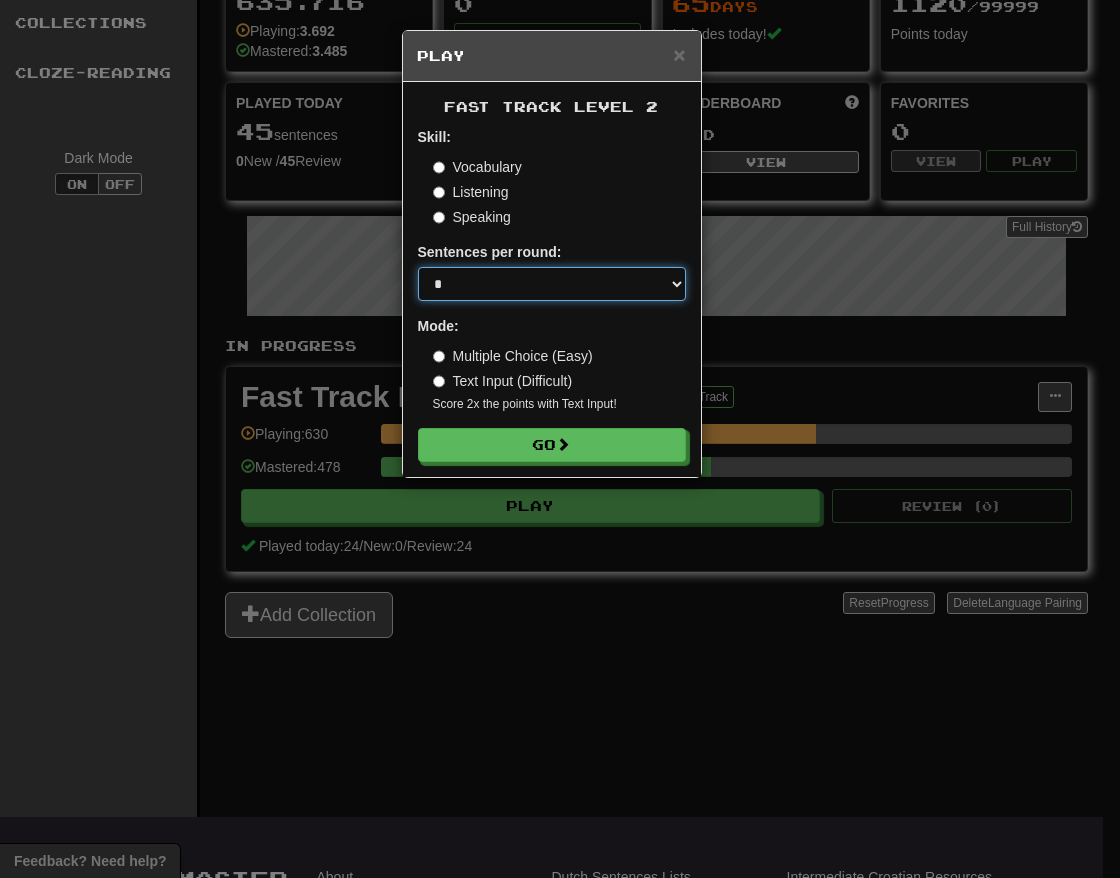 click on "* ** ** ** ** ** *** ********" at bounding box center (552, 284) 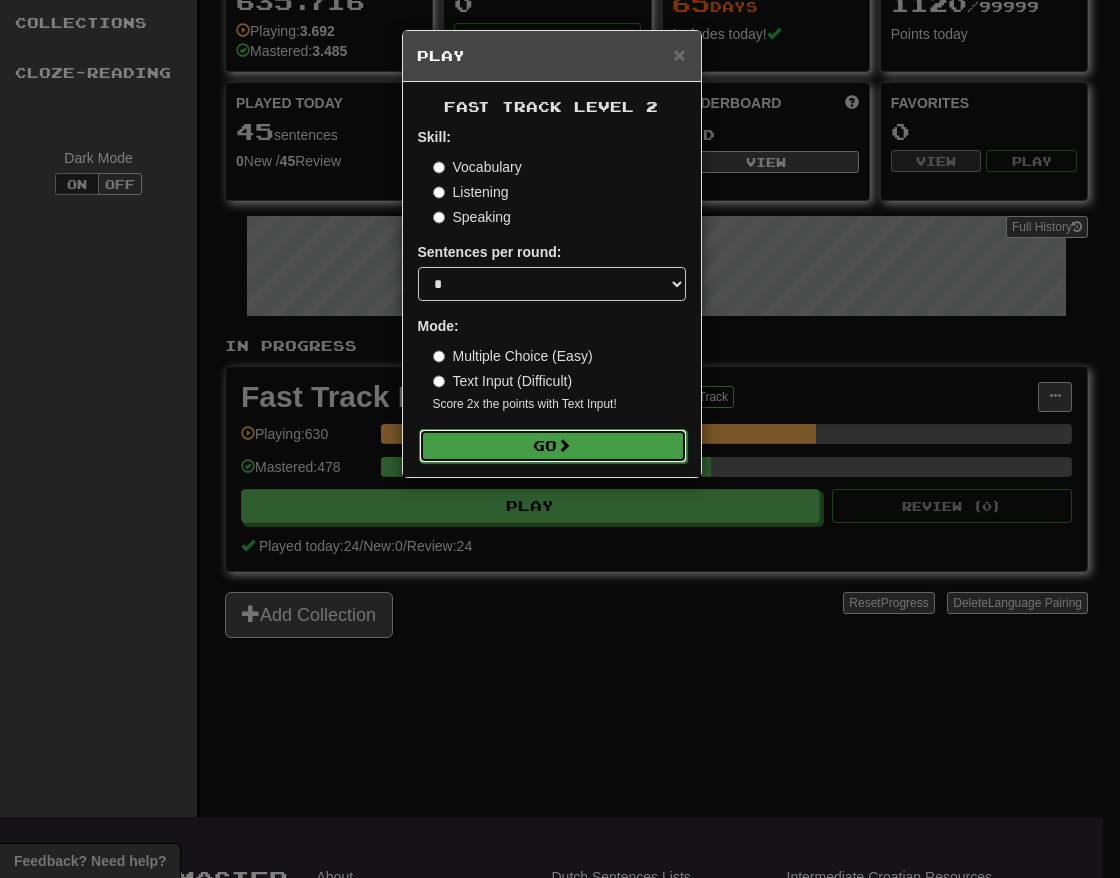 click on "Go" at bounding box center [553, 446] 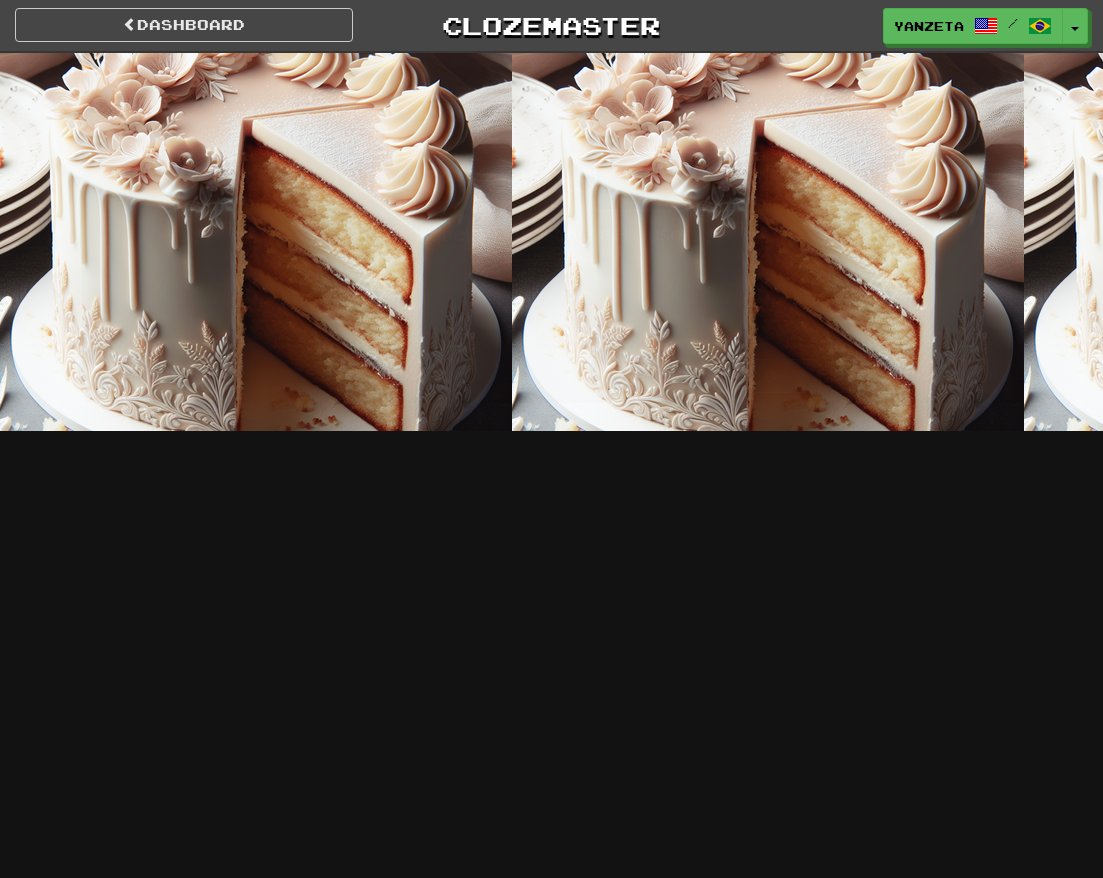 scroll, scrollTop: 0, scrollLeft: 0, axis: both 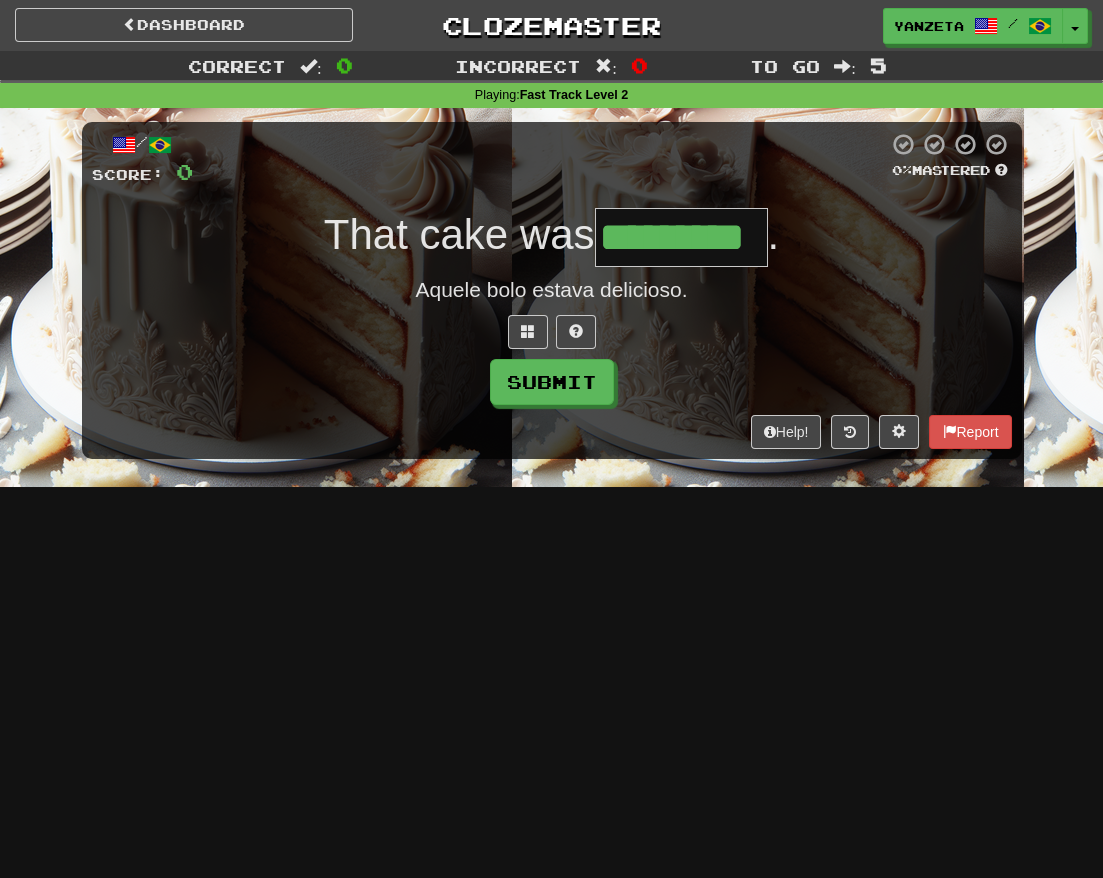 type on "*********" 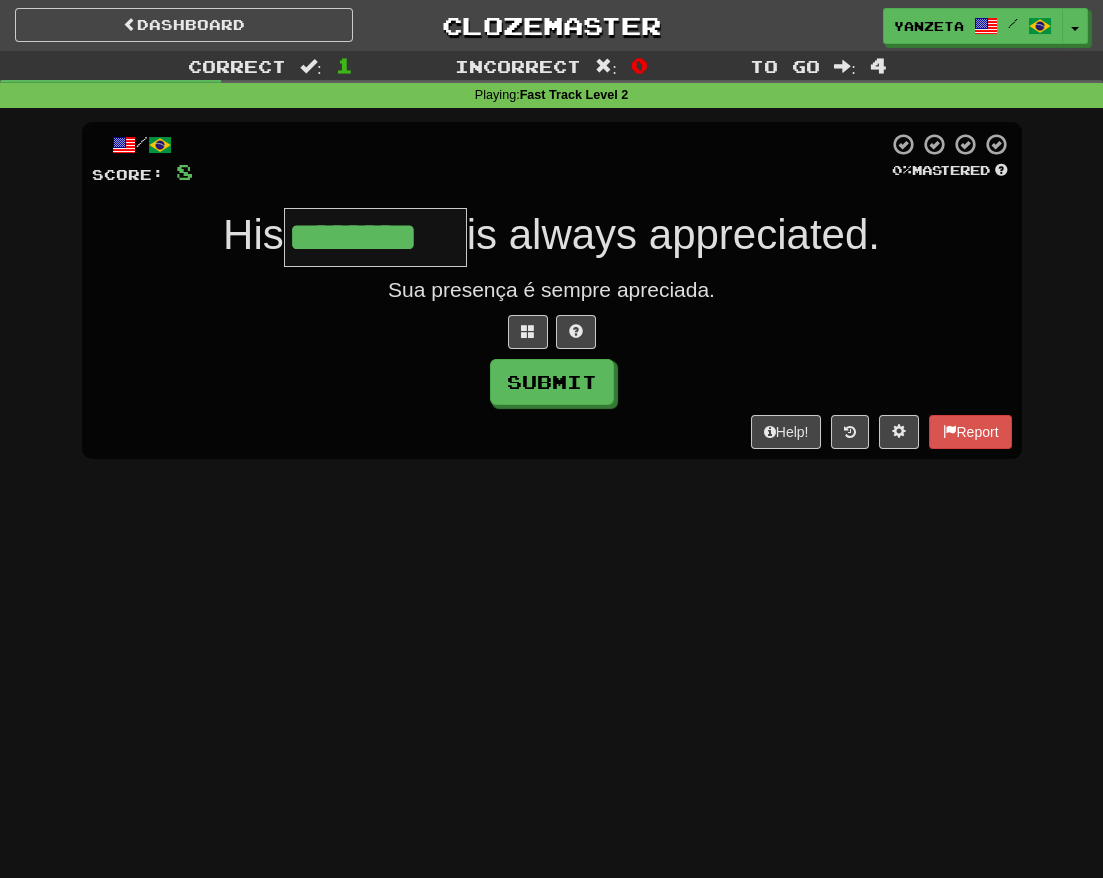 type on "********" 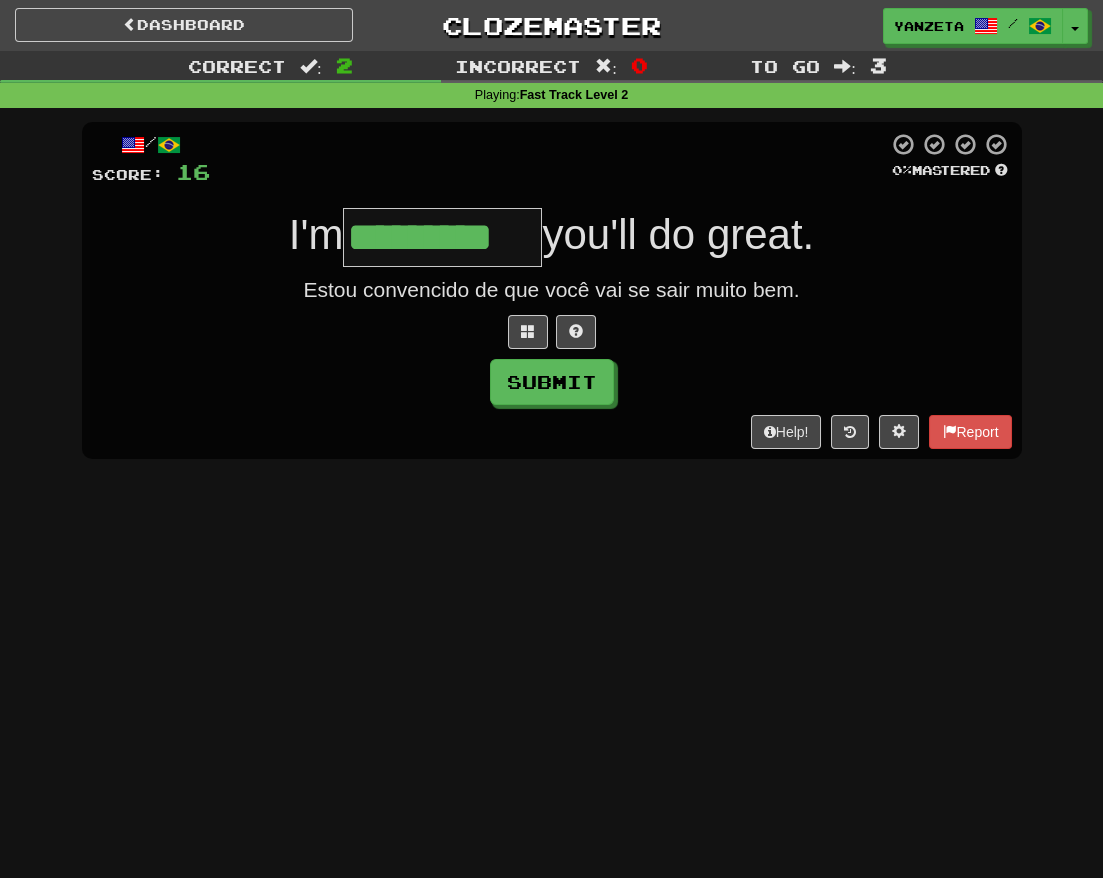 type on "*********" 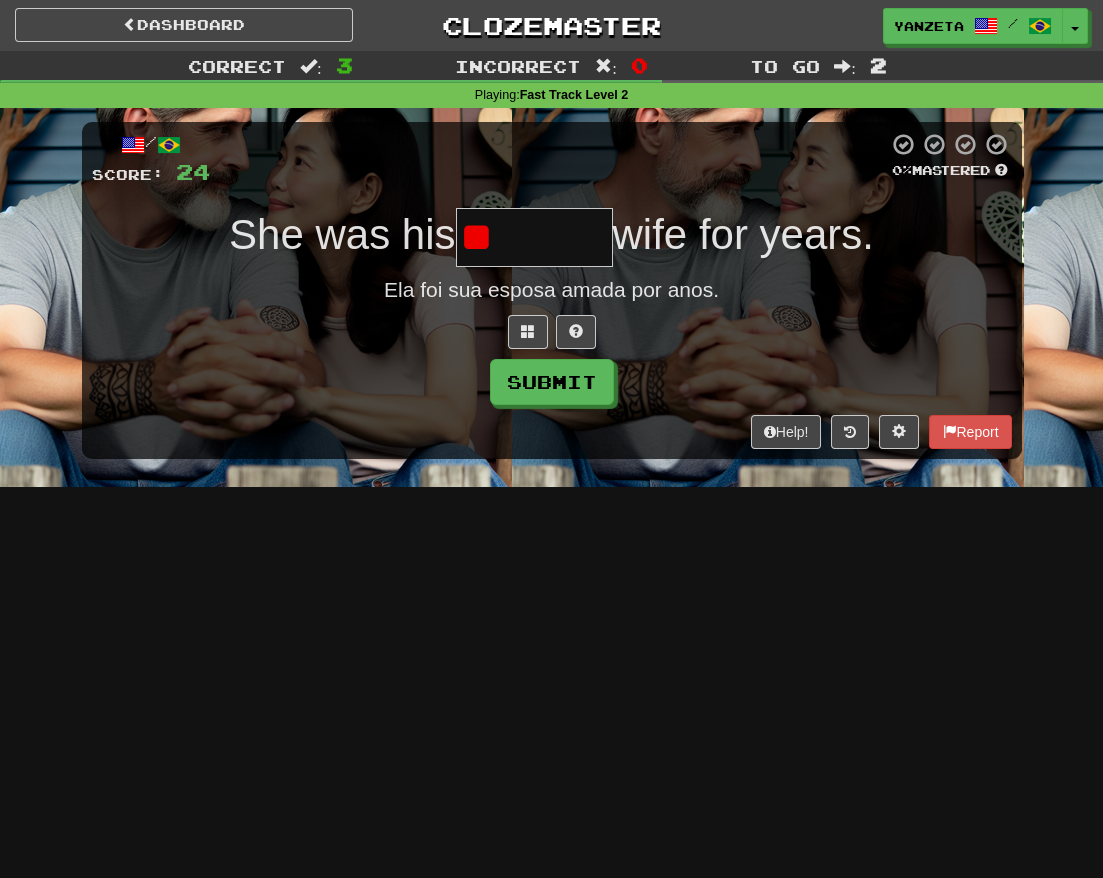 type on "*" 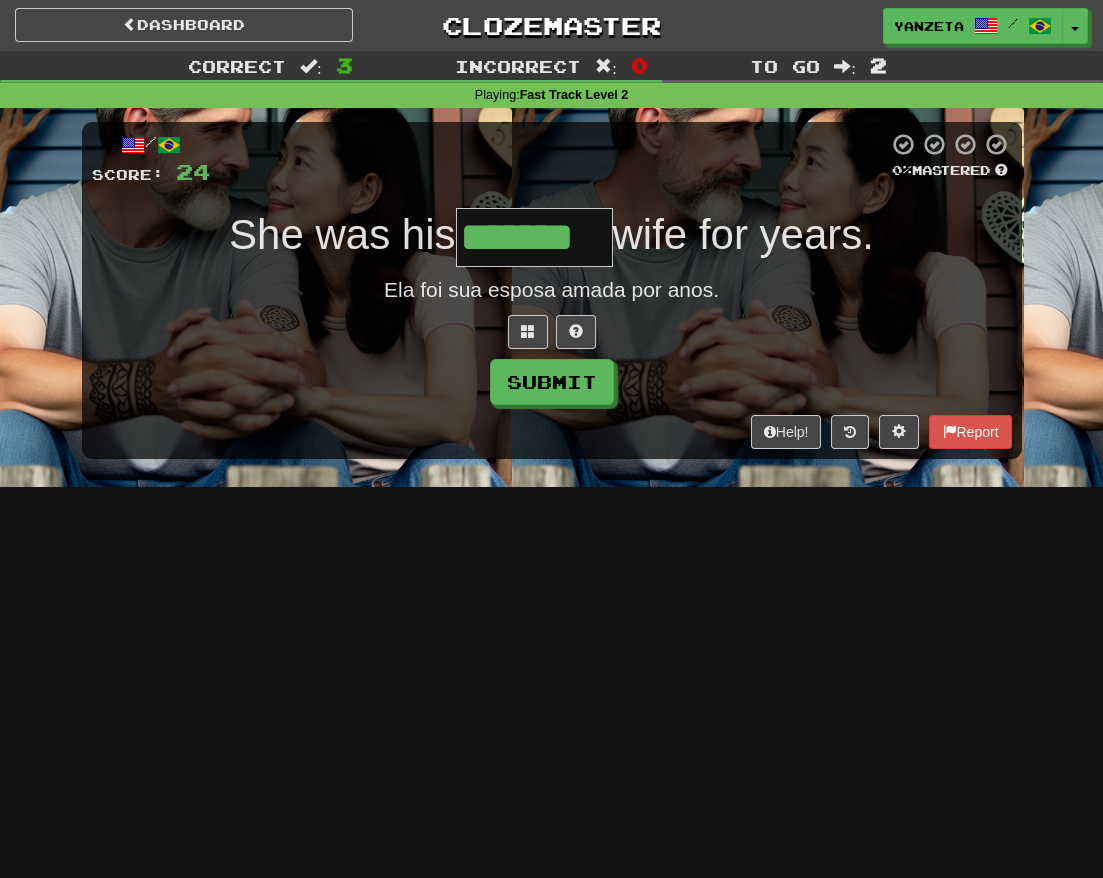 type on "*******" 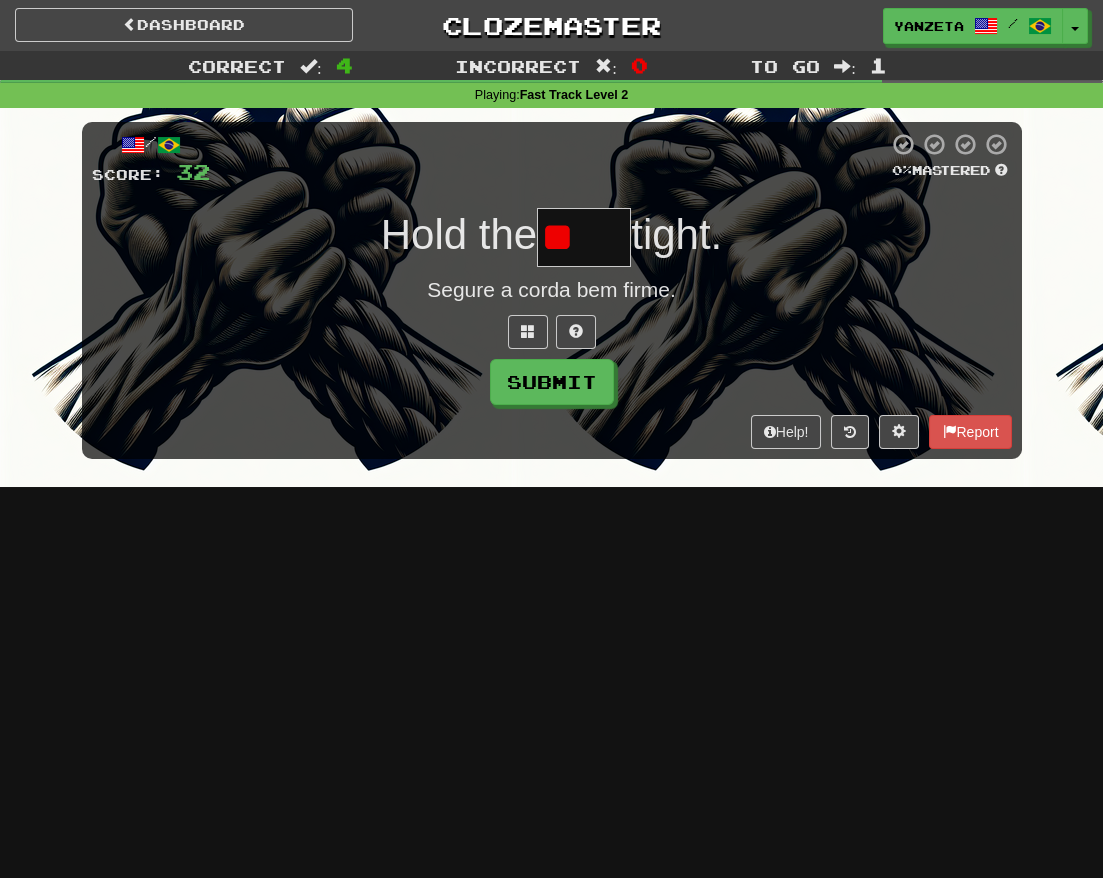 type on "*" 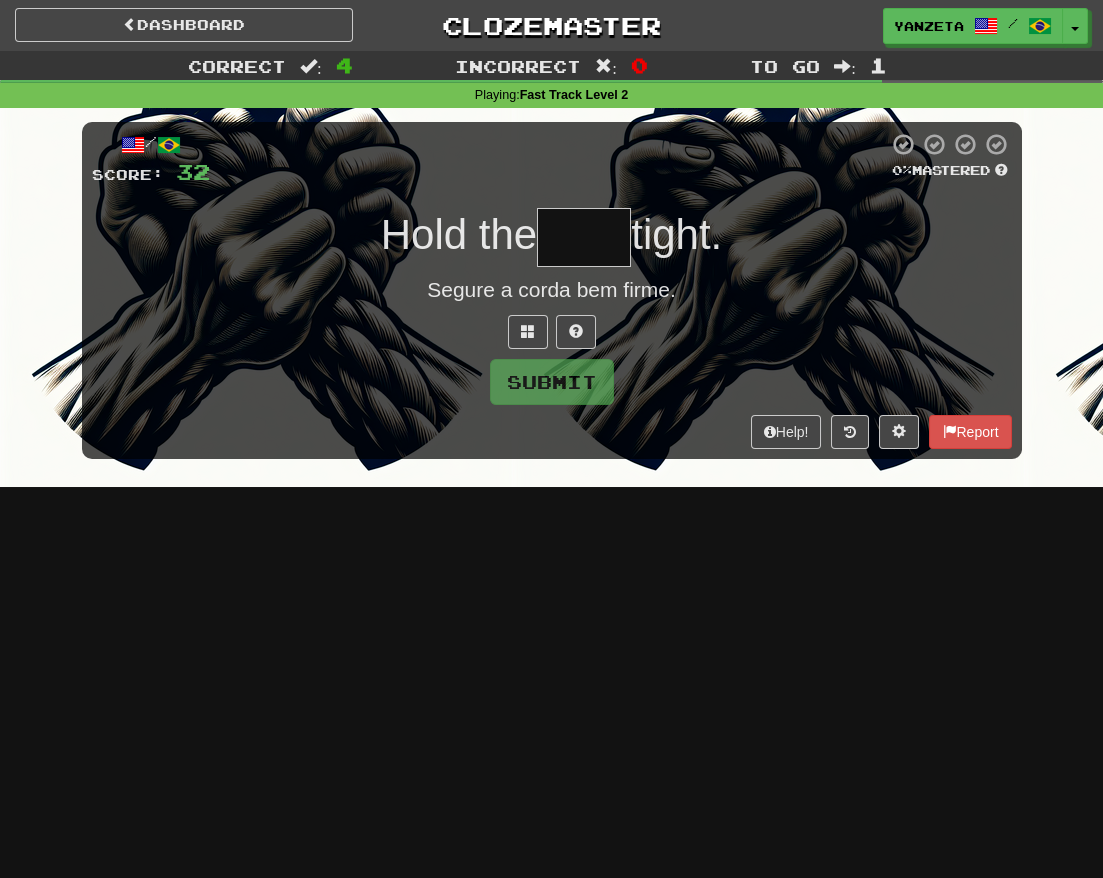 type on "****" 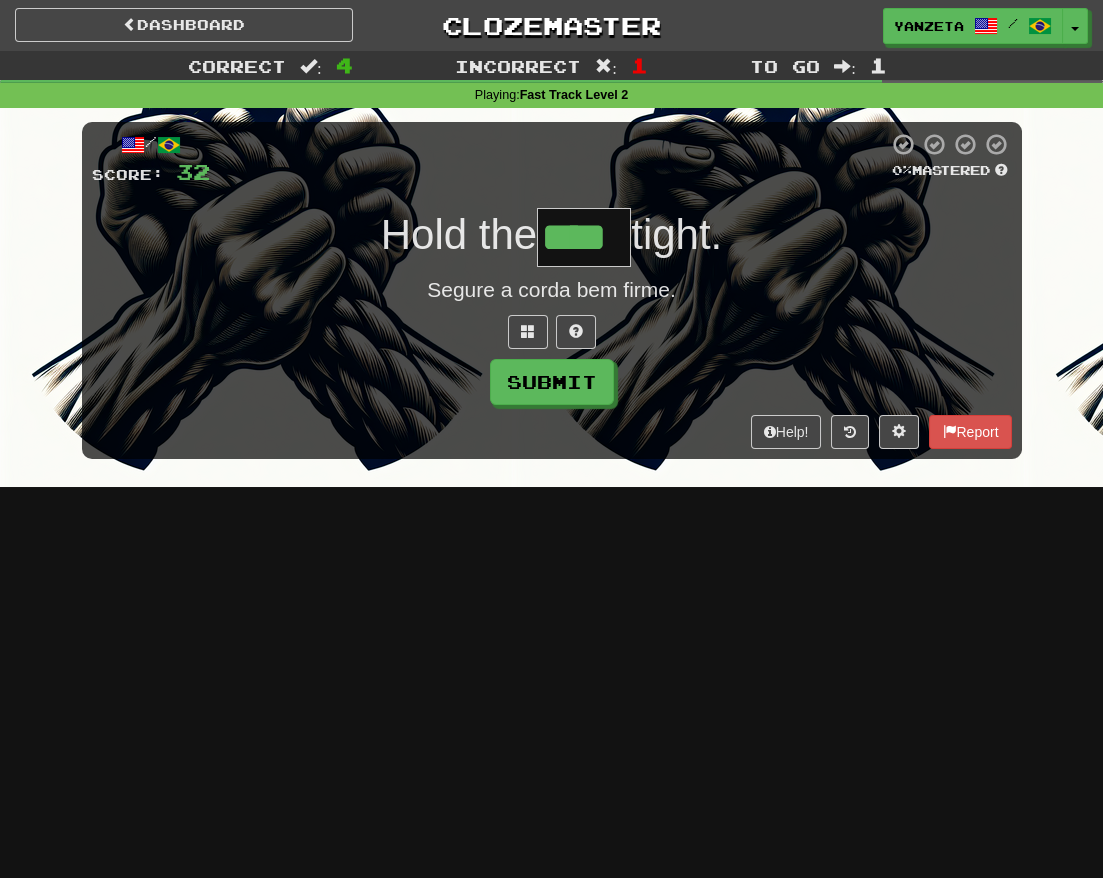 type on "****" 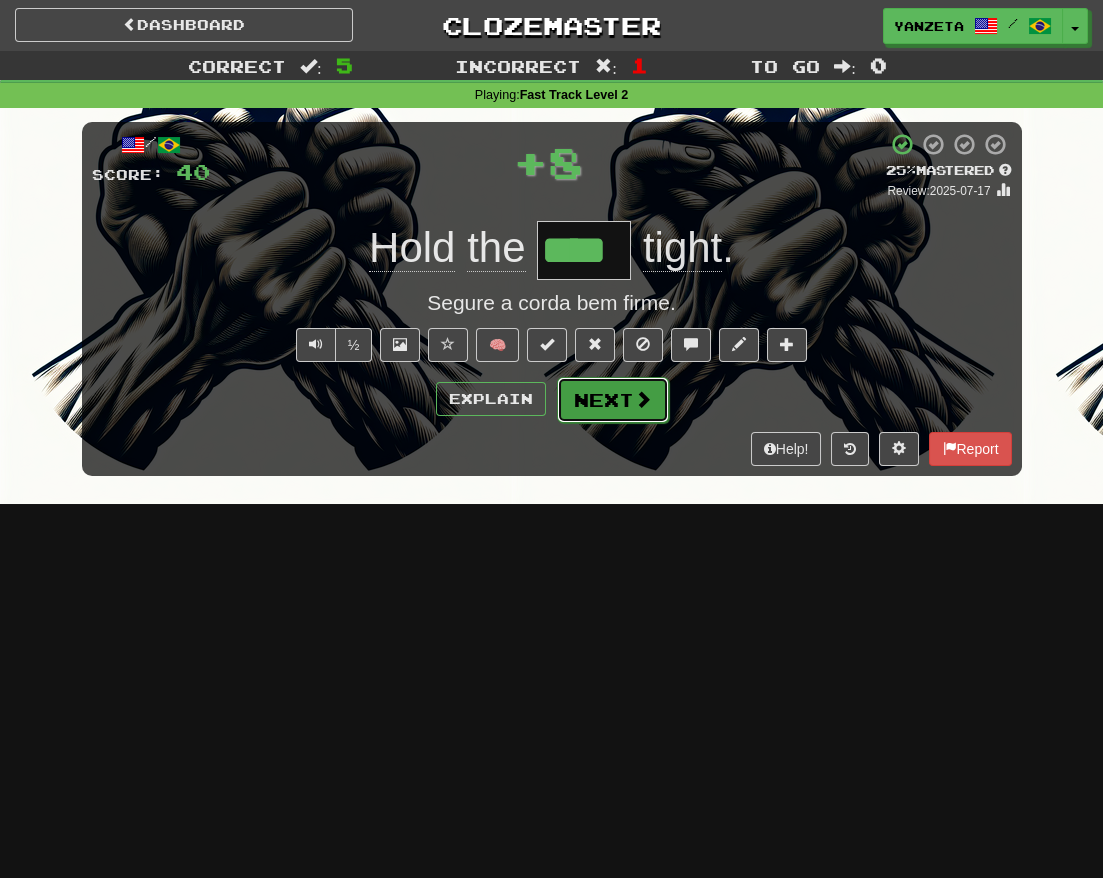 click on "Next" at bounding box center [613, 400] 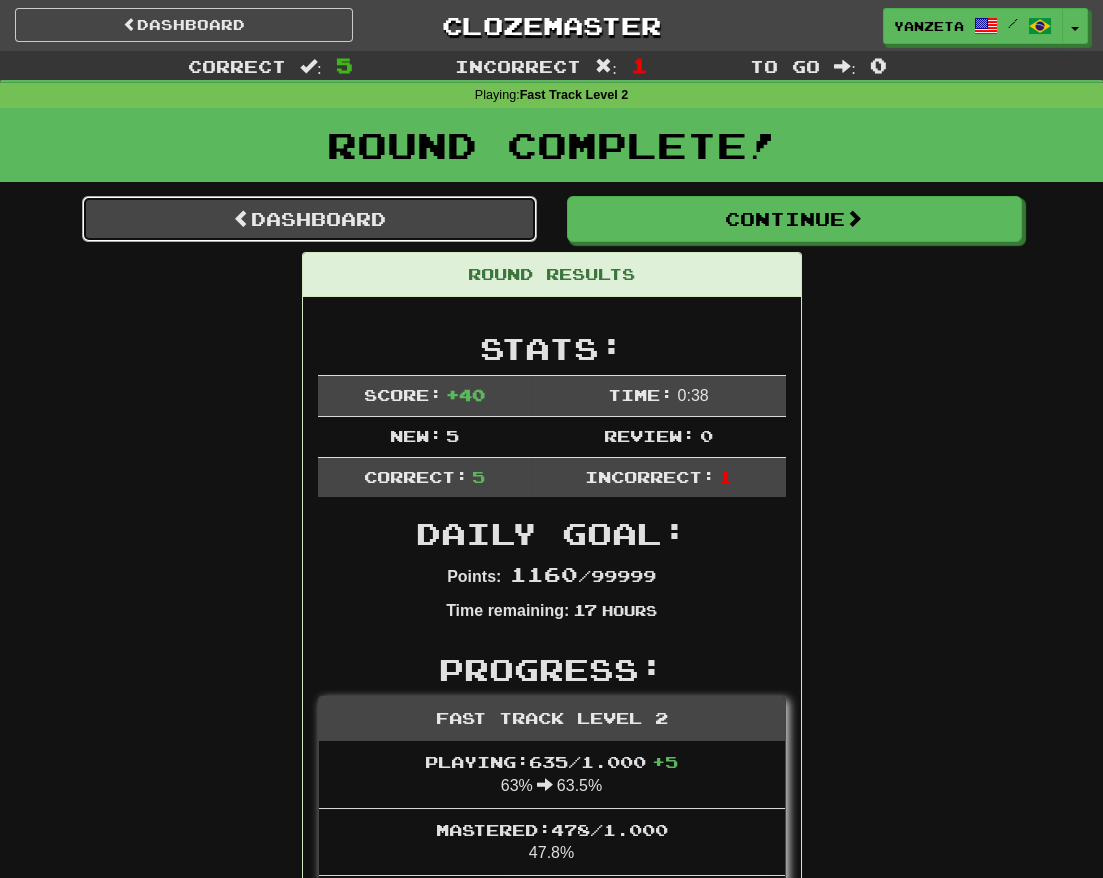 click on "Dashboard" at bounding box center (309, 219) 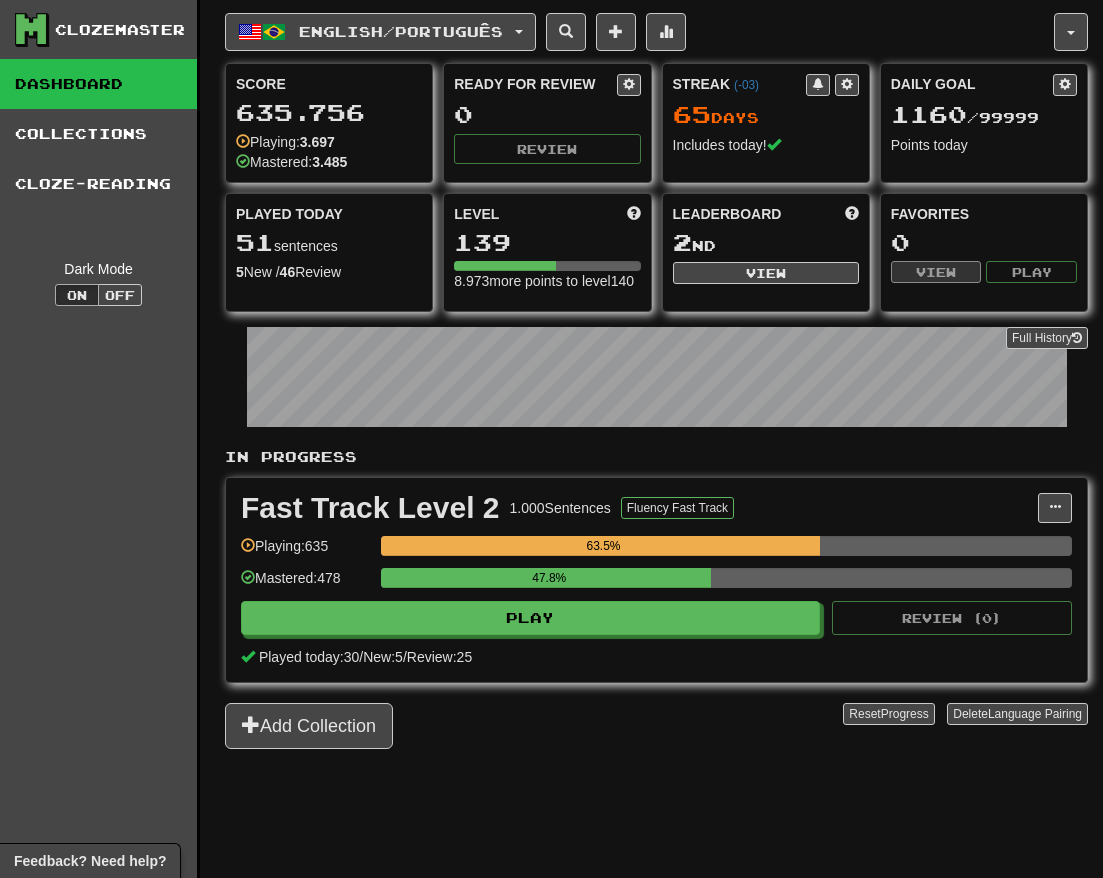 scroll, scrollTop: 0, scrollLeft: 0, axis: both 